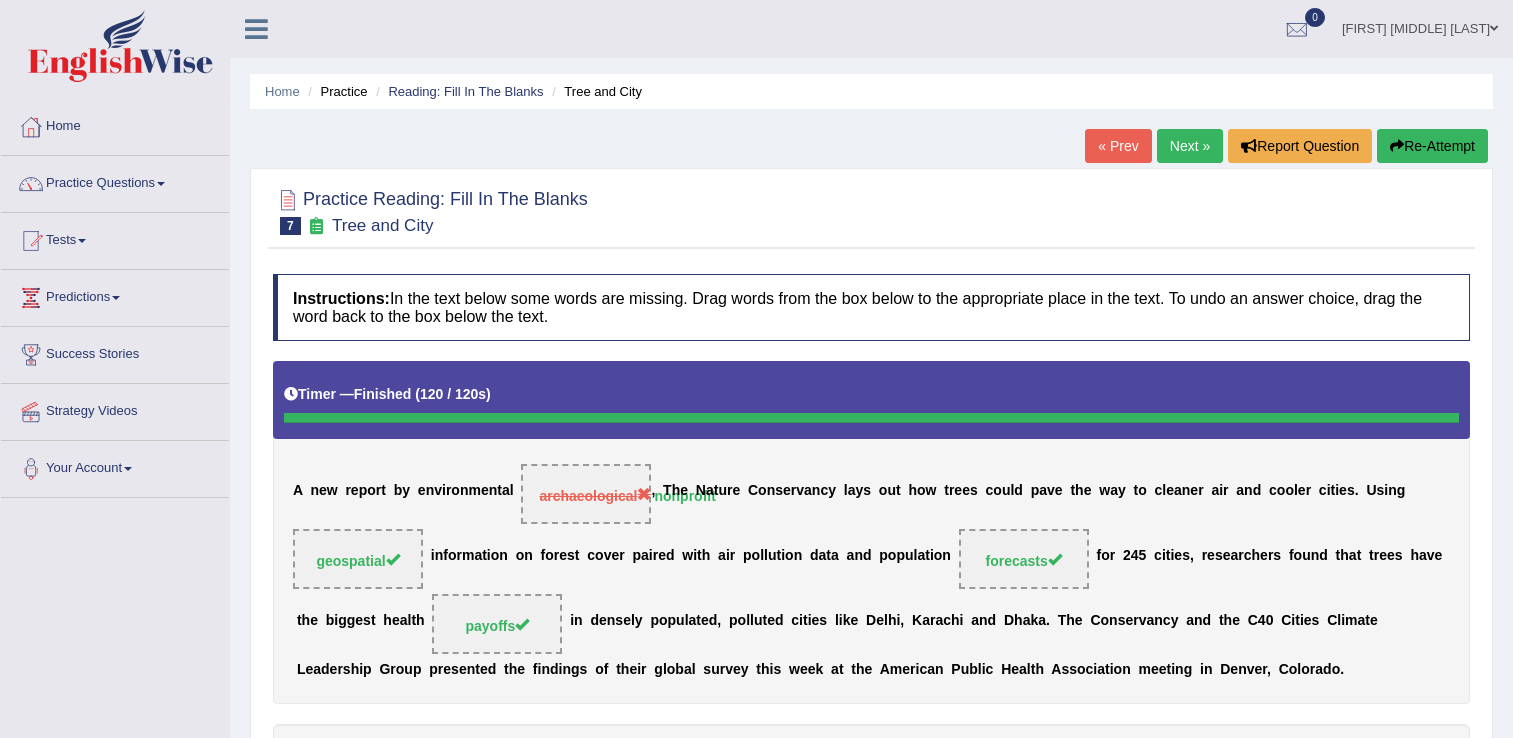 scroll, scrollTop: 208, scrollLeft: 0, axis: vertical 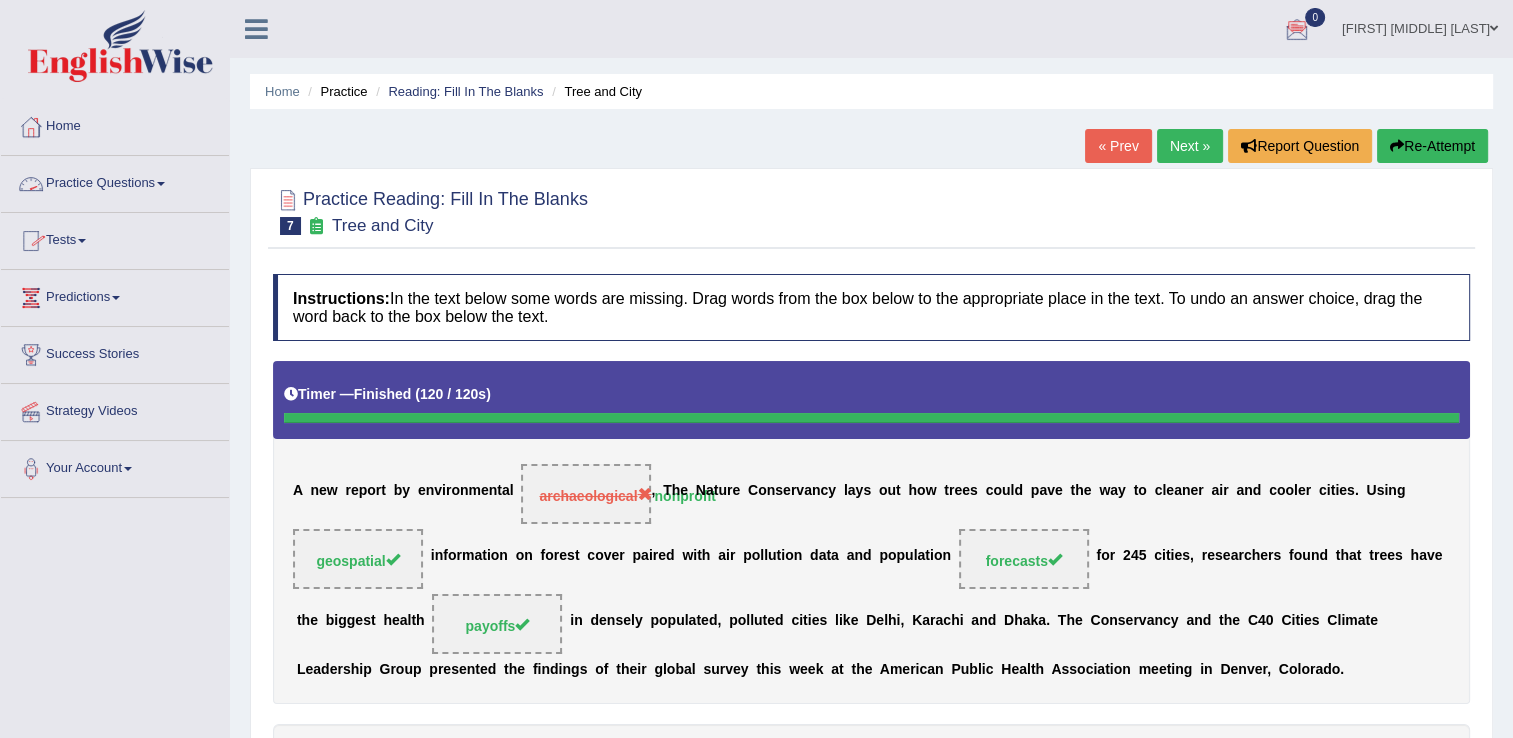 click on "Practice Questions" at bounding box center (115, 181) 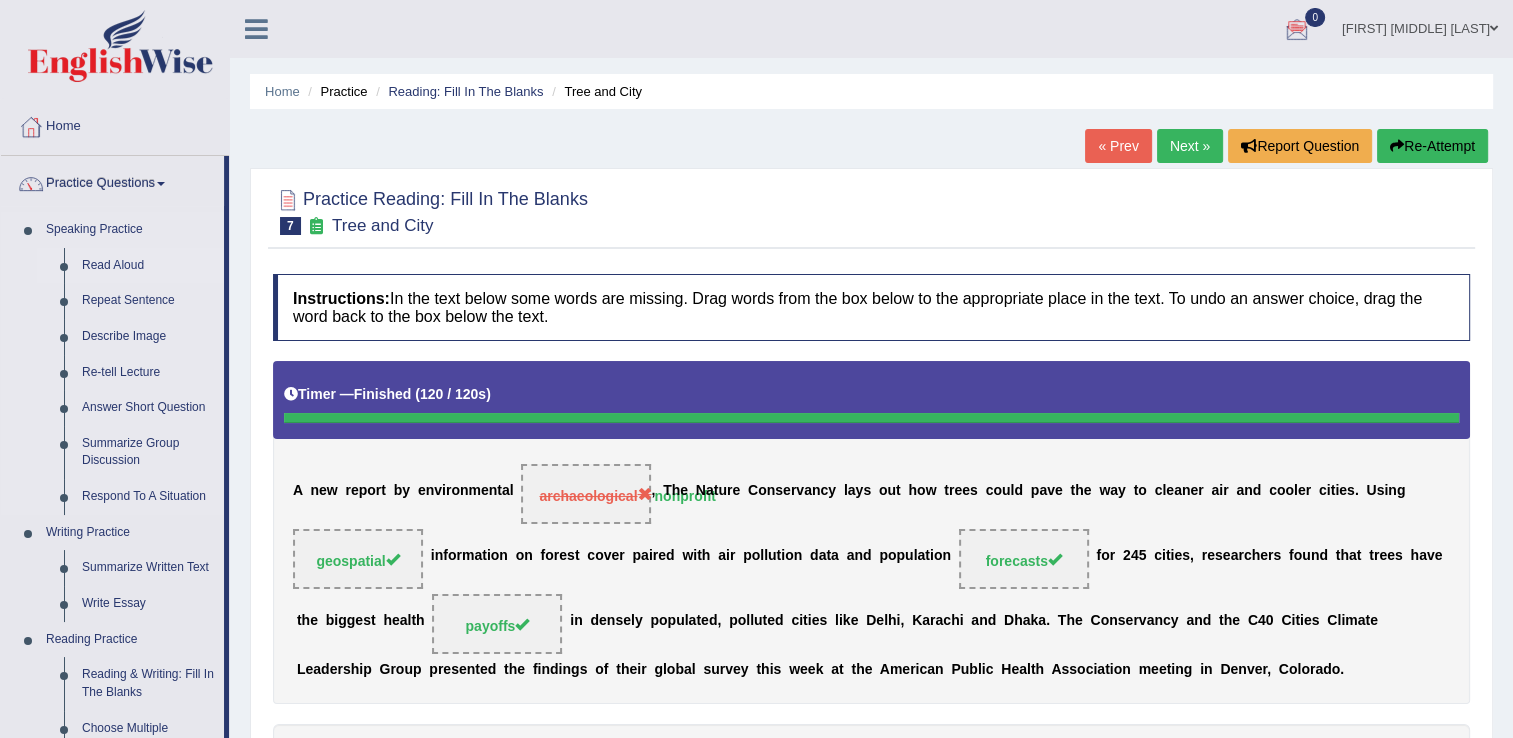 click on "Read Aloud" at bounding box center [148, 266] 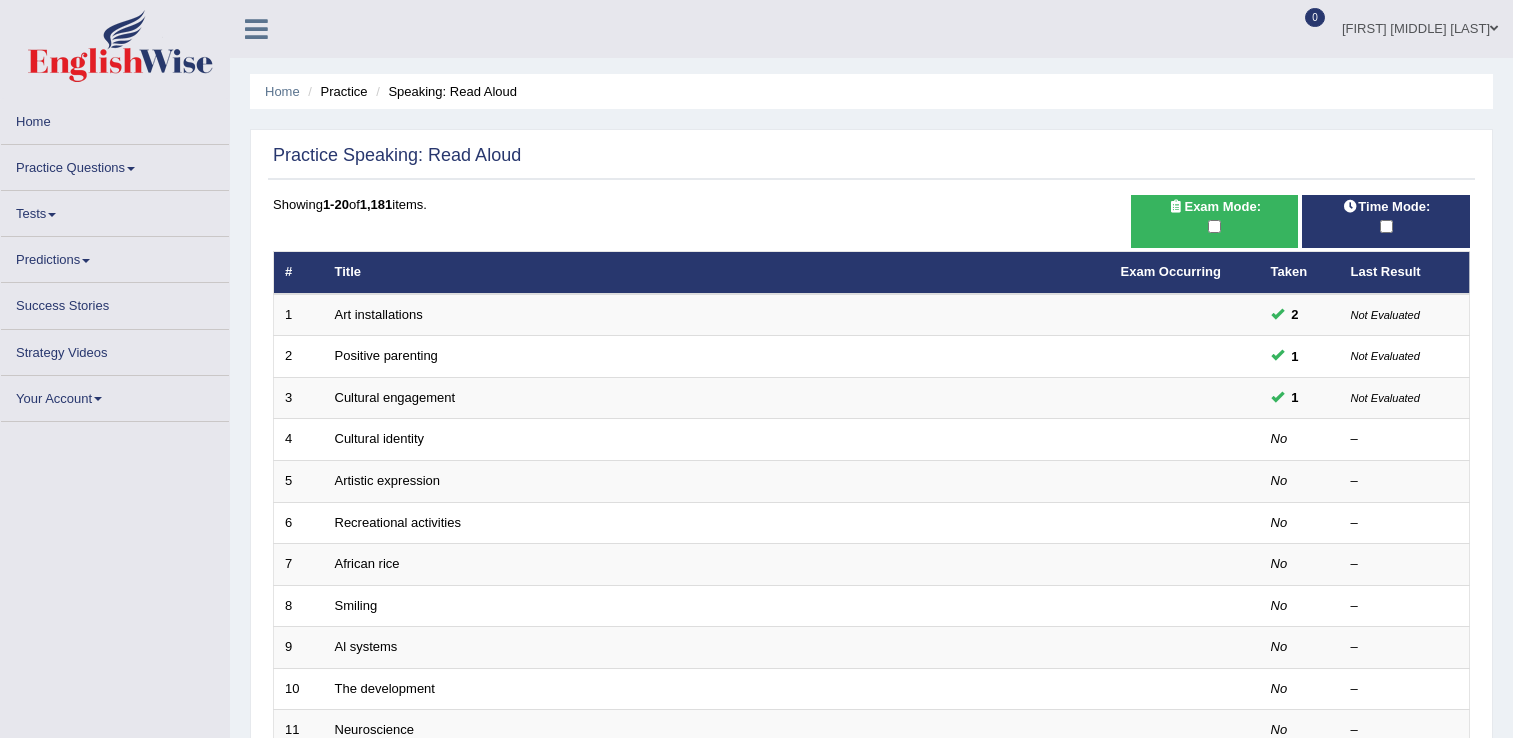 scroll, scrollTop: 0, scrollLeft: 0, axis: both 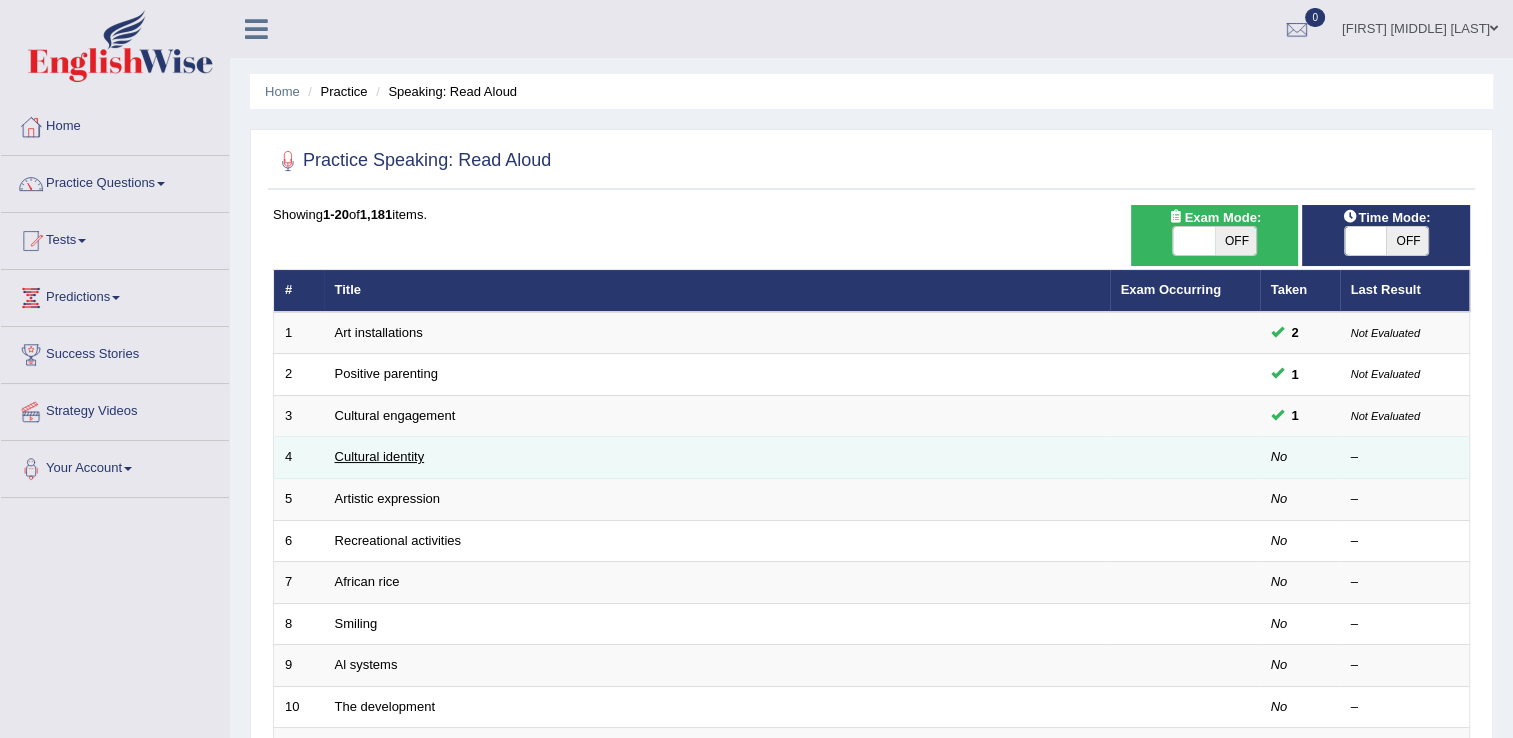 click on "Cultural identity" at bounding box center [380, 456] 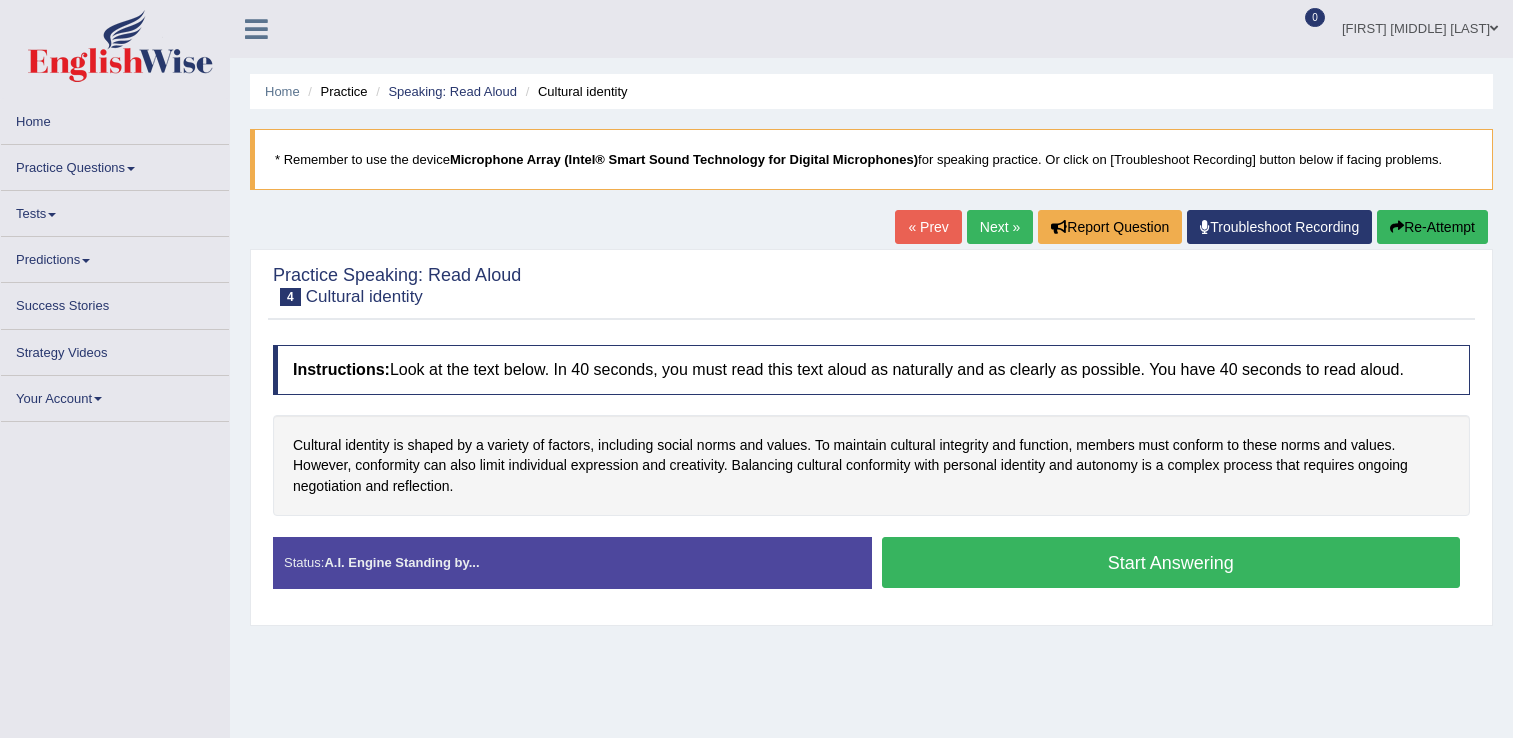 scroll, scrollTop: 0, scrollLeft: 0, axis: both 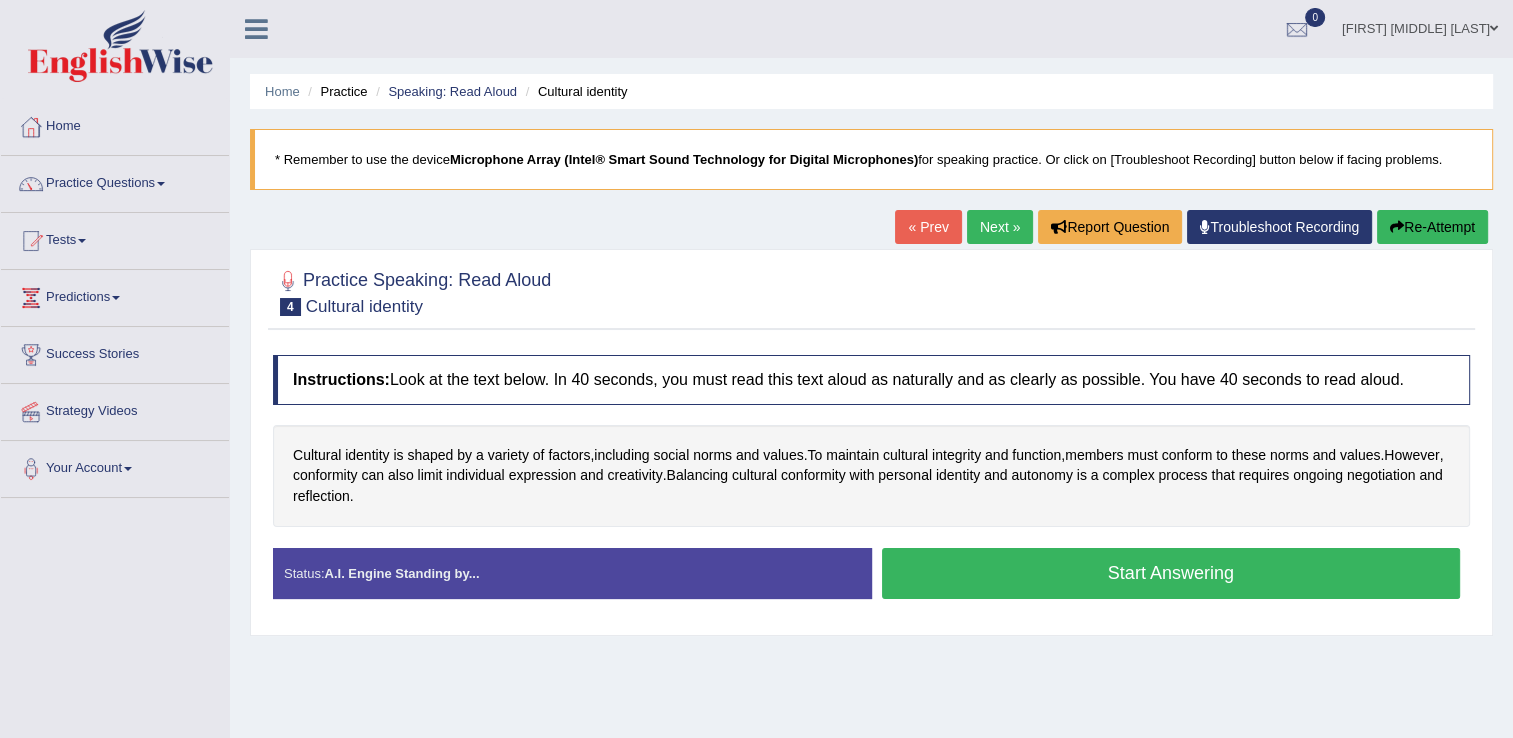 click on "Start Answering" at bounding box center (1171, 573) 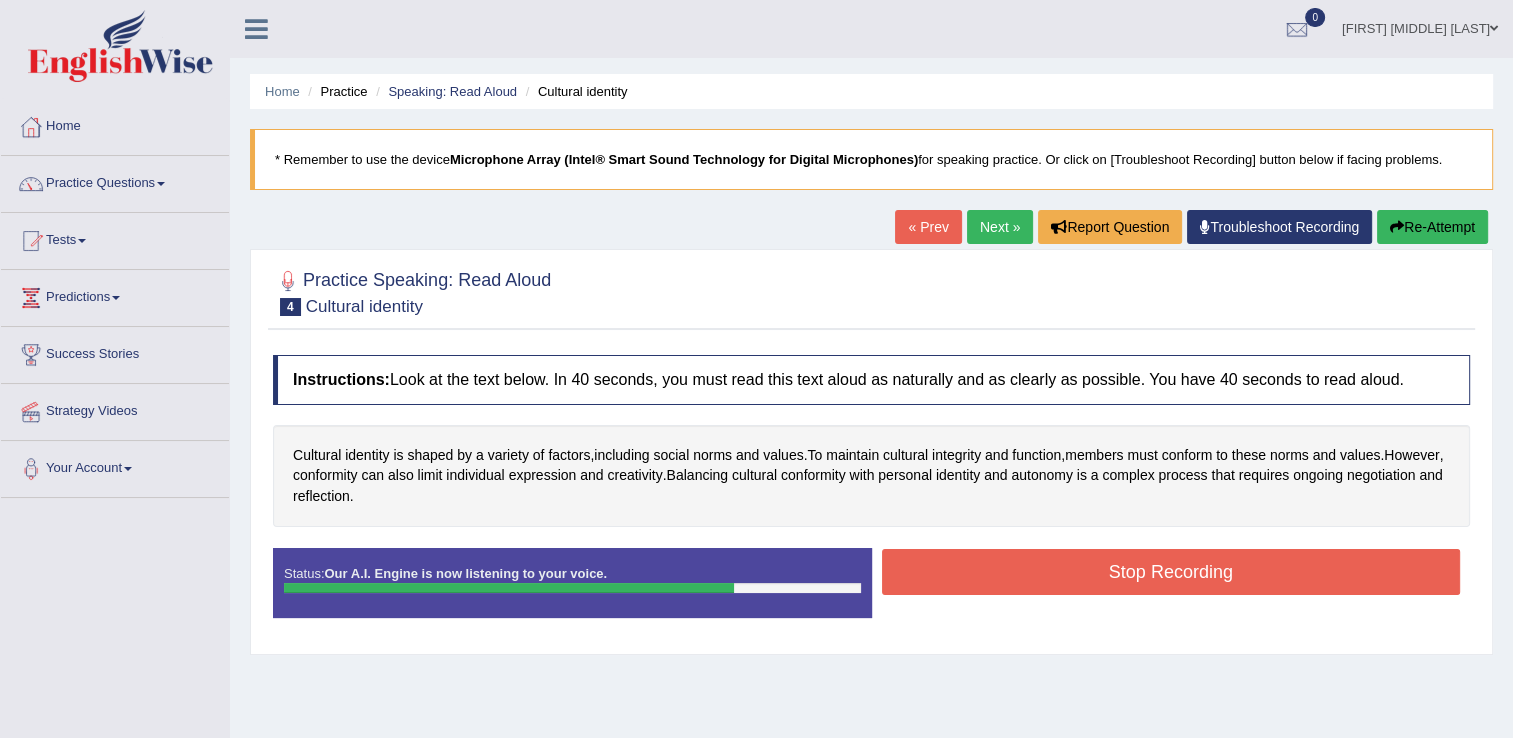 click on "Stop Recording" at bounding box center (1171, 572) 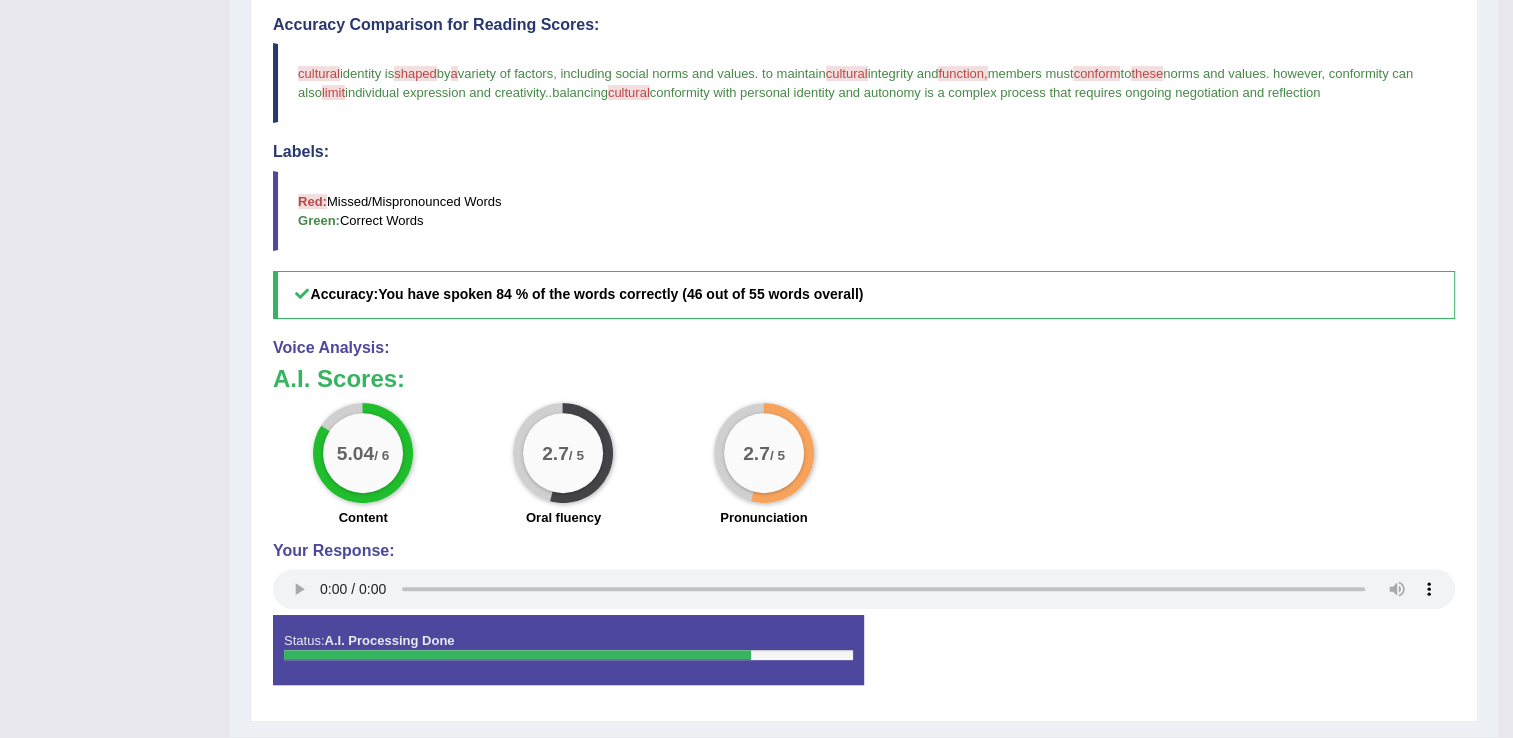 scroll, scrollTop: 607, scrollLeft: 0, axis: vertical 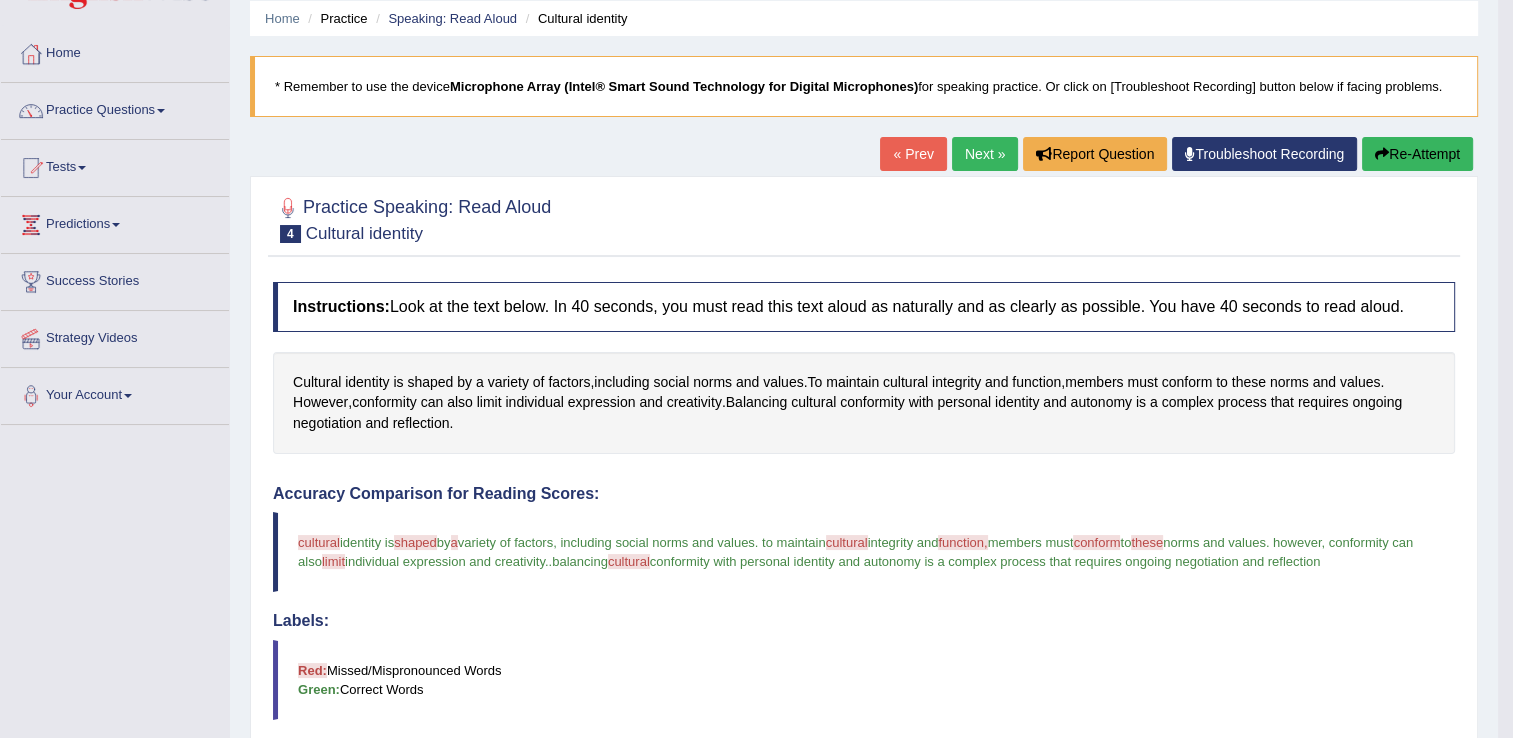 click on "Re-Attempt" at bounding box center [1417, 154] 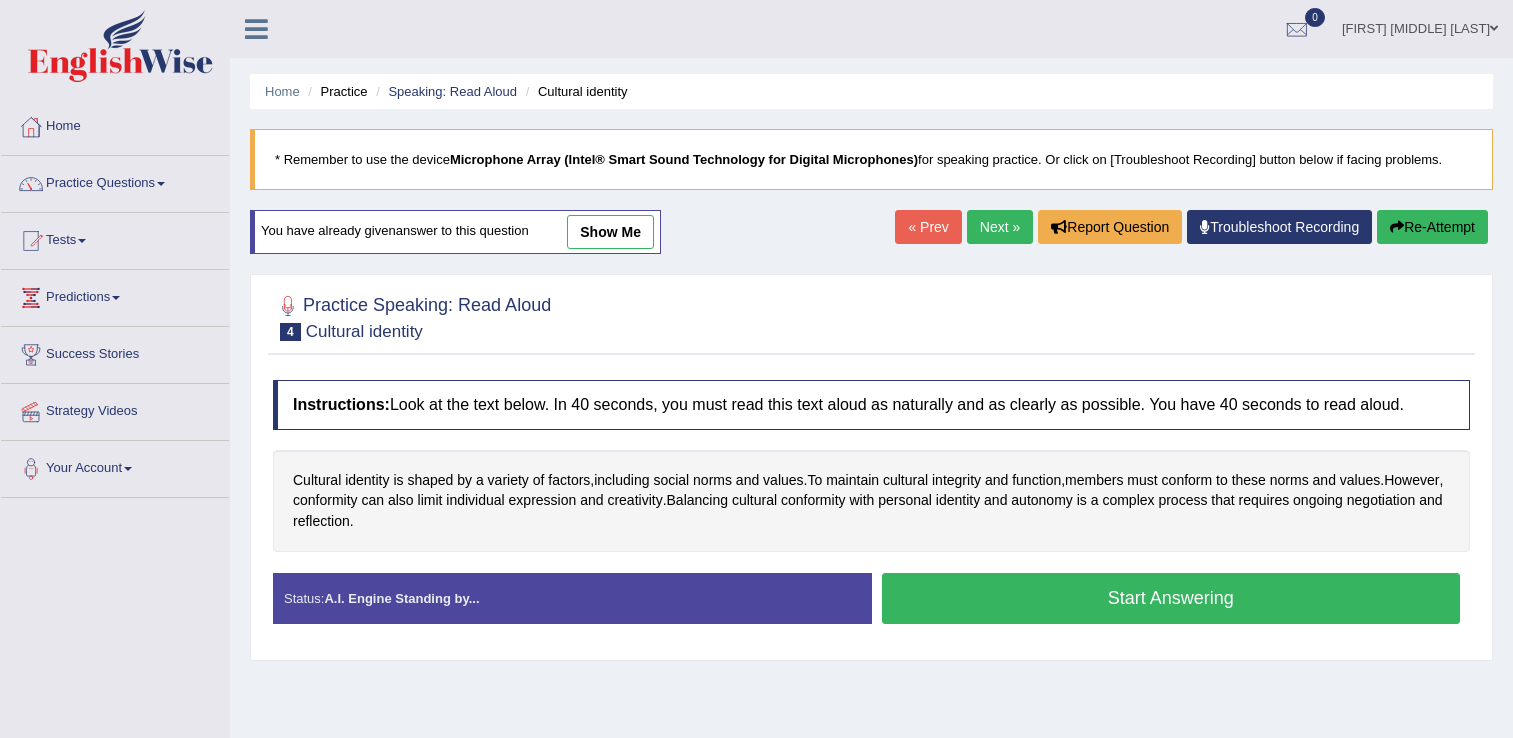 scroll, scrollTop: 73, scrollLeft: 0, axis: vertical 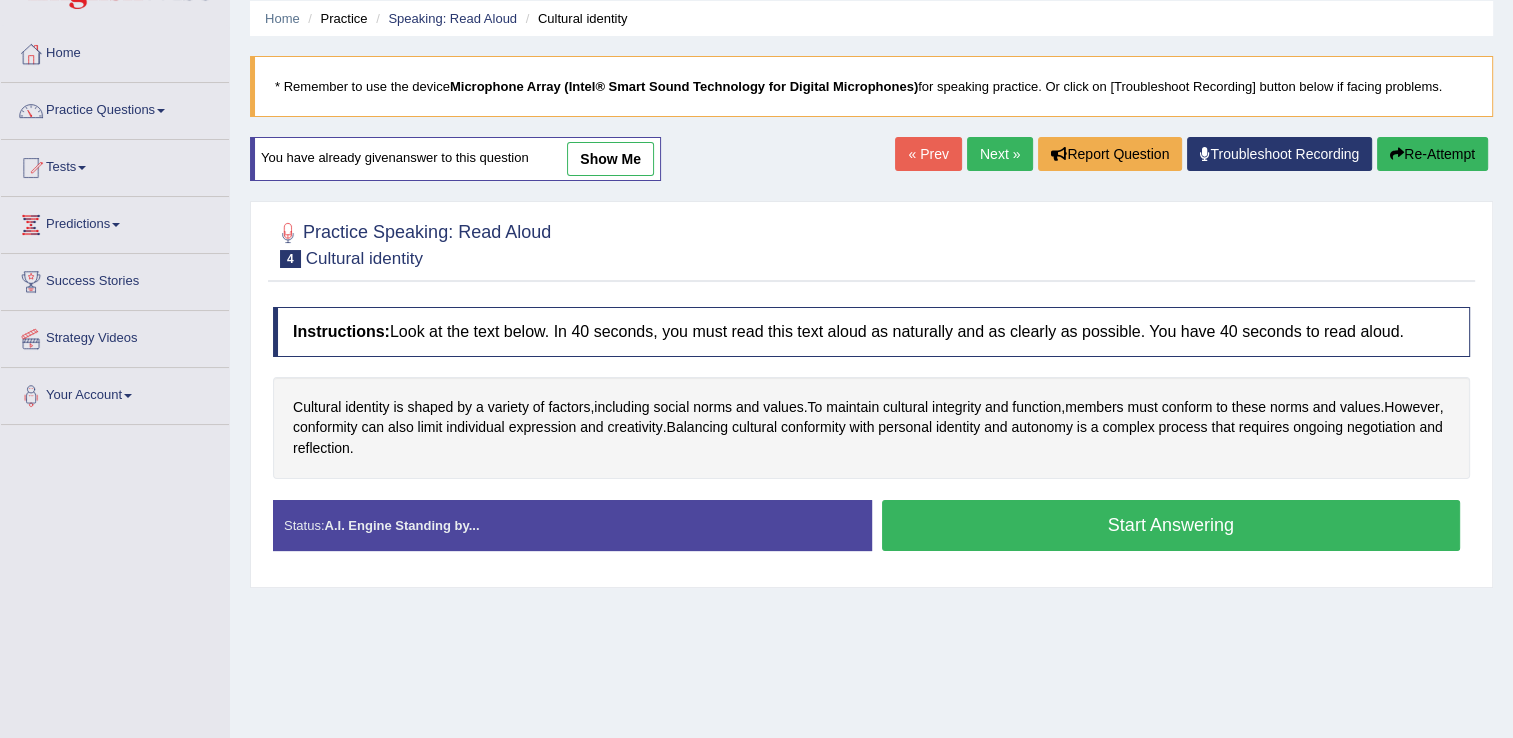 click on "Start Answering" at bounding box center (1171, 525) 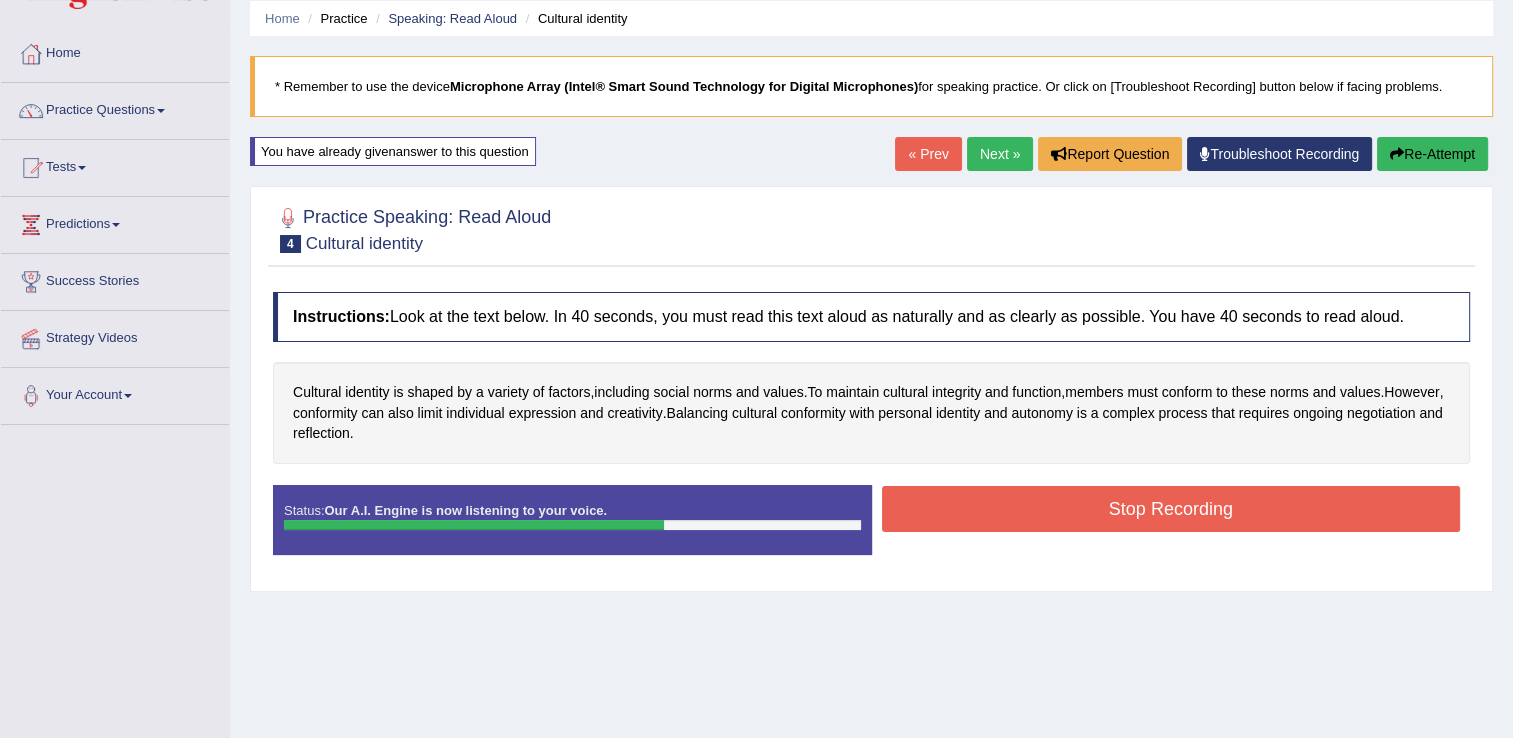 click on "Stop Recording" at bounding box center (1171, 509) 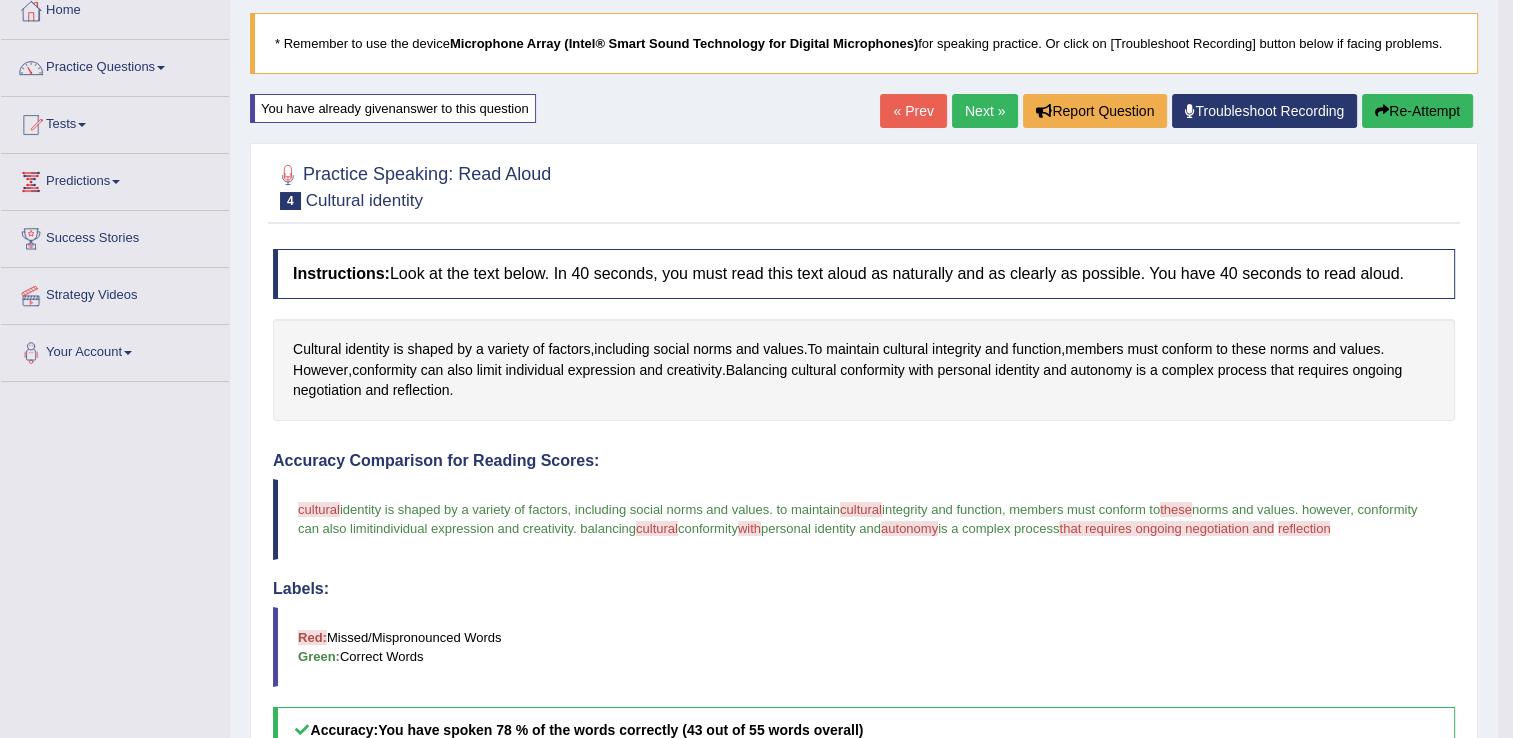 scroll, scrollTop: 0, scrollLeft: 0, axis: both 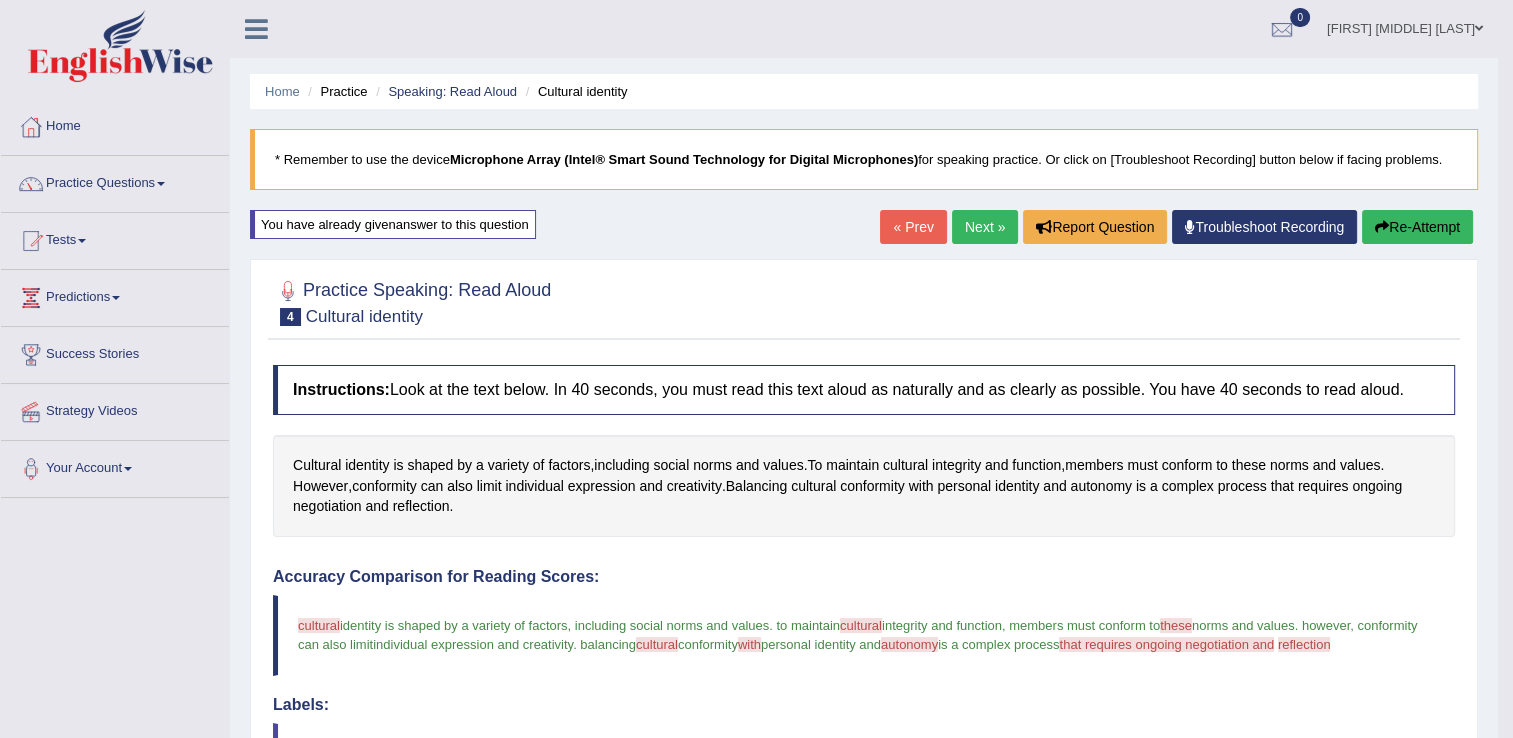 click on "Next »" at bounding box center [985, 227] 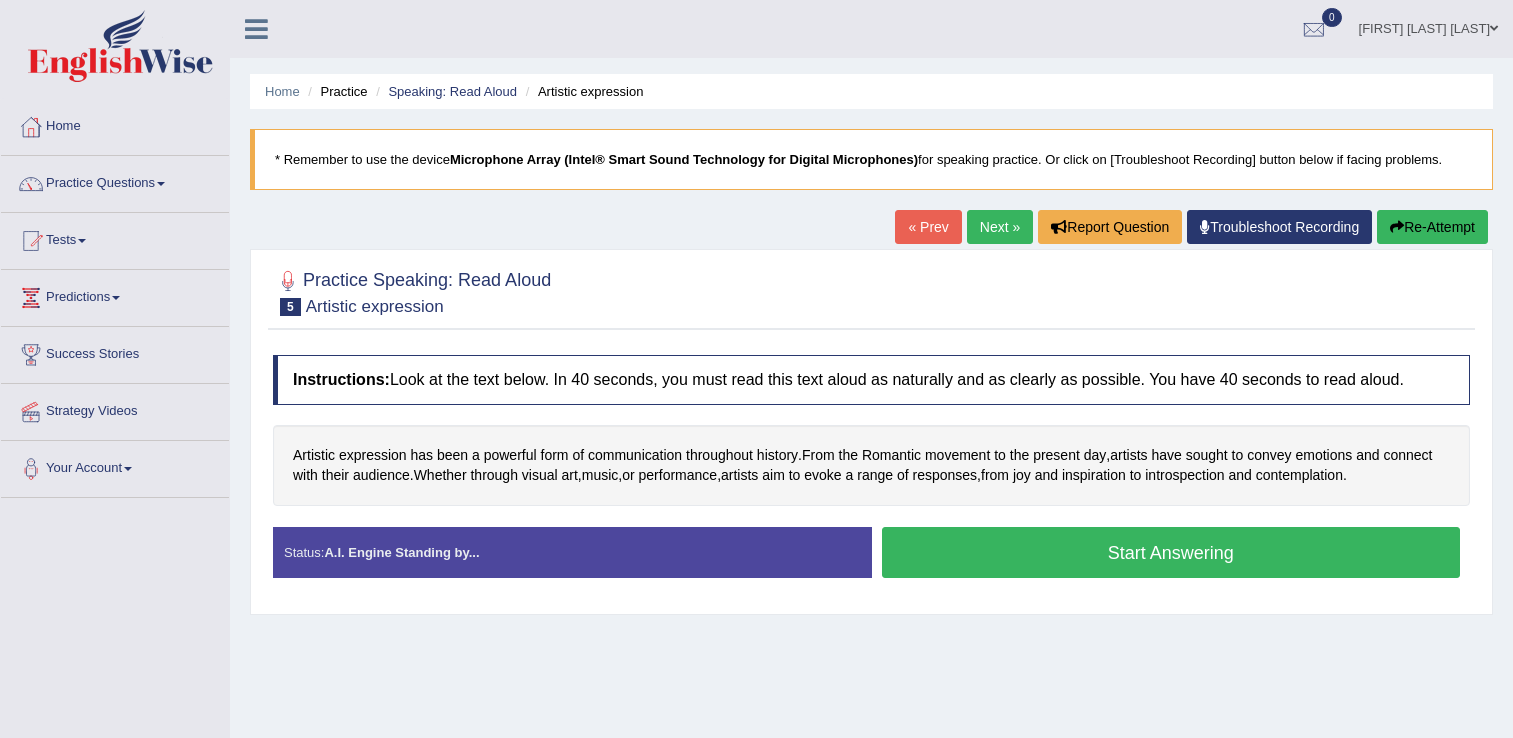scroll, scrollTop: 0, scrollLeft: 0, axis: both 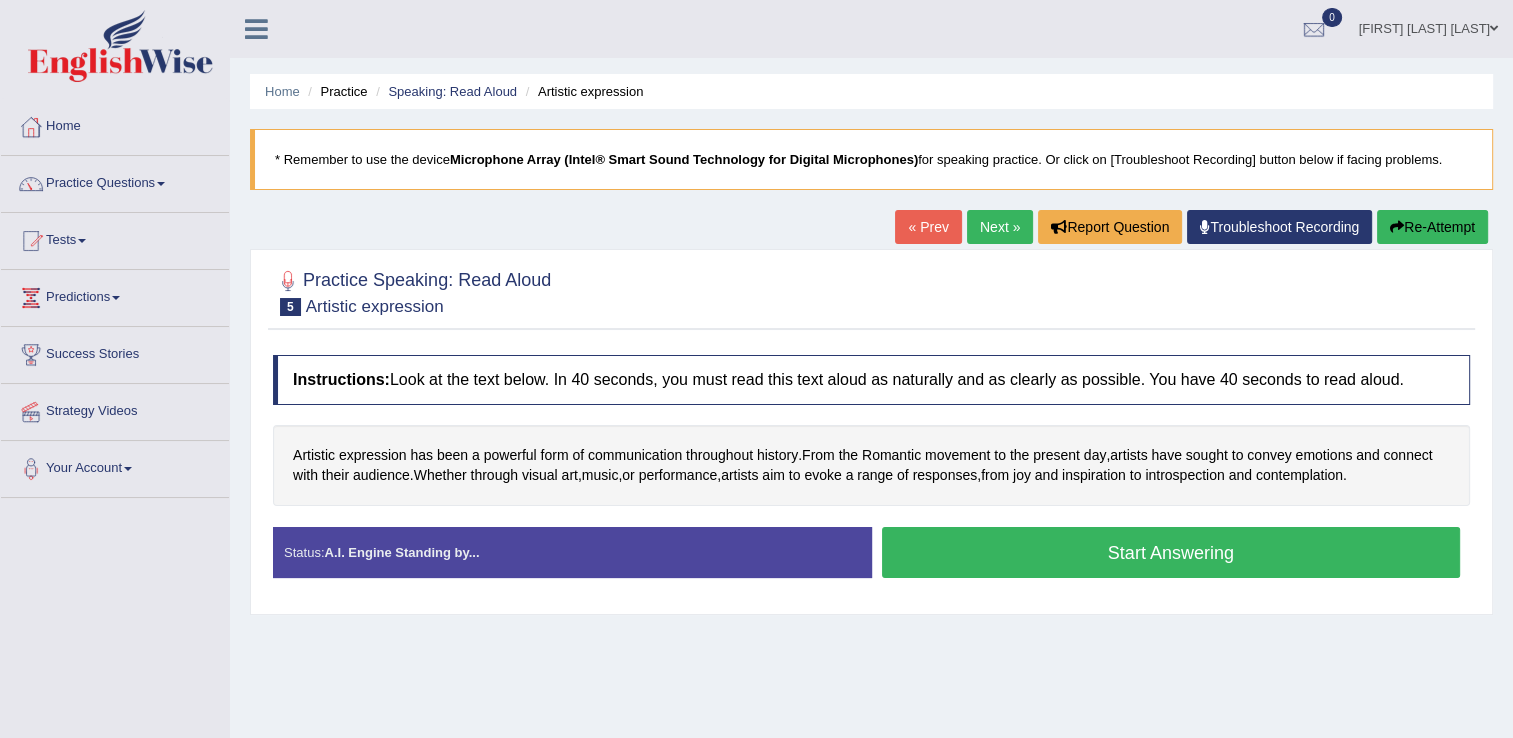click on "Status:  A.I. Engine Standing by..." at bounding box center [572, 552] 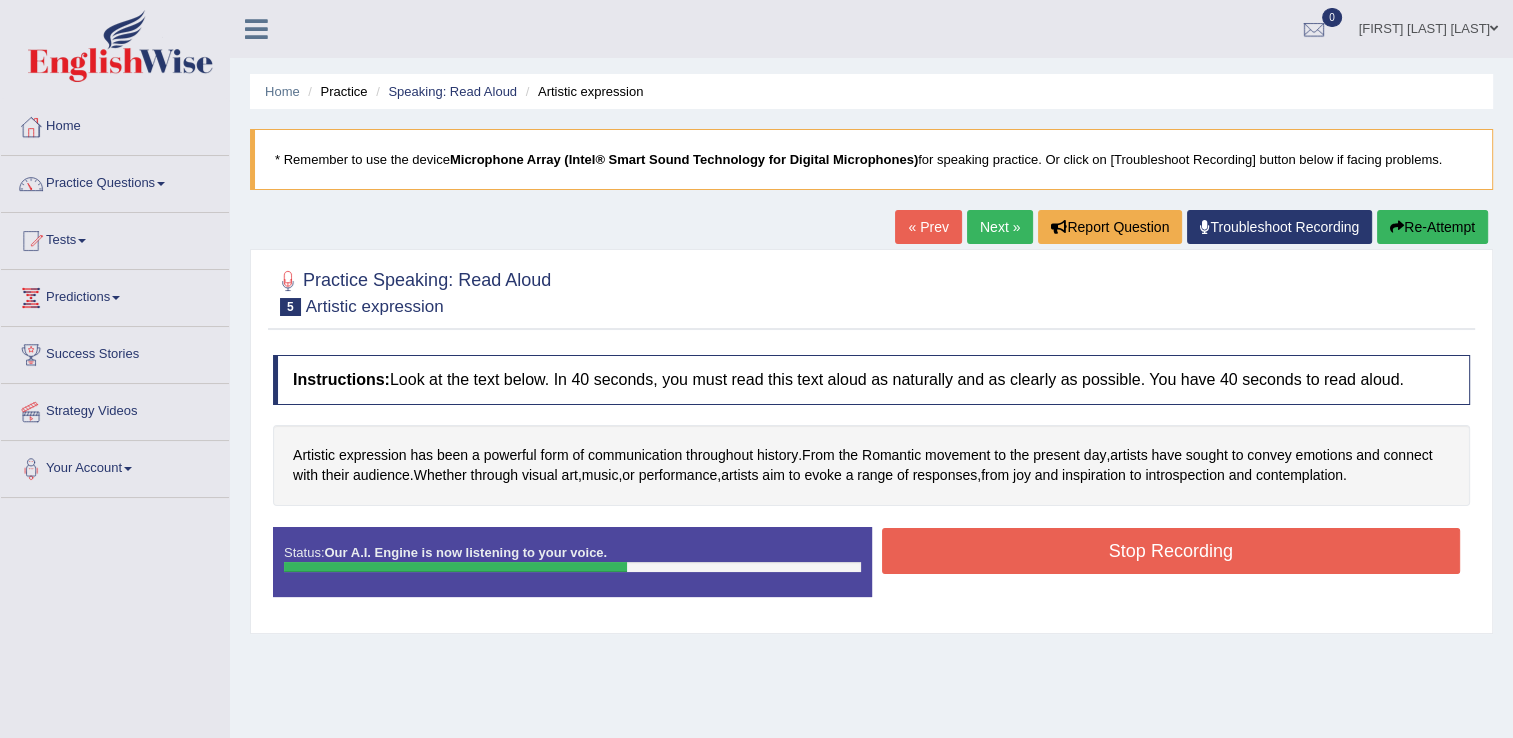 click on "Stop Recording" at bounding box center [1171, 551] 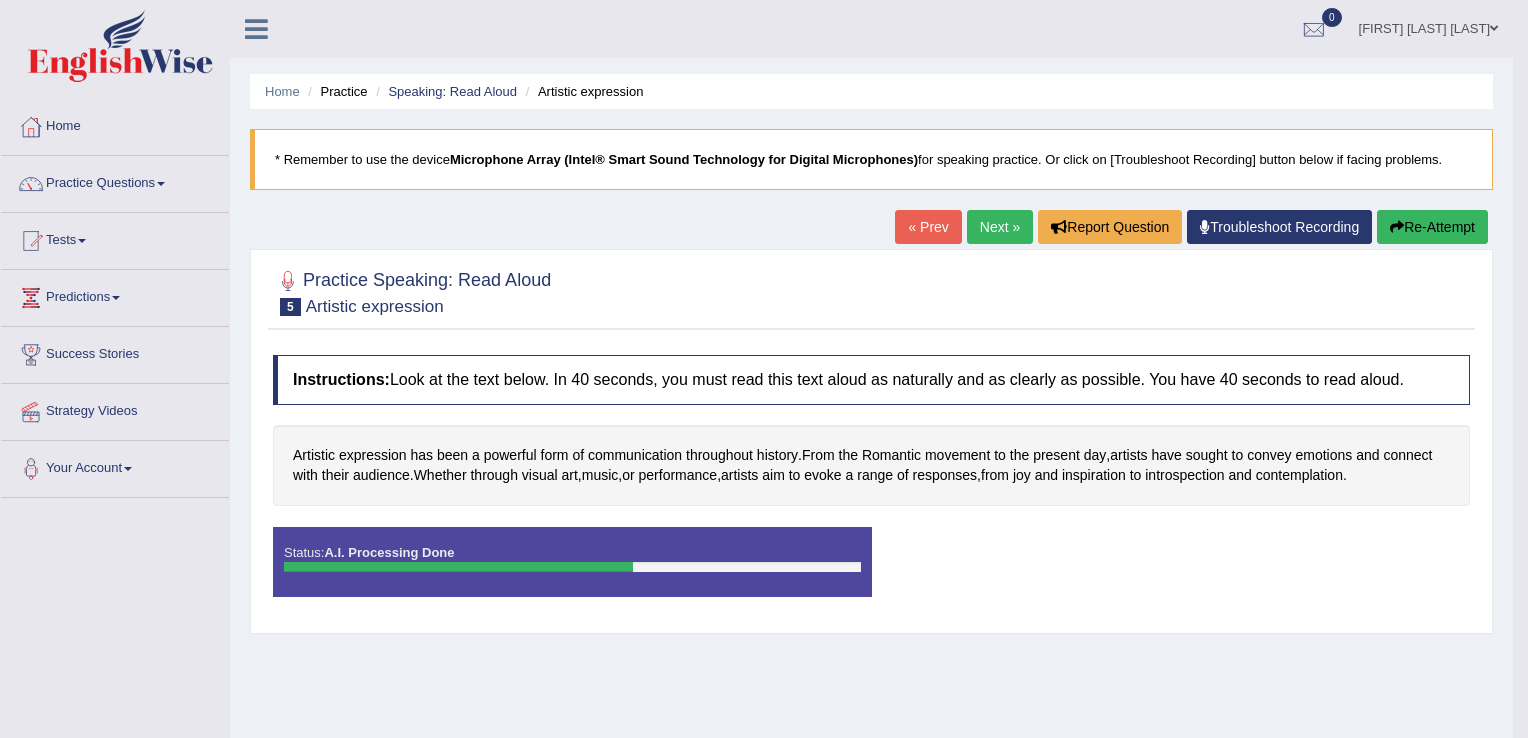 click on "Toggle navigation
Home
Practice Questions   Speaking Practice Read Aloud
Repeat Sentence
Describe Image
Re-tell Lecture
Answer Short Question
Summarize Group Discussion
Respond To A Situation
Writing Practice  Summarize Written Text
Write Essay
Reading Practice  Reading & Writing: Fill In The Blanks
Choose Multiple Answers
Re-order Paragraphs
Fill In The Blanks
Choose Single Answer
Listening Practice  Summarize Spoken Text
Highlight Incorrect Words
Highlight Correct Summary
Select Missing Word
Choose Single Answer
Choose Multiple Answers
Fill In The Blanks
Write From Dictation
Pronunciation
Tests  Take Practice Sectional Test" at bounding box center (764, 369) 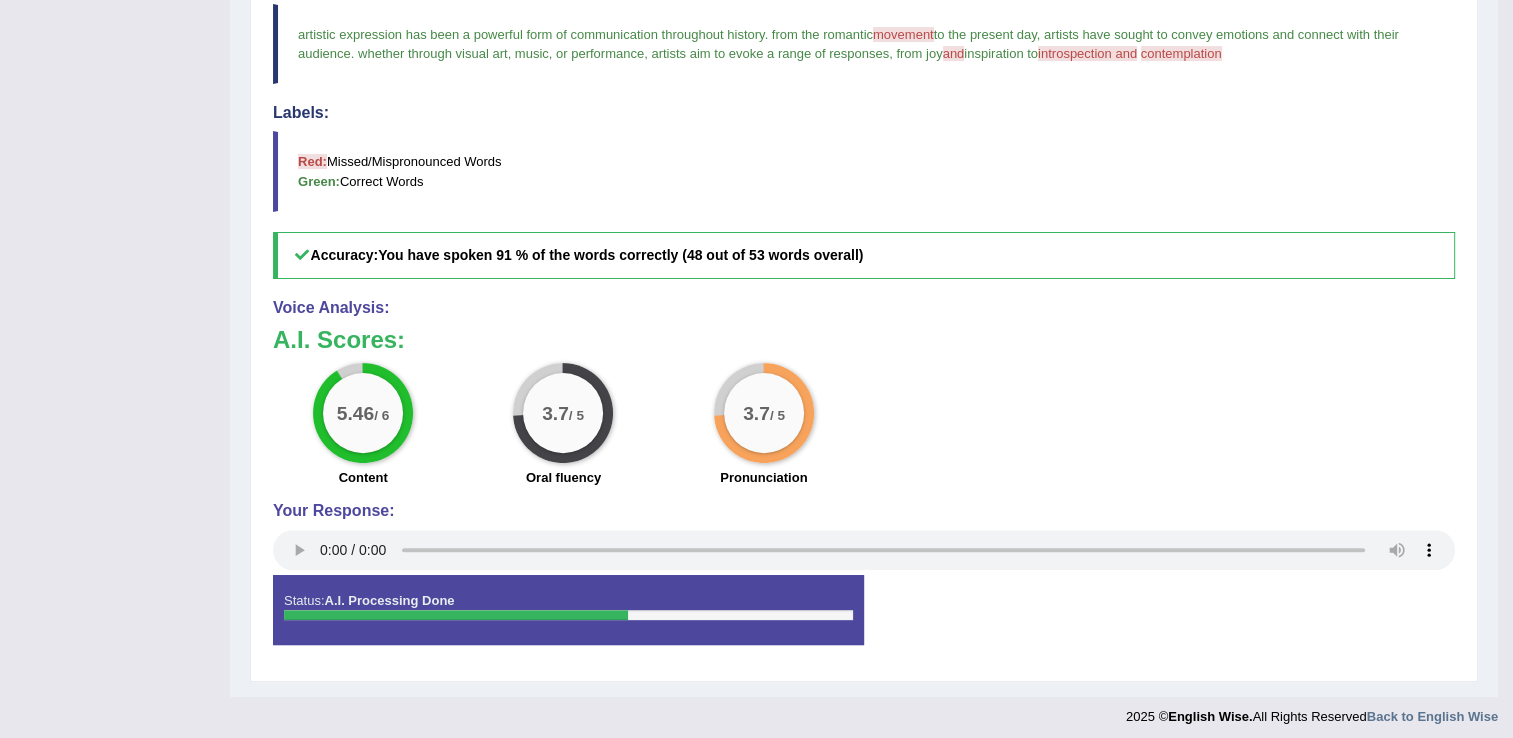 scroll, scrollTop: 568, scrollLeft: 0, axis: vertical 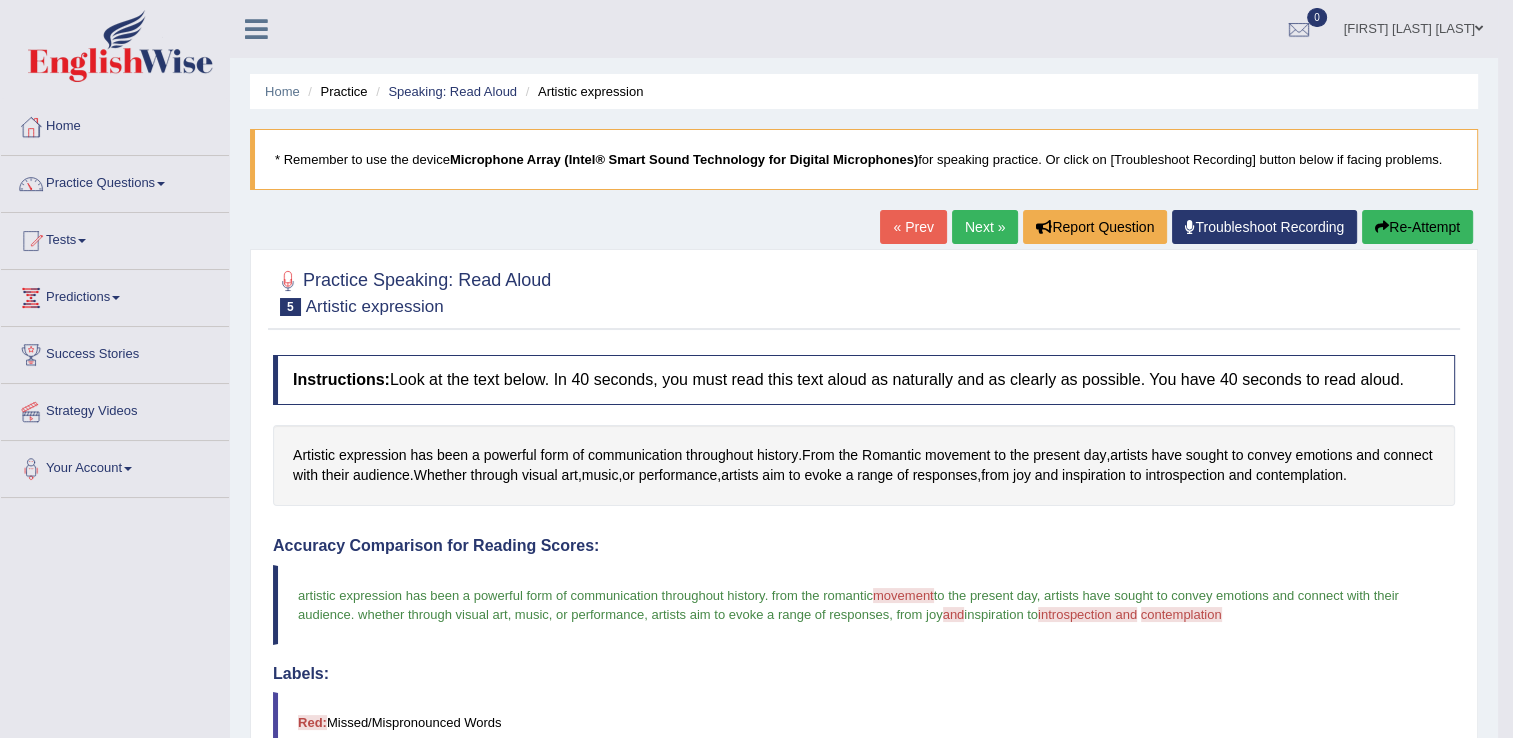 click on "Next »" at bounding box center [985, 227] 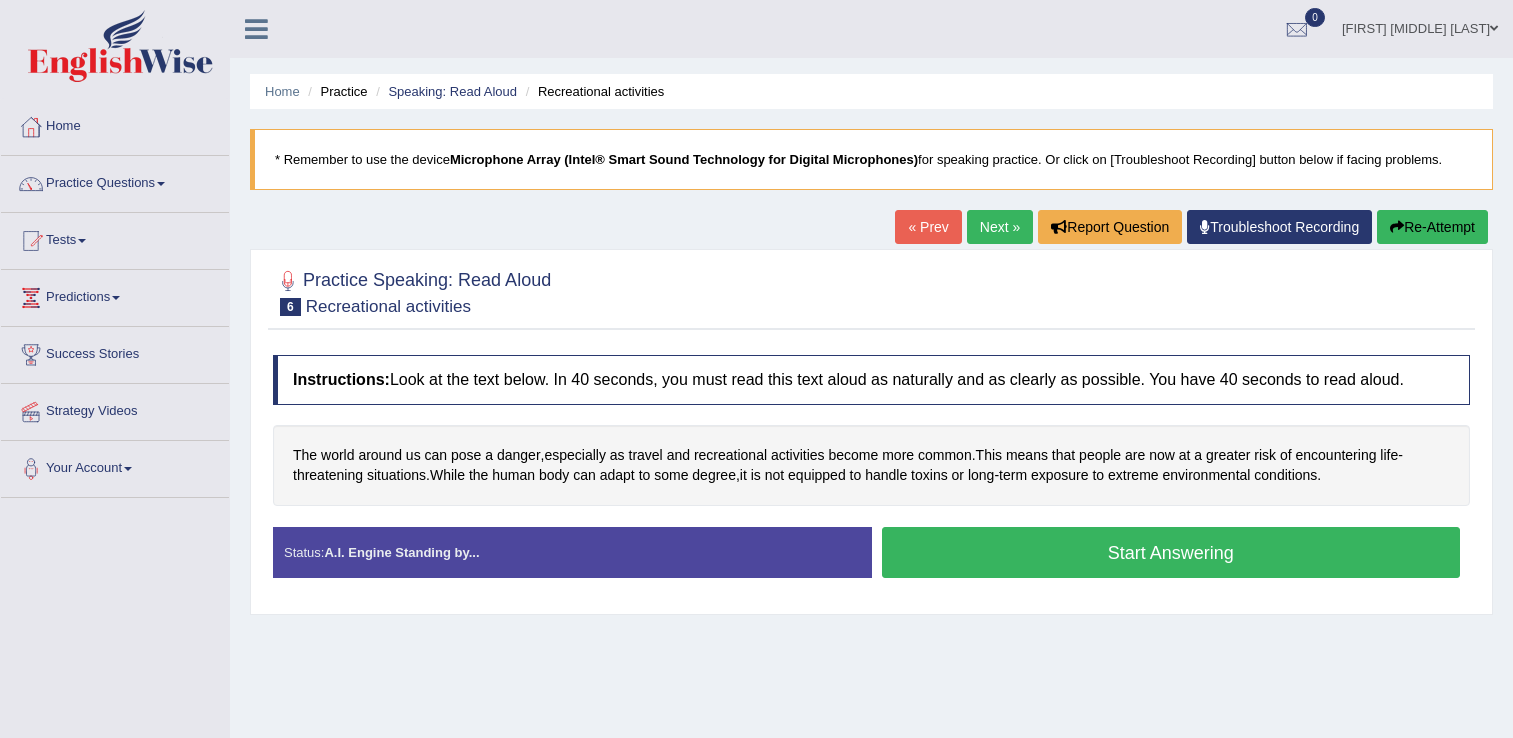 scroll, scrollTop: 0, scrollLeft: 0, axis: both 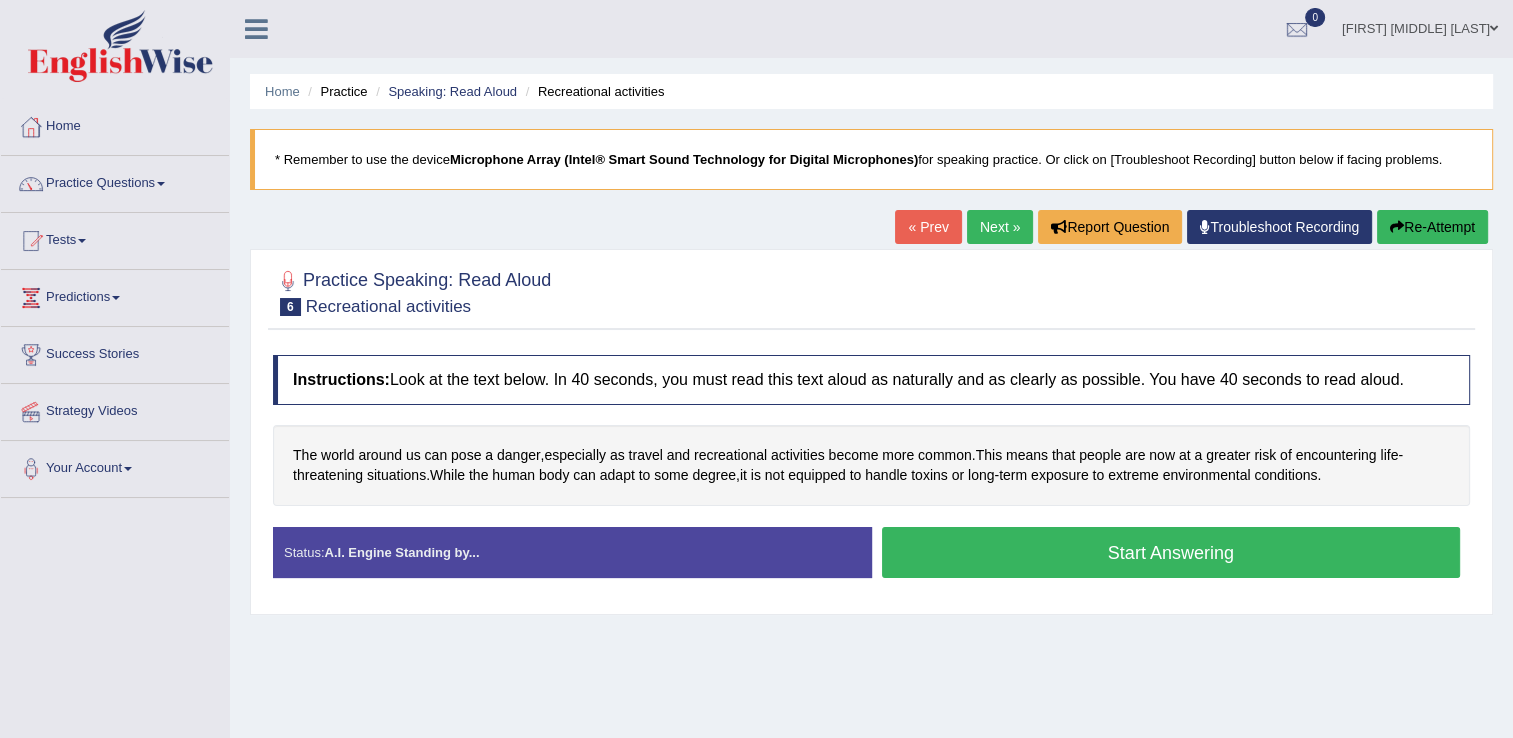 click on "Start Answering" at bounding box center [1171, 552] 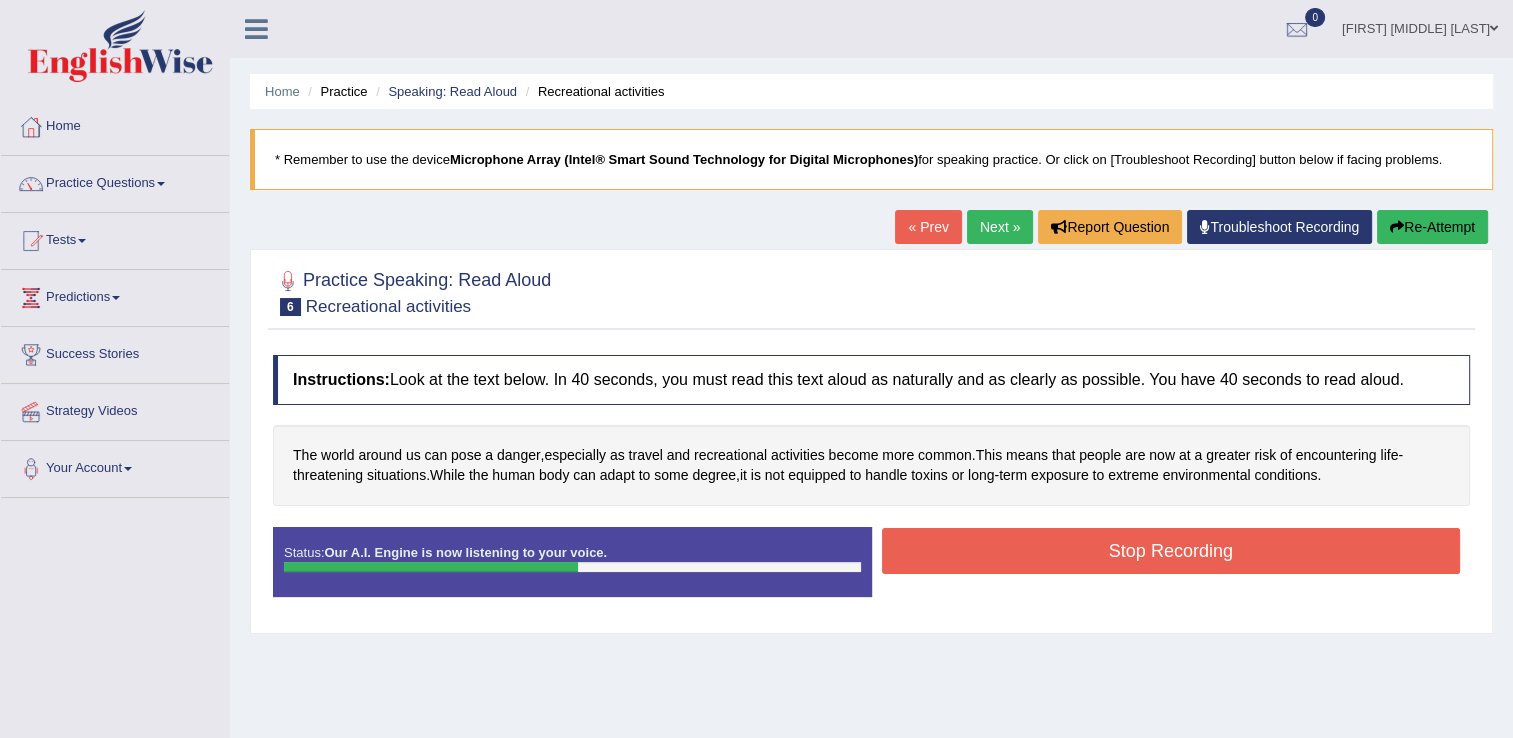 click on "Stop Recording" at bounding box center [1171, 551] 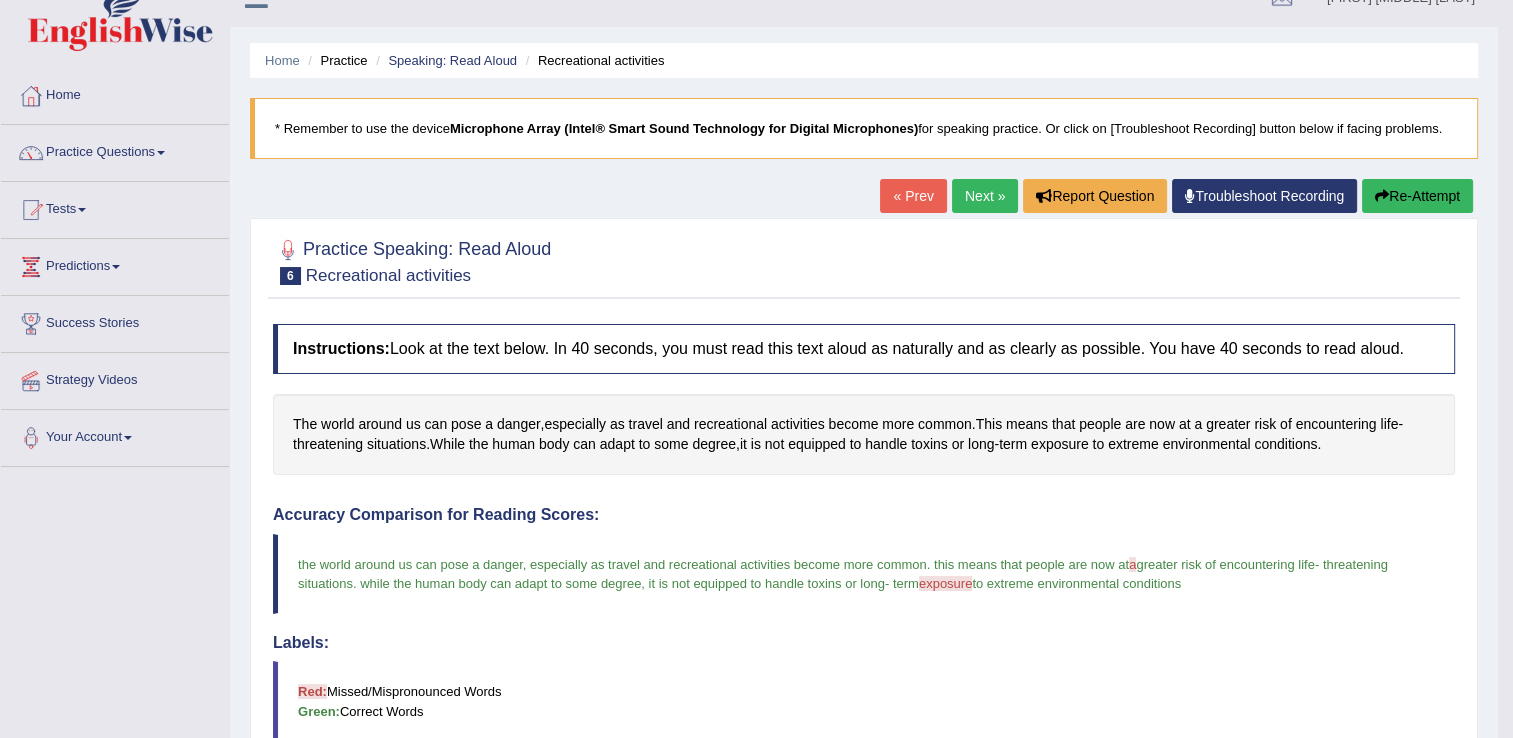 scroll, scrollTop: 35, scrollLeft: 0, axis: vertical 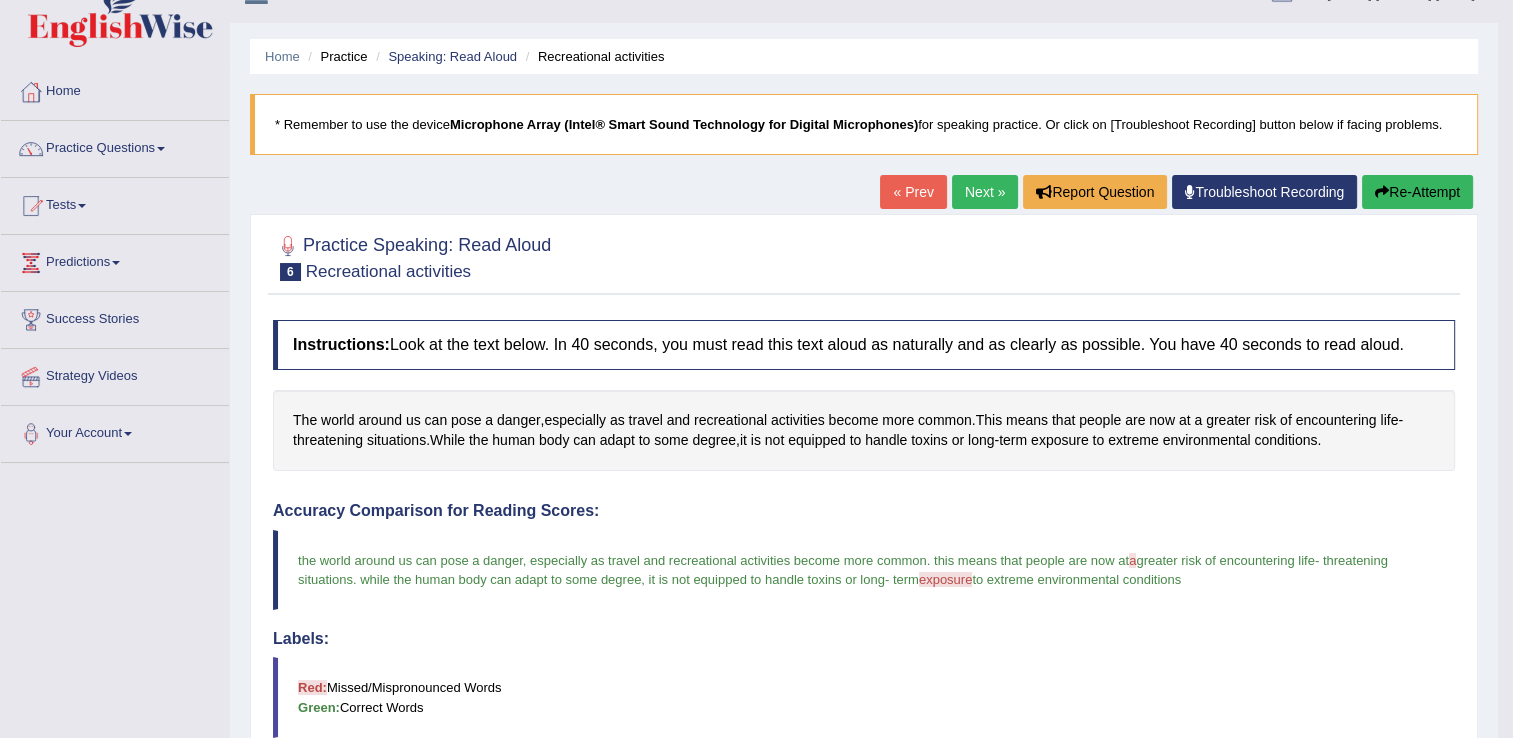 click on "Next »" at bounding box center [985, 192] 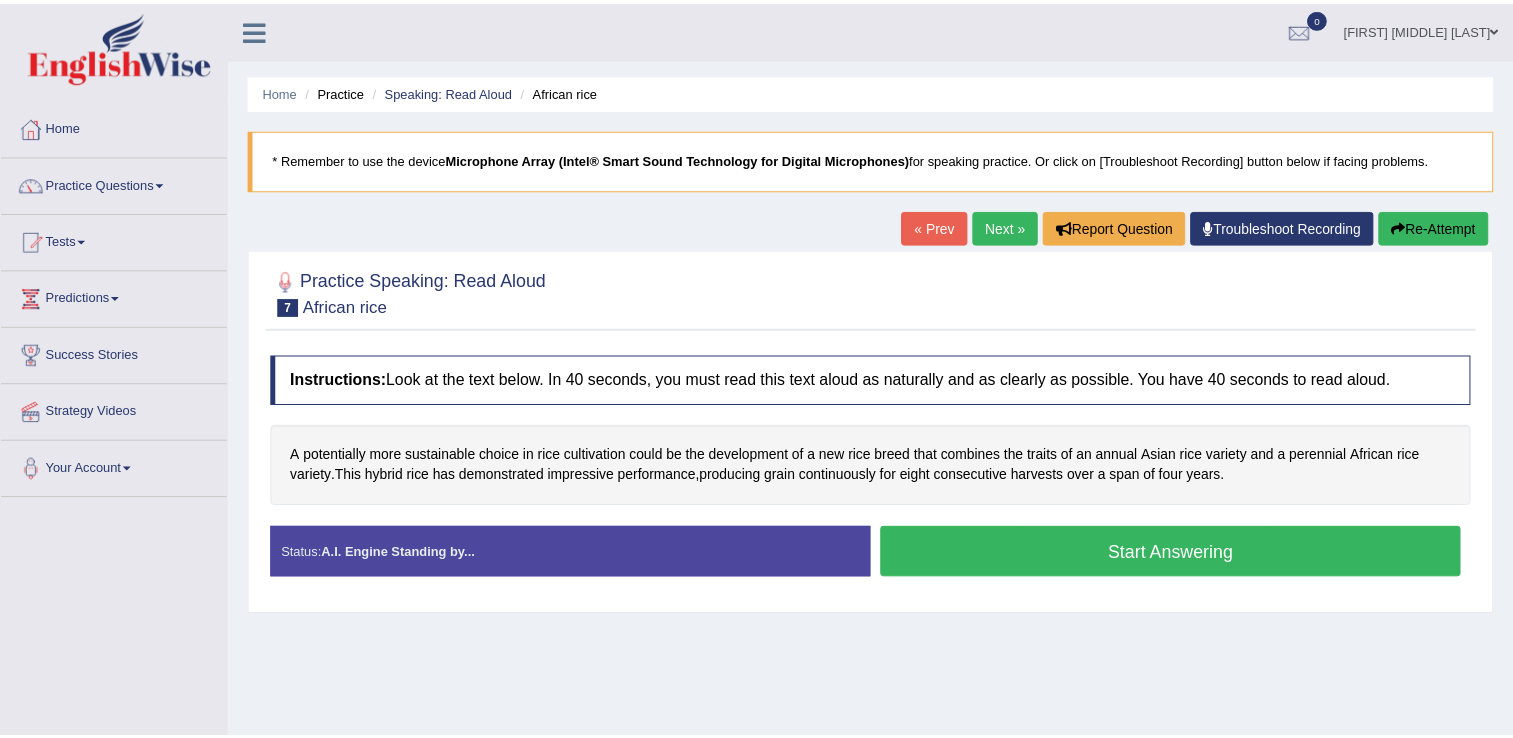 scroll, scrollTop: 0, scrollLeft: 0, axis: both 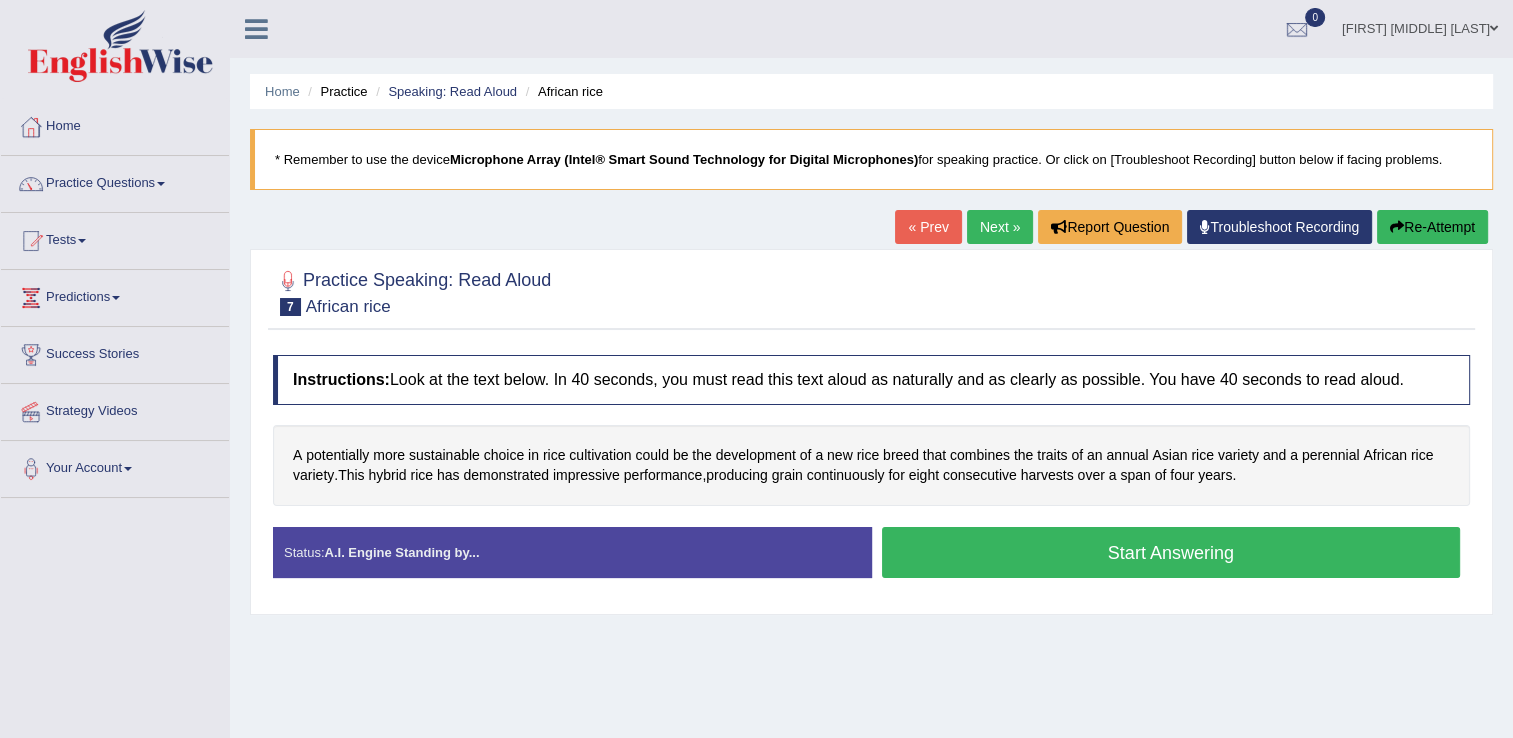 click on "Start Answering" at bounding box center (1171, 552) 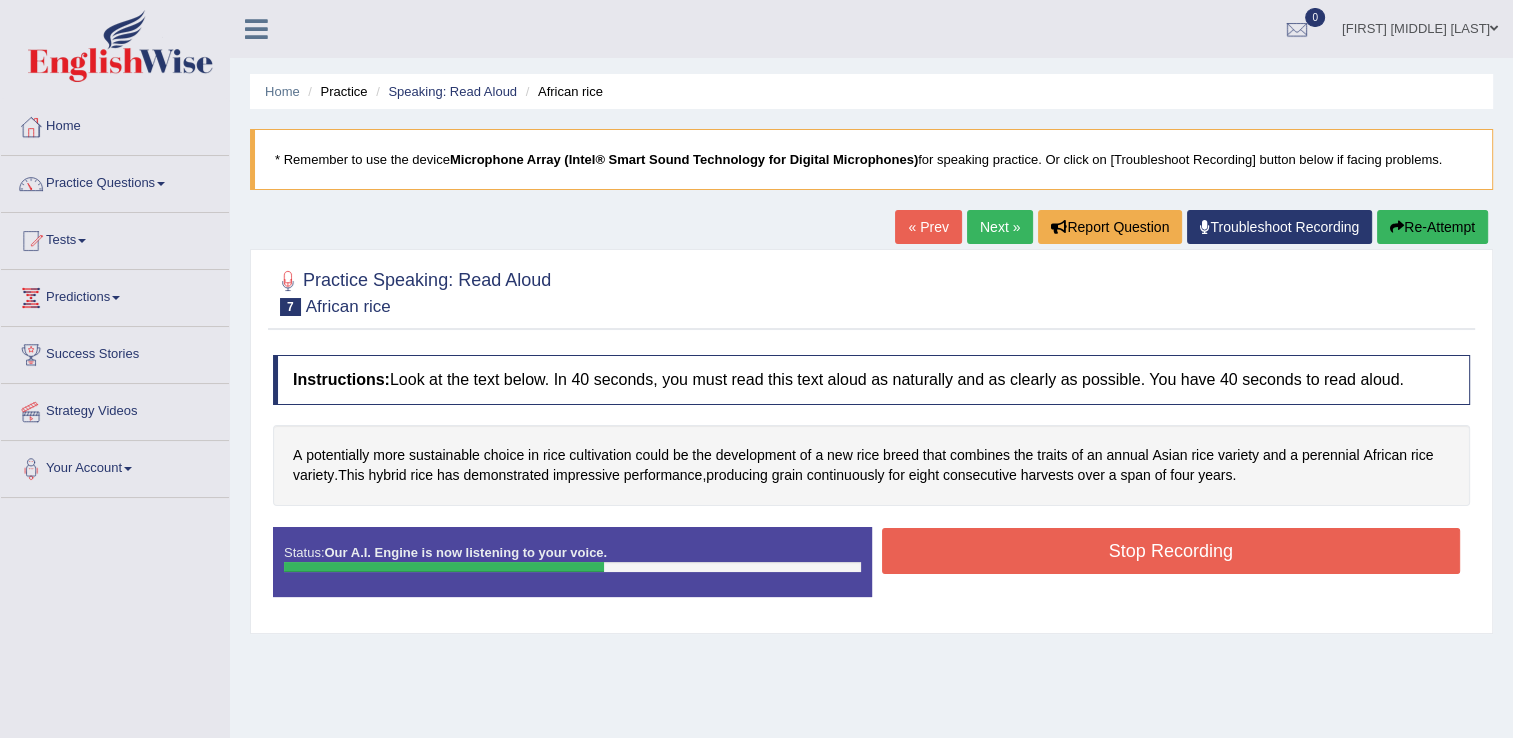 click on "Stop Recording" at bounding box center [1171, 551] 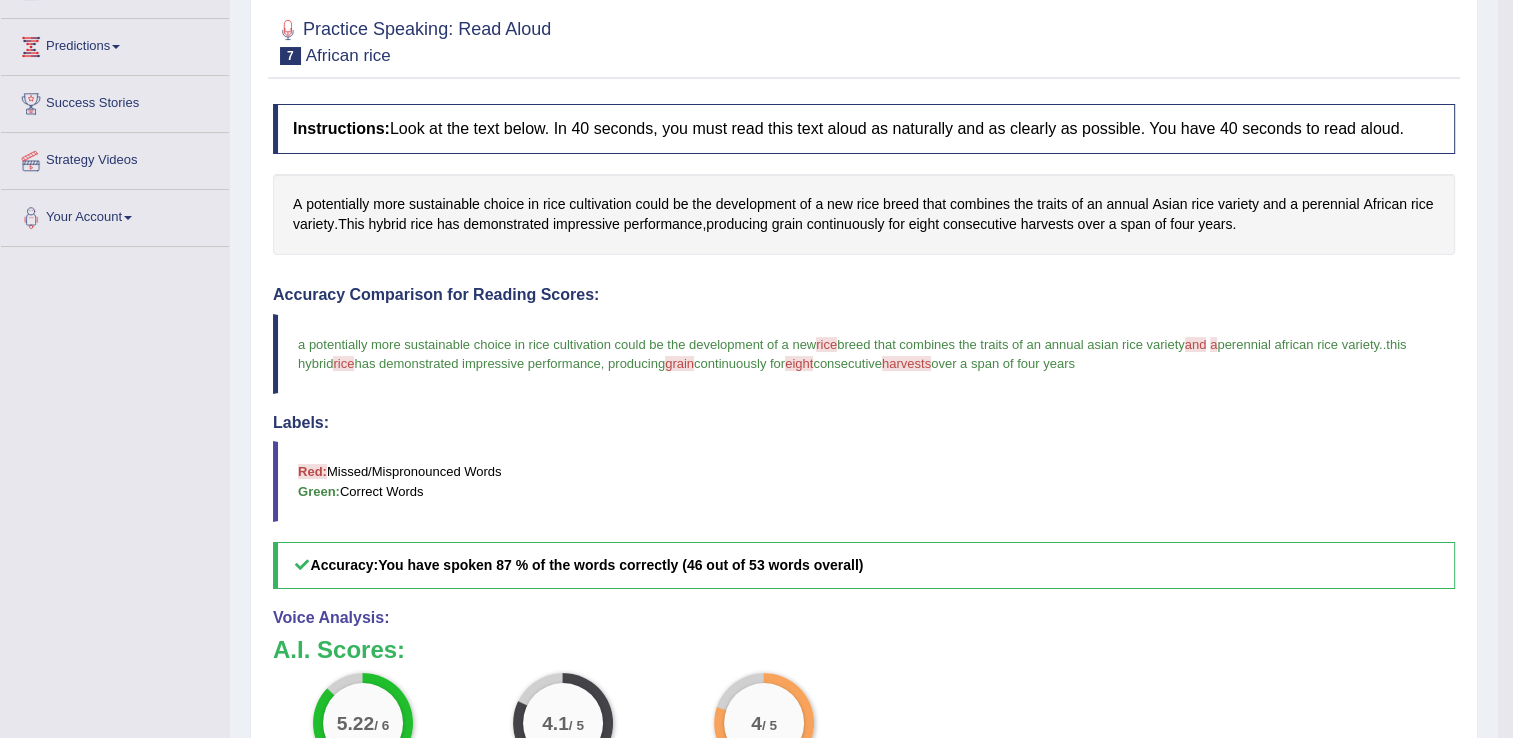 scroll, scrollTop: 150, scrollLeft: 0, axis: vertical 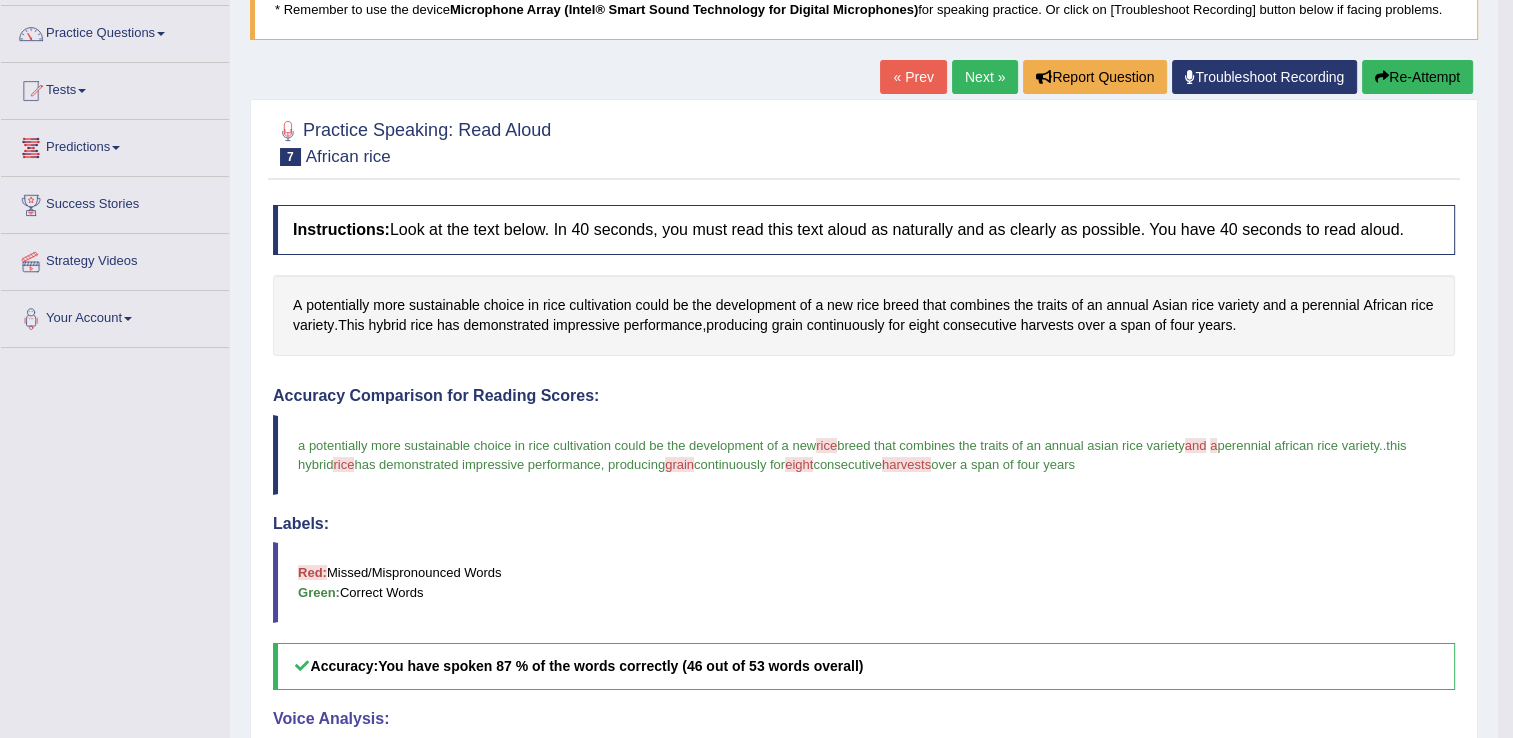 click on "Predictions" at bounding box center [115, 145] 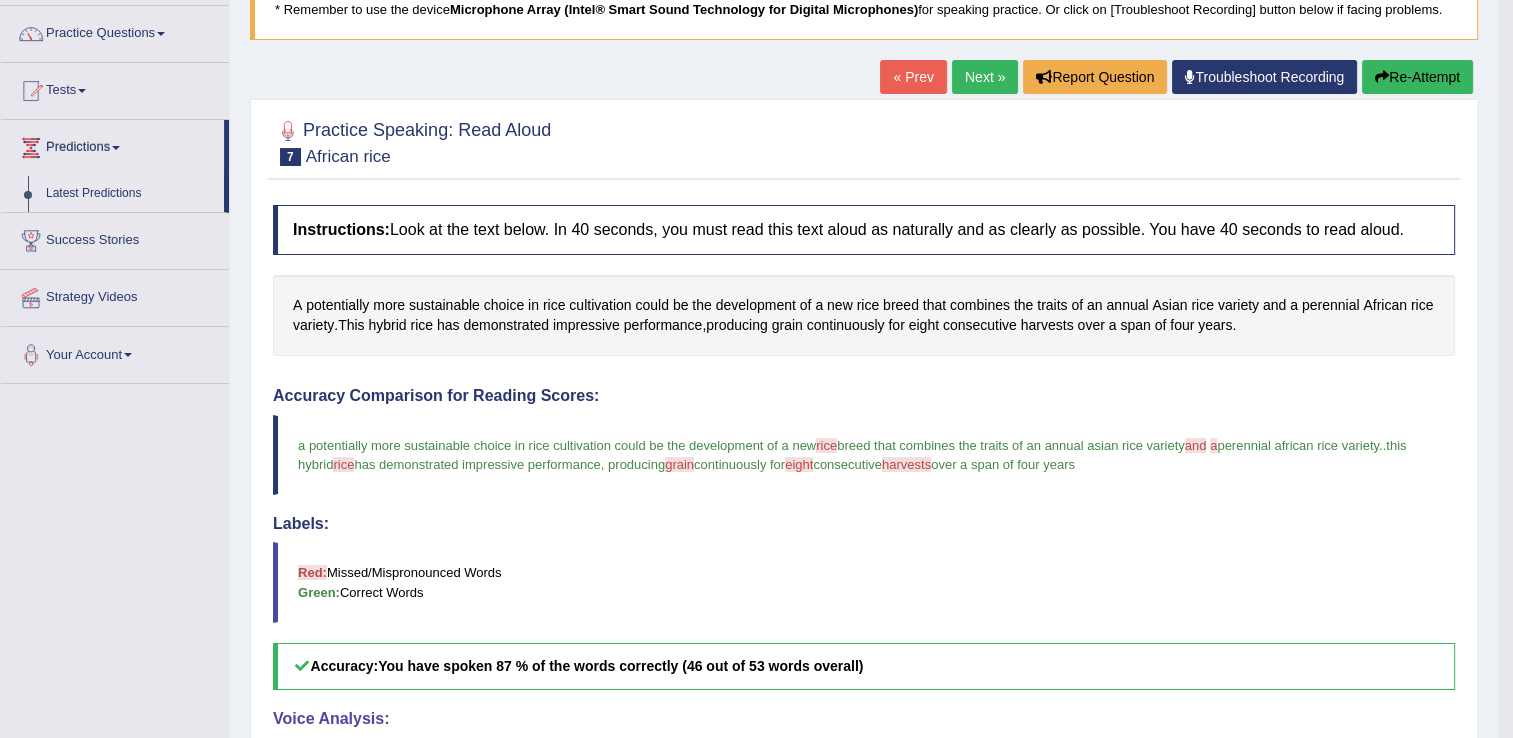 click on "Latest Predictions" at bounding box center [130, 194] 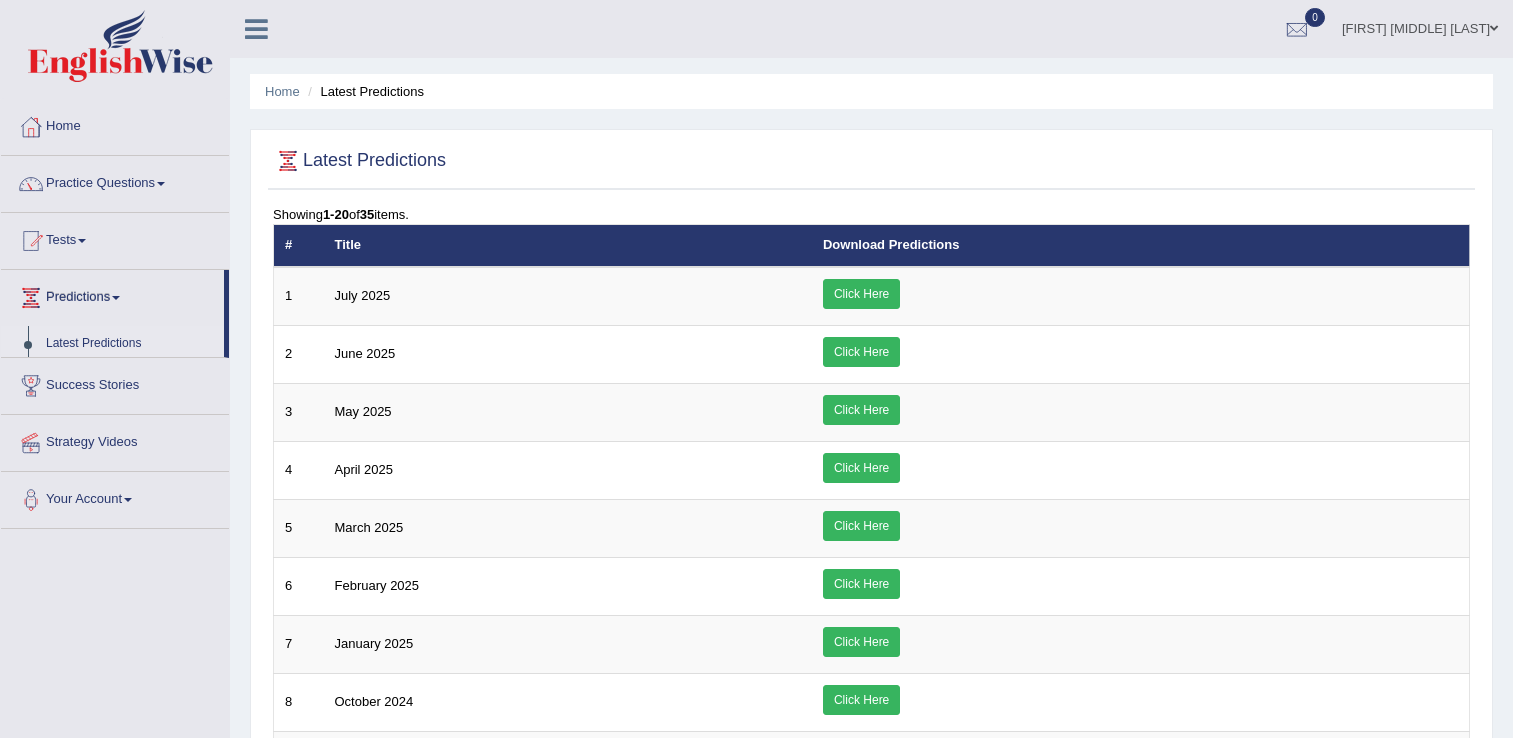 scroll, scrollTop: 0, scrollLeft: 0, axis: both 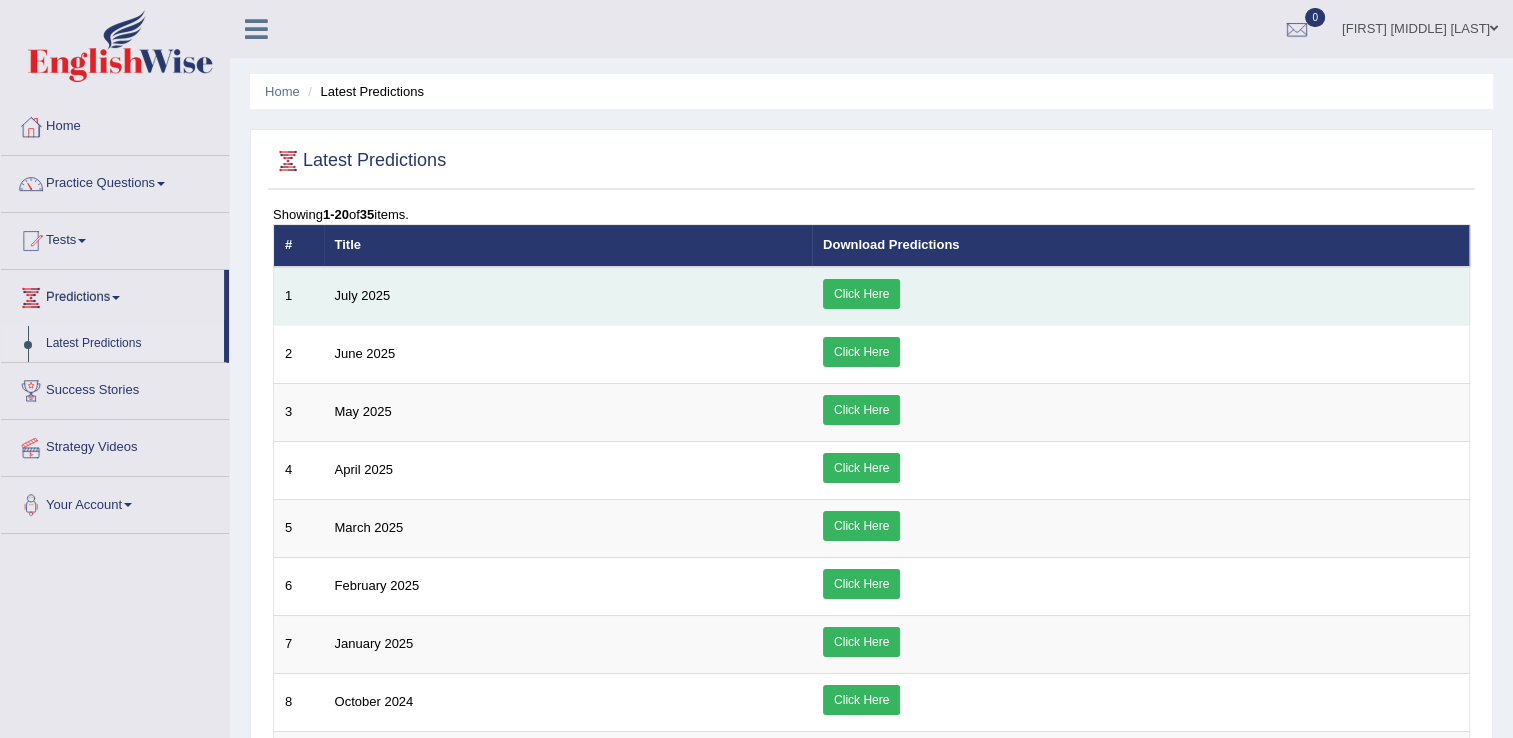 click on "Click Here" at bounding box center (861, 294) 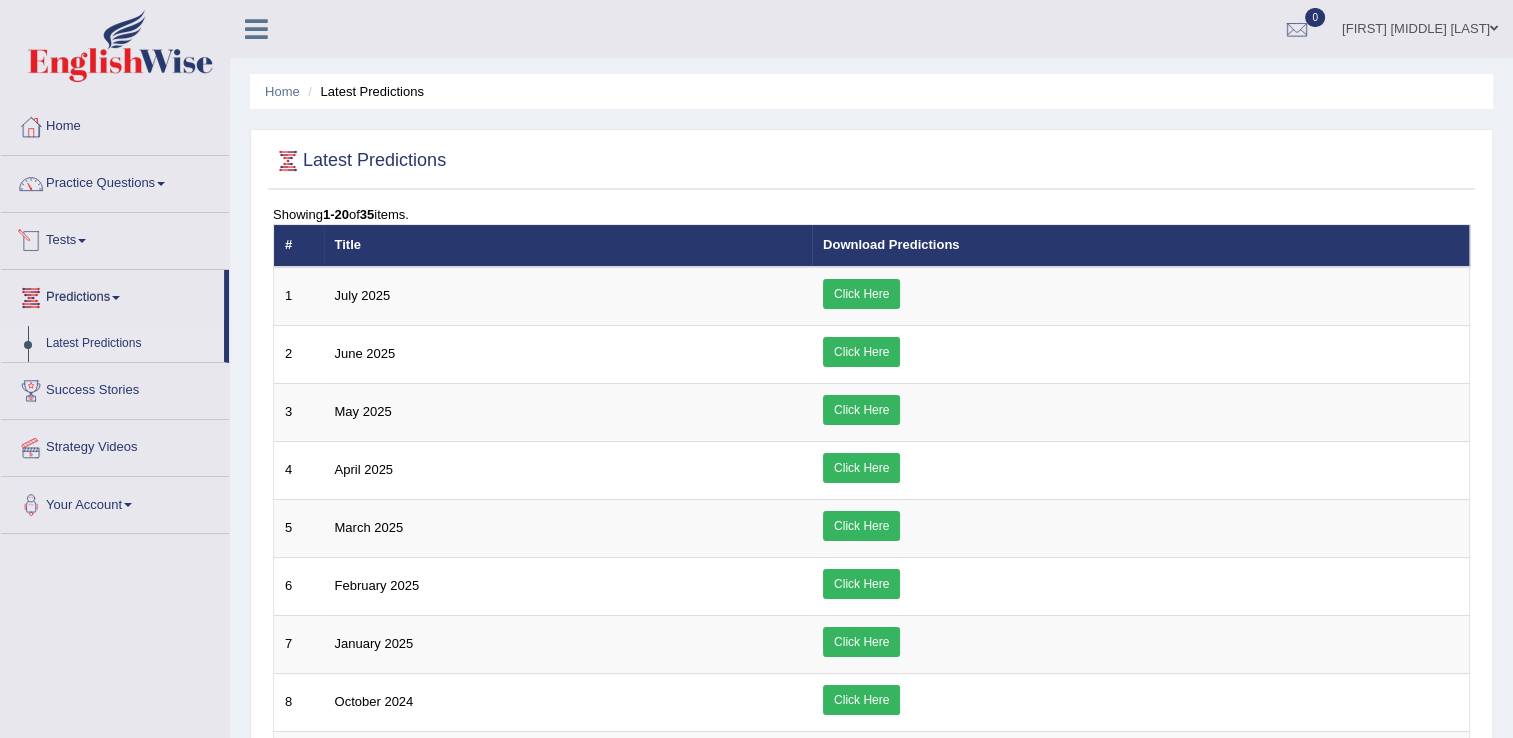 click on "Tests" at bounding box center [115, 238] 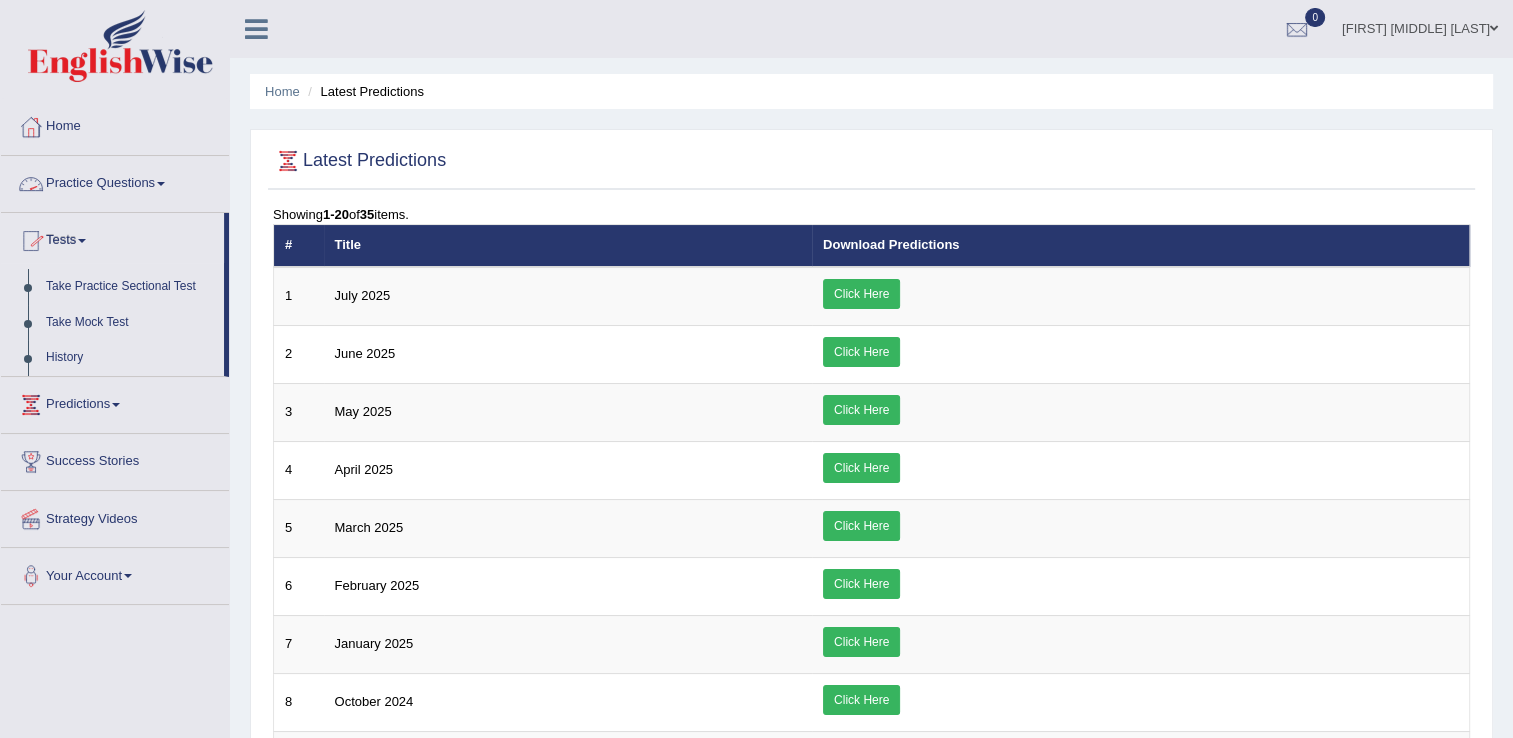 click on "Practice Questions" at bounding box center (115, 181) 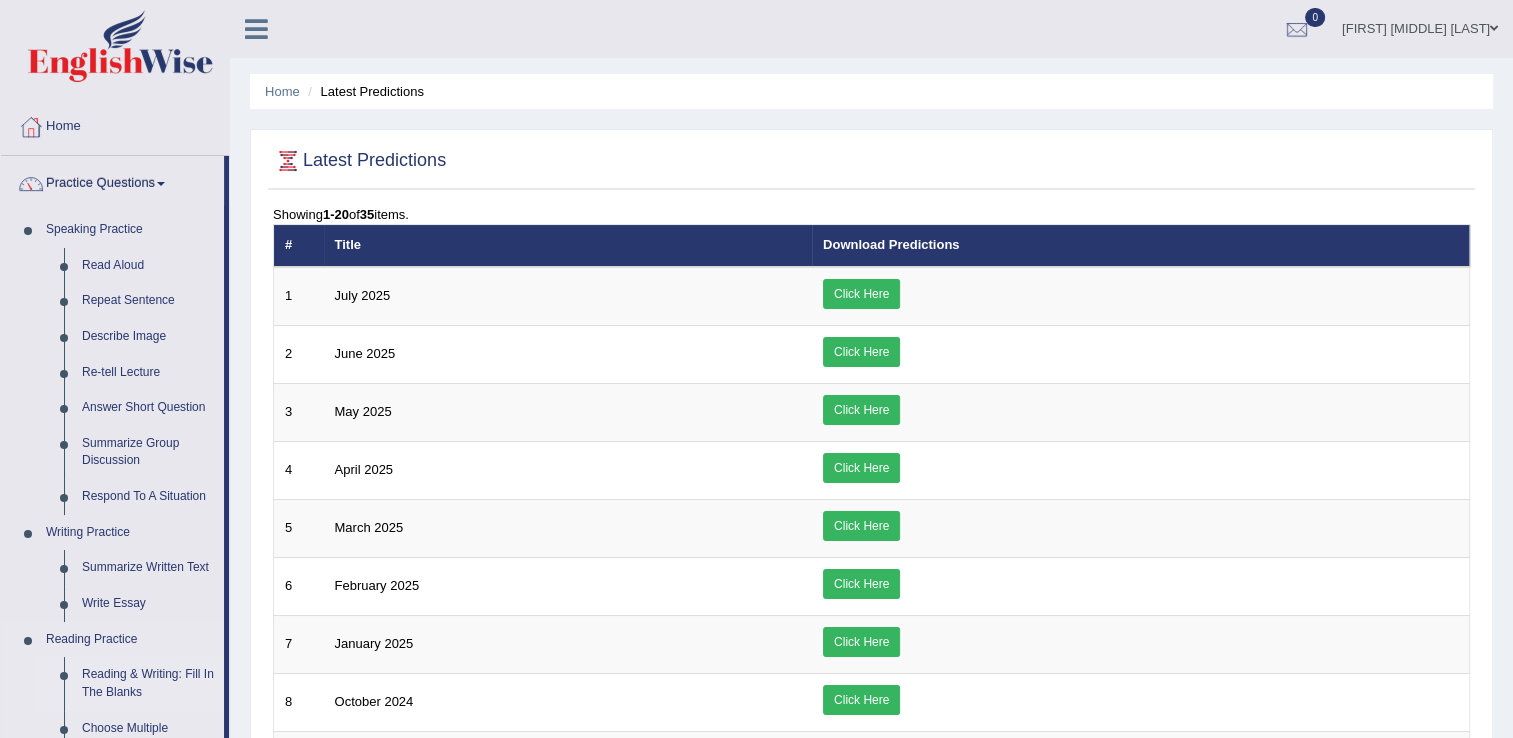 drag, startPoint x: 224, startPoint y: 546, endPoint x: 214, endPoint y: 690, distance: 144.3468 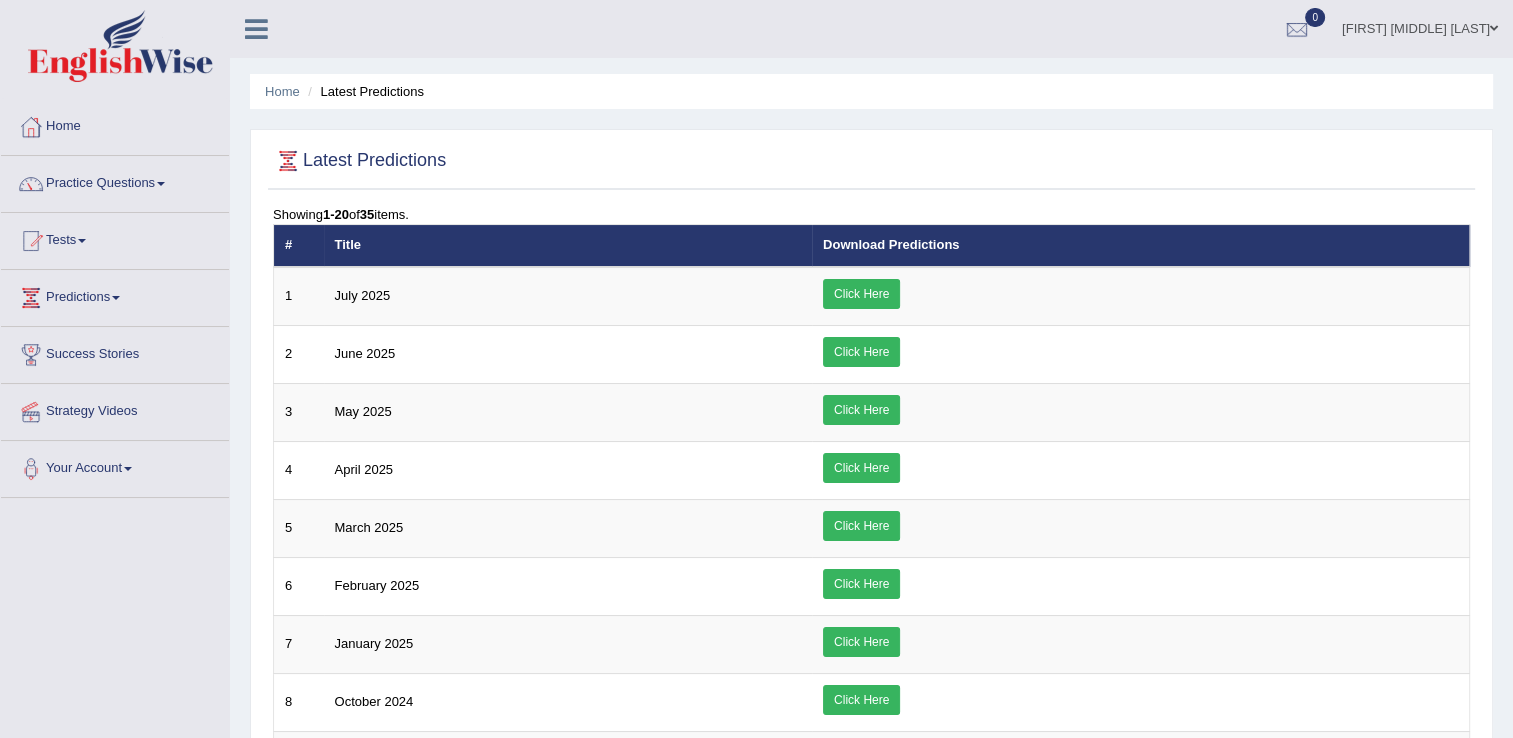 drag, startPoint x: 214, startPoint y: 690, endPoint x: 150, endPoint y: 590, distance: 118.72658 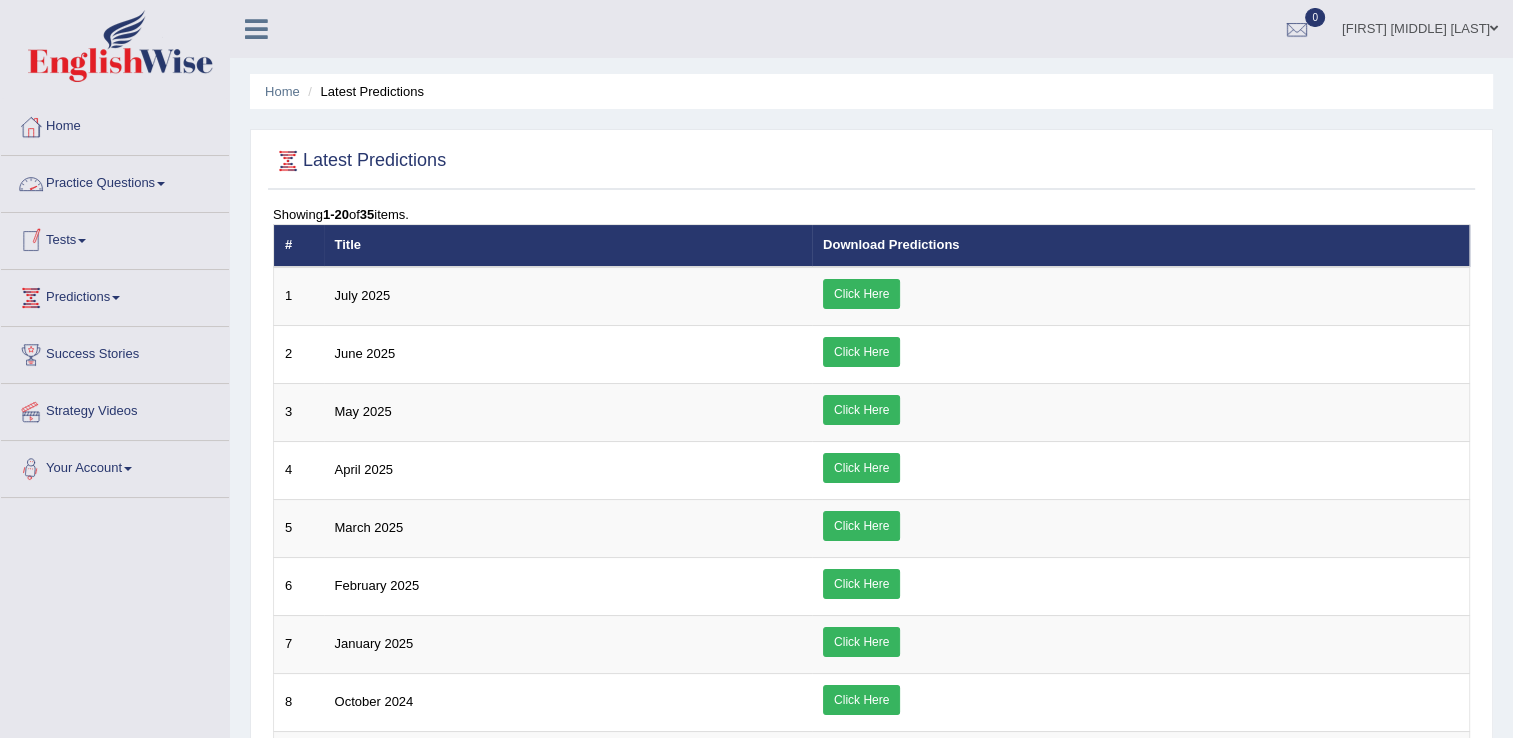 click on "Practice Questions" at bounding box center (115, 181) 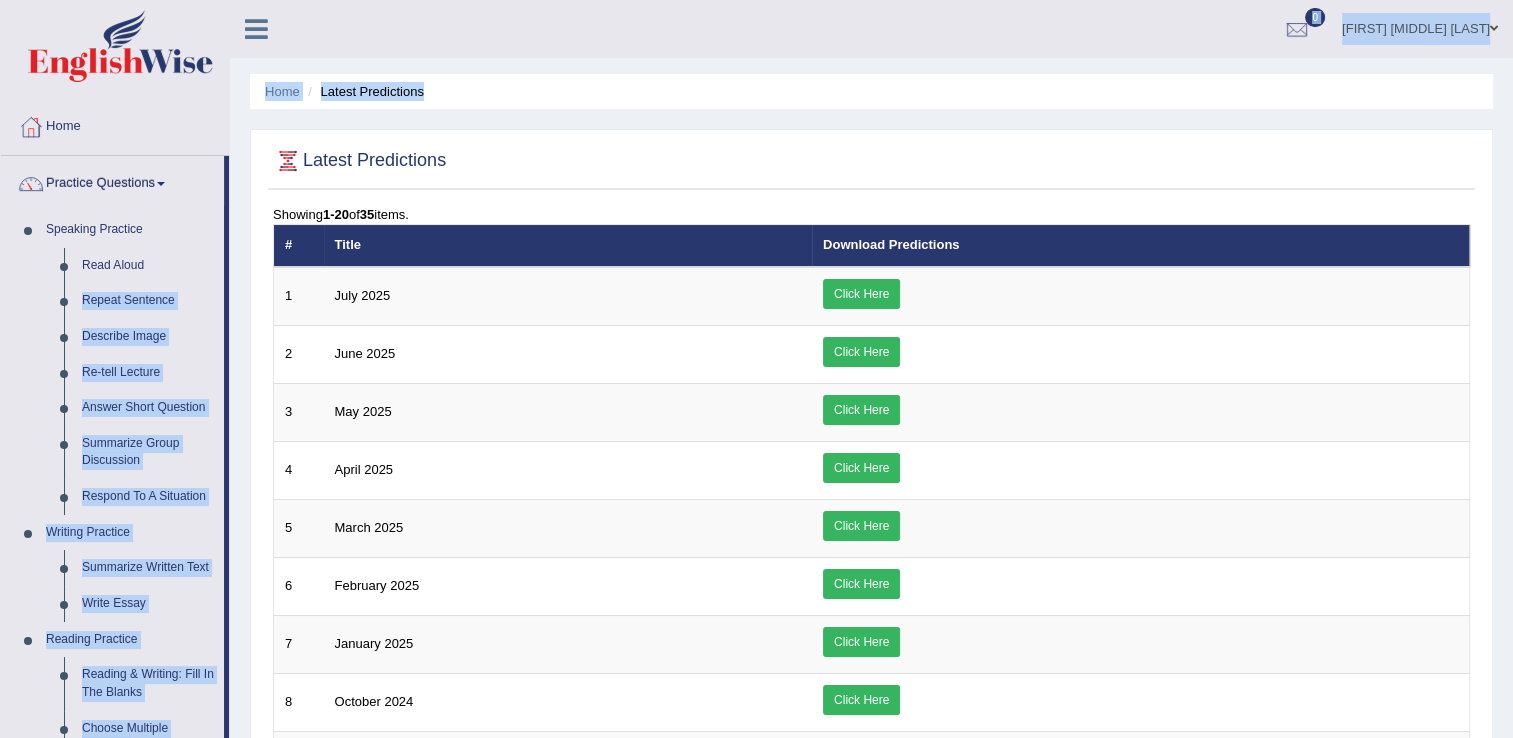 drag, startPoint x: 229, startPoint y: 267, endPoint x: 243, endPoint y: 374, distance: 107.912 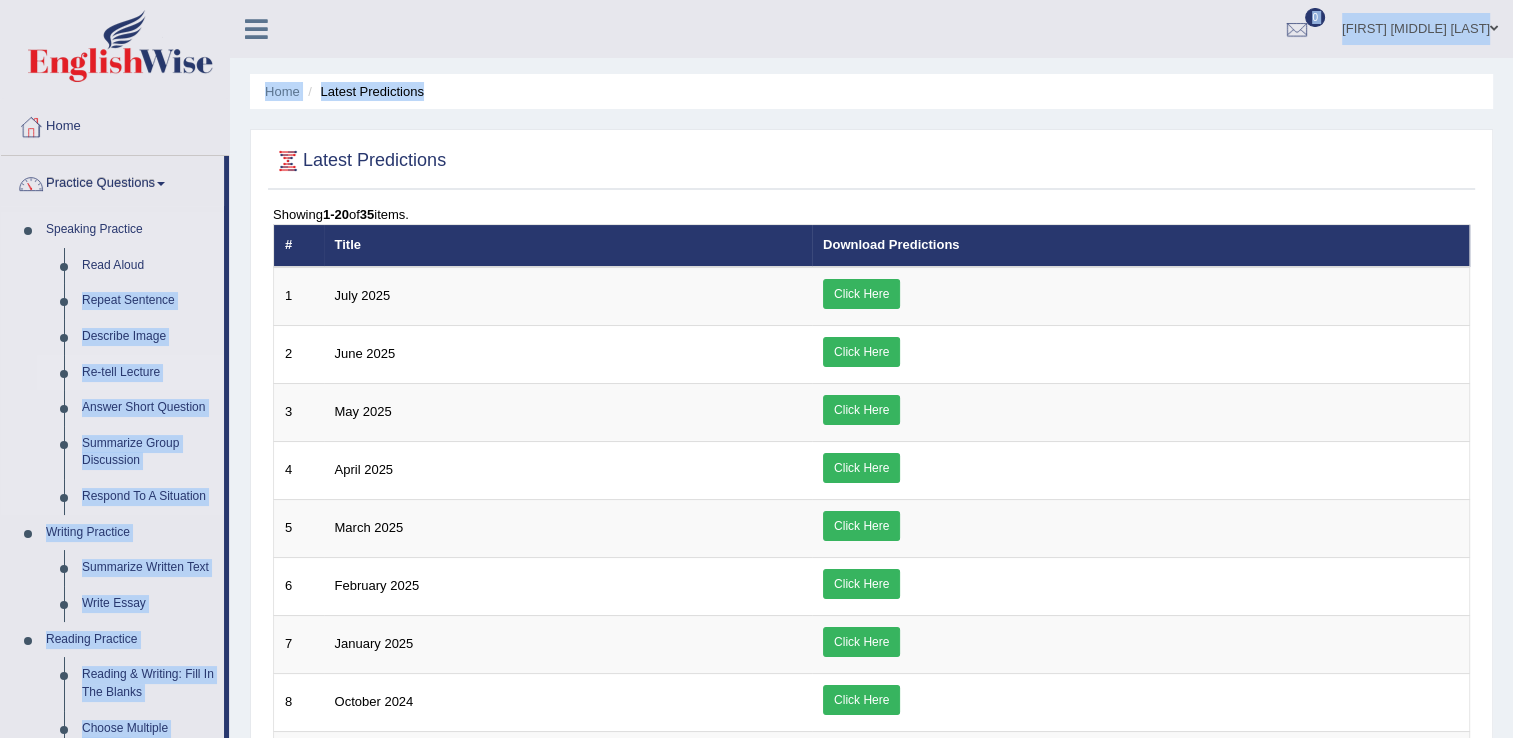 drag, startPoint x: 243, startPoint y: 374, endPoint x: 208, endPoint y: 366, distance: 35.902645 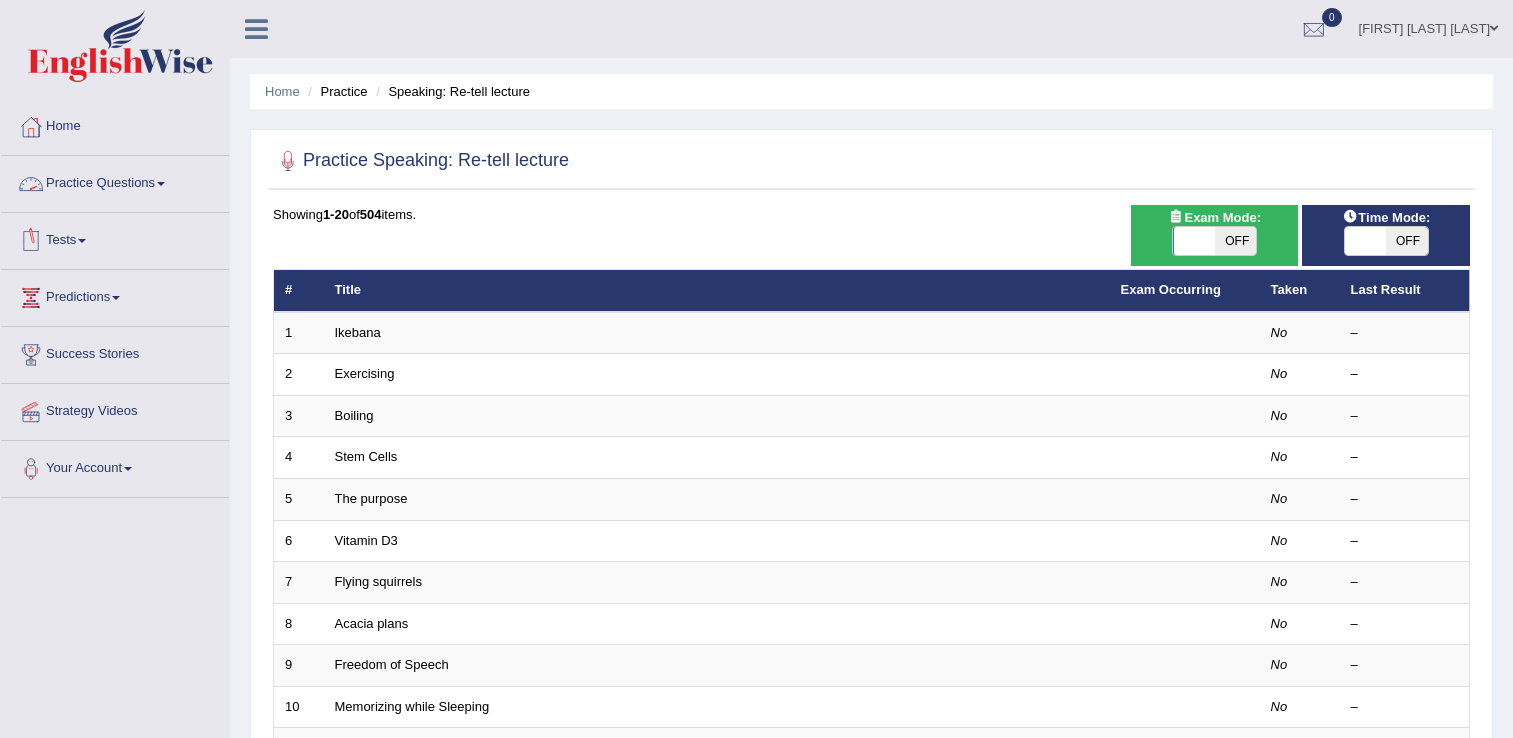scroll, scrollTop: 0, scrollLeft: 0, axis: both 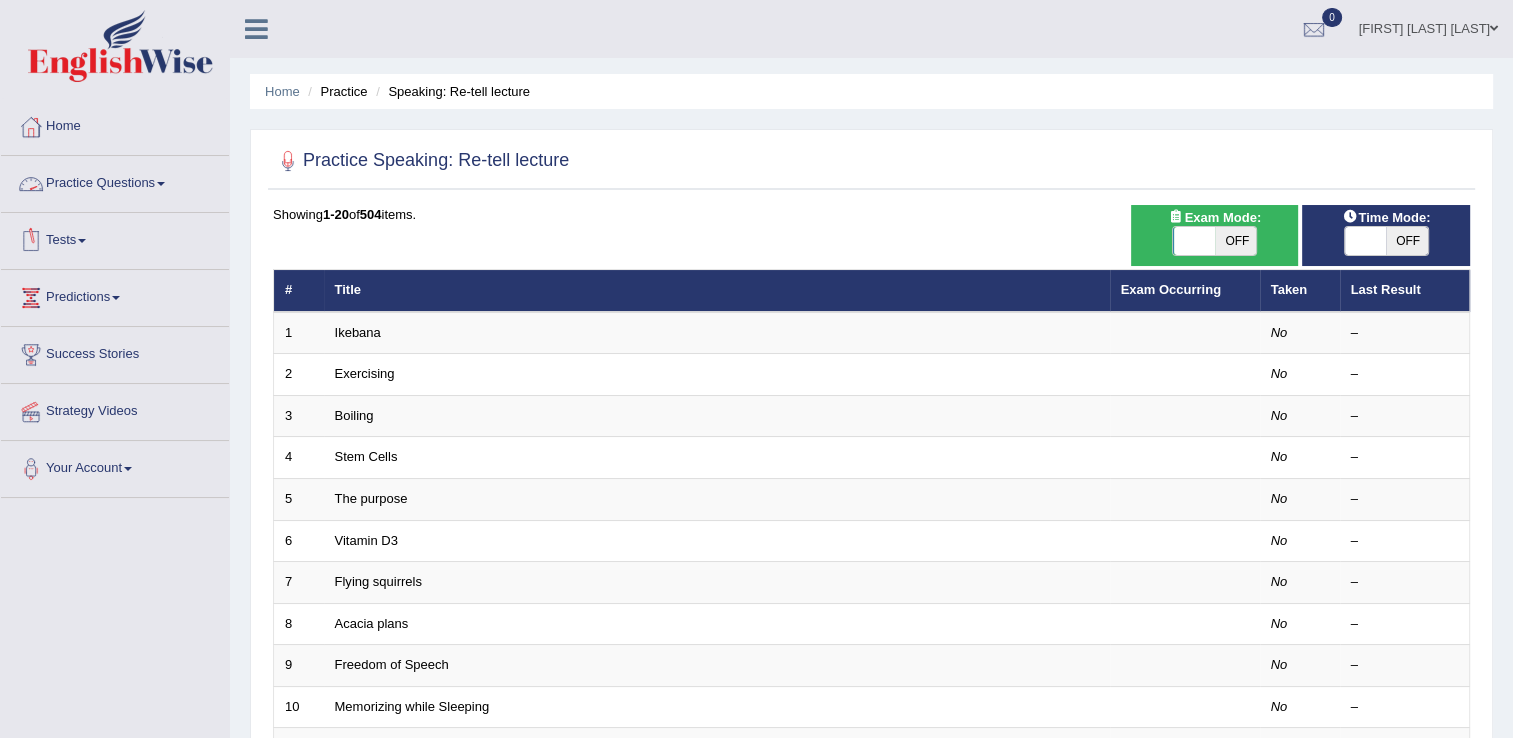 click on "Practice Questions" at bounding box center [115, 181] 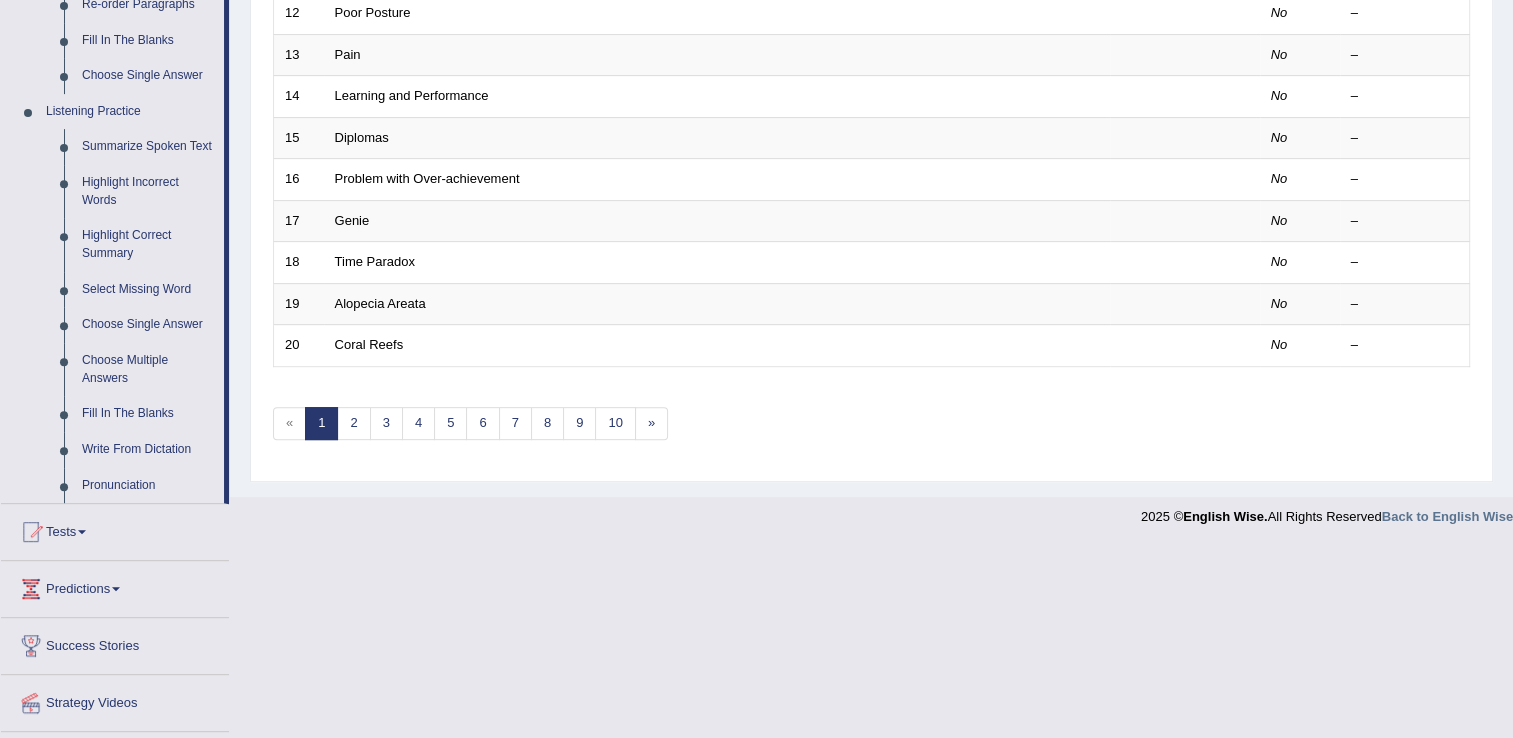 scroll, scrollTop: 810, scrollLeft: 0, axis: vertical 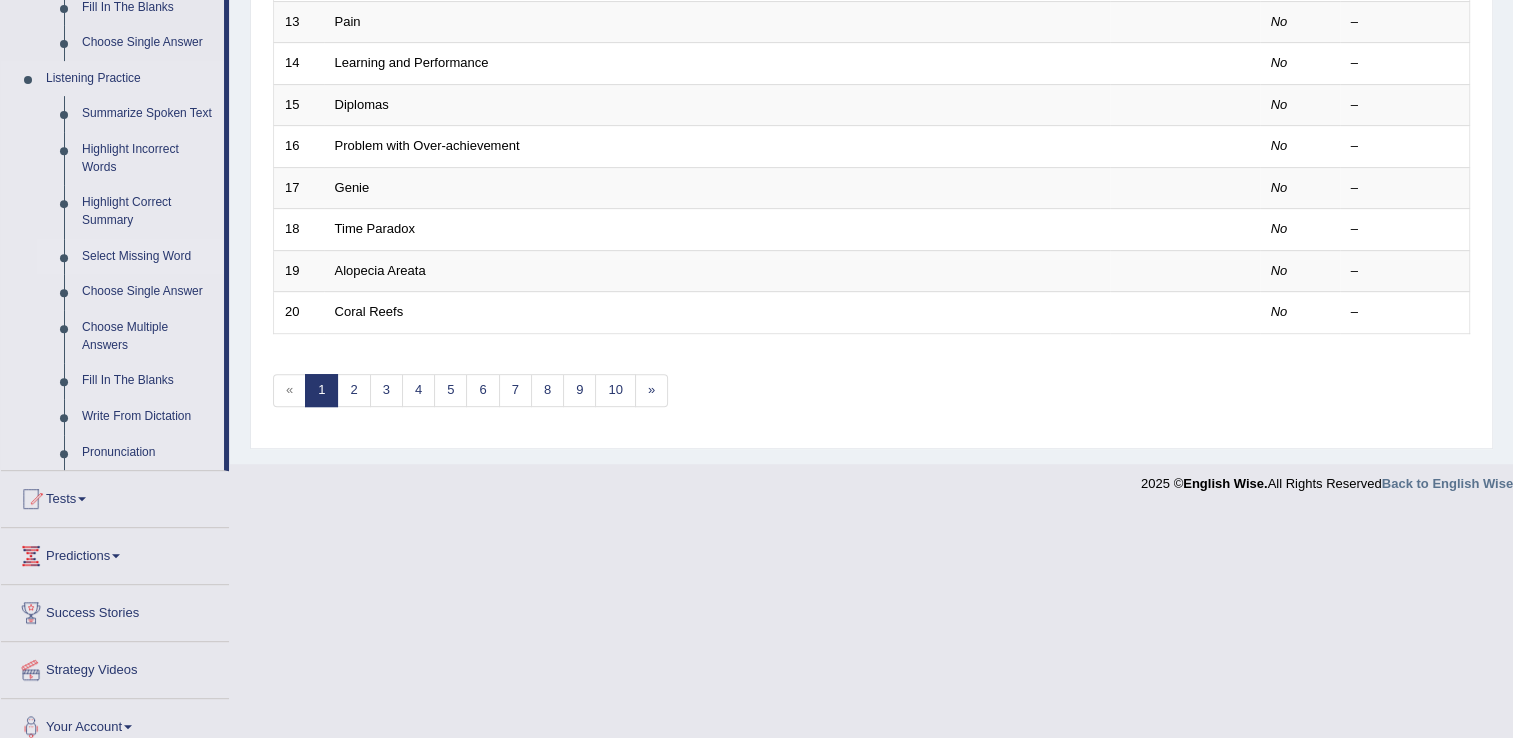 click on "Select Missing Word" at bounding box center [148, 257] 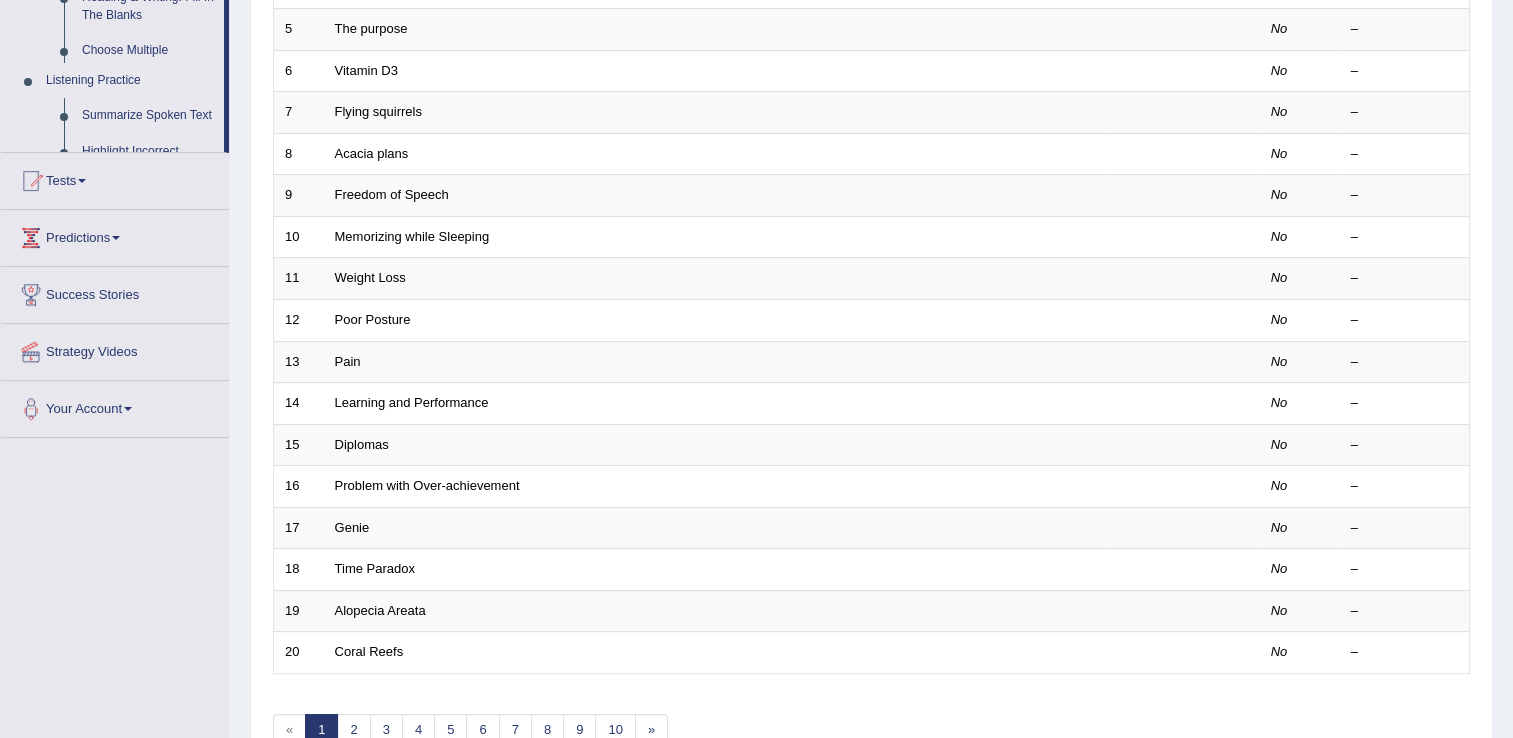 scroll, scrollTop: 257, scrollLeft: 0, axis: vertical 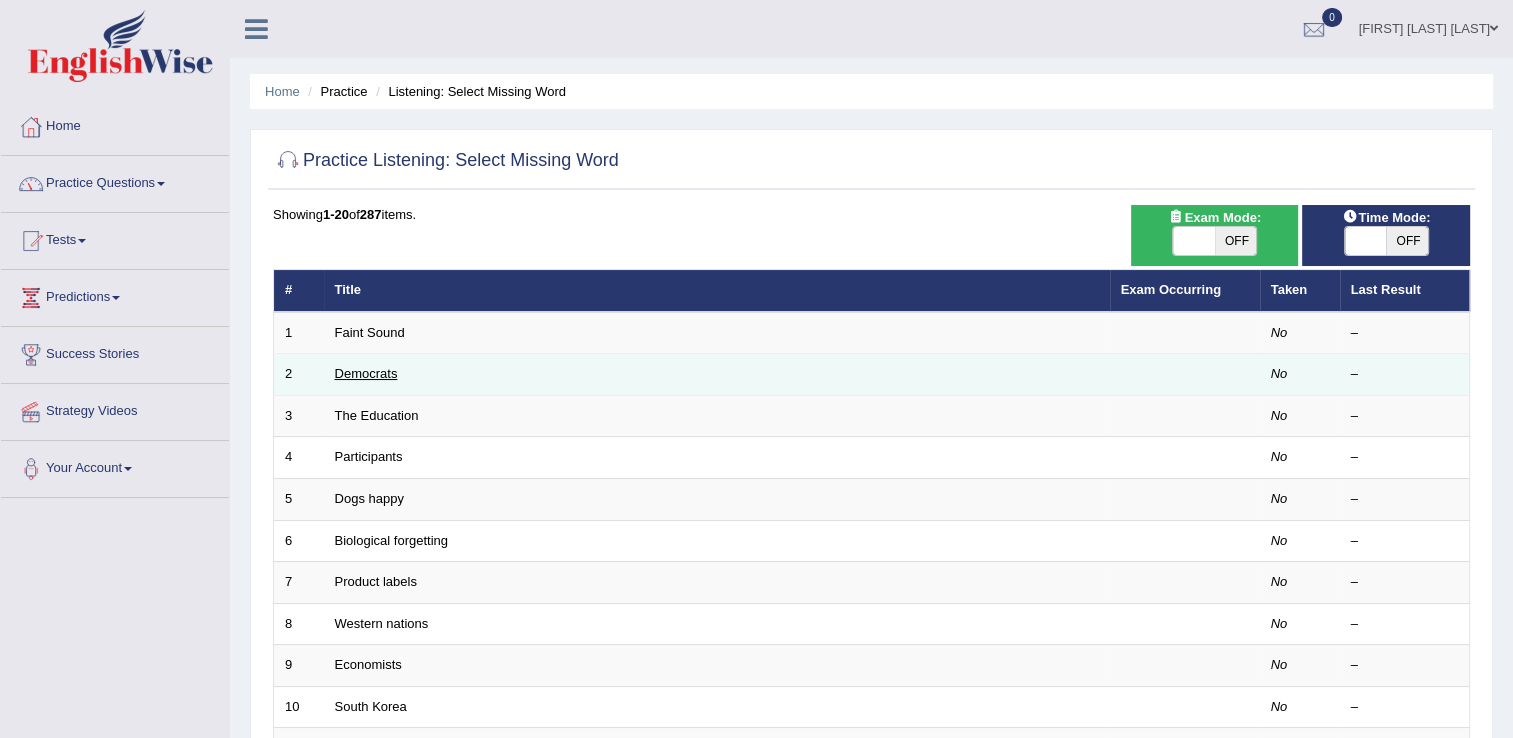 click on "Democrats" at bounding box center (366, 373) 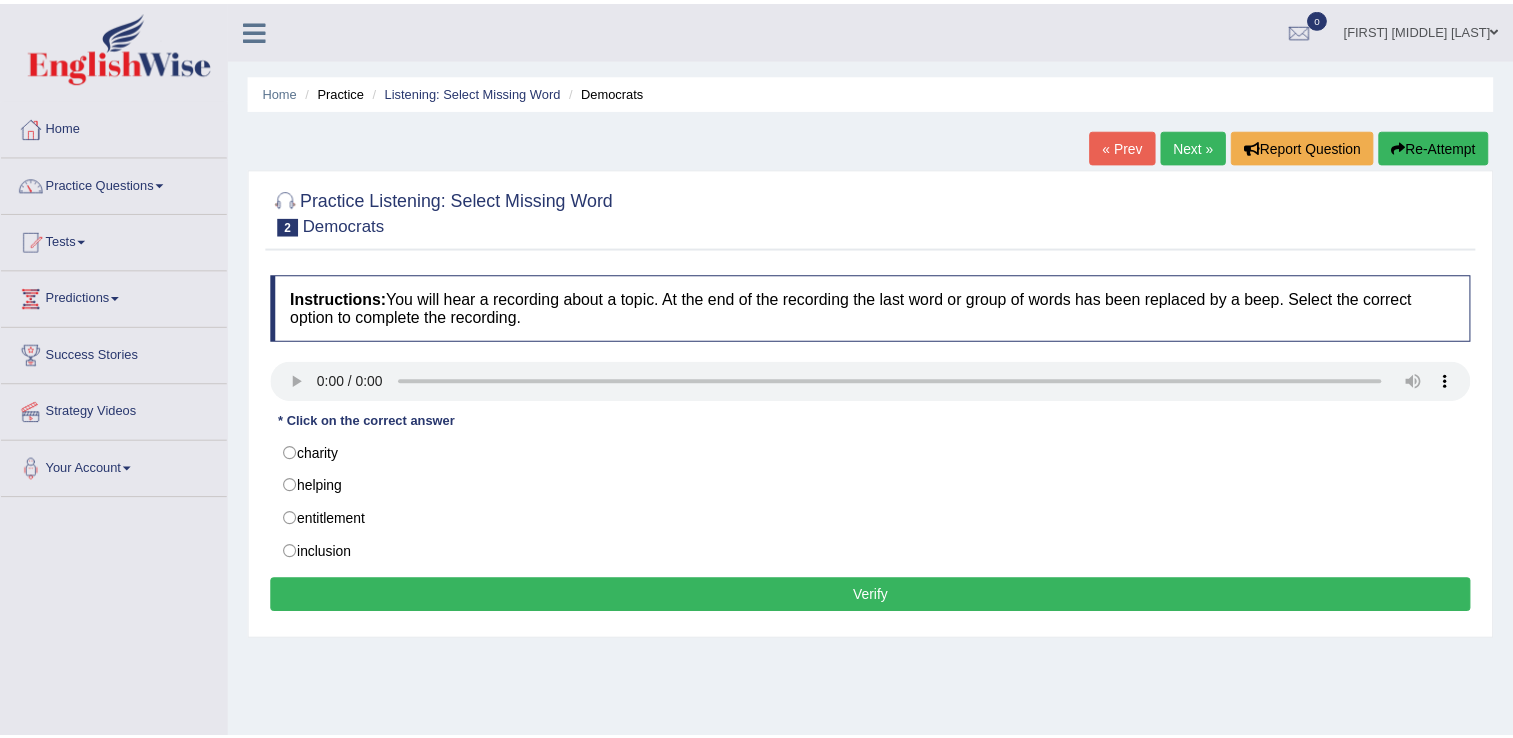 scroll, scrollTop: 0, scrollLeft: 0, axis: both 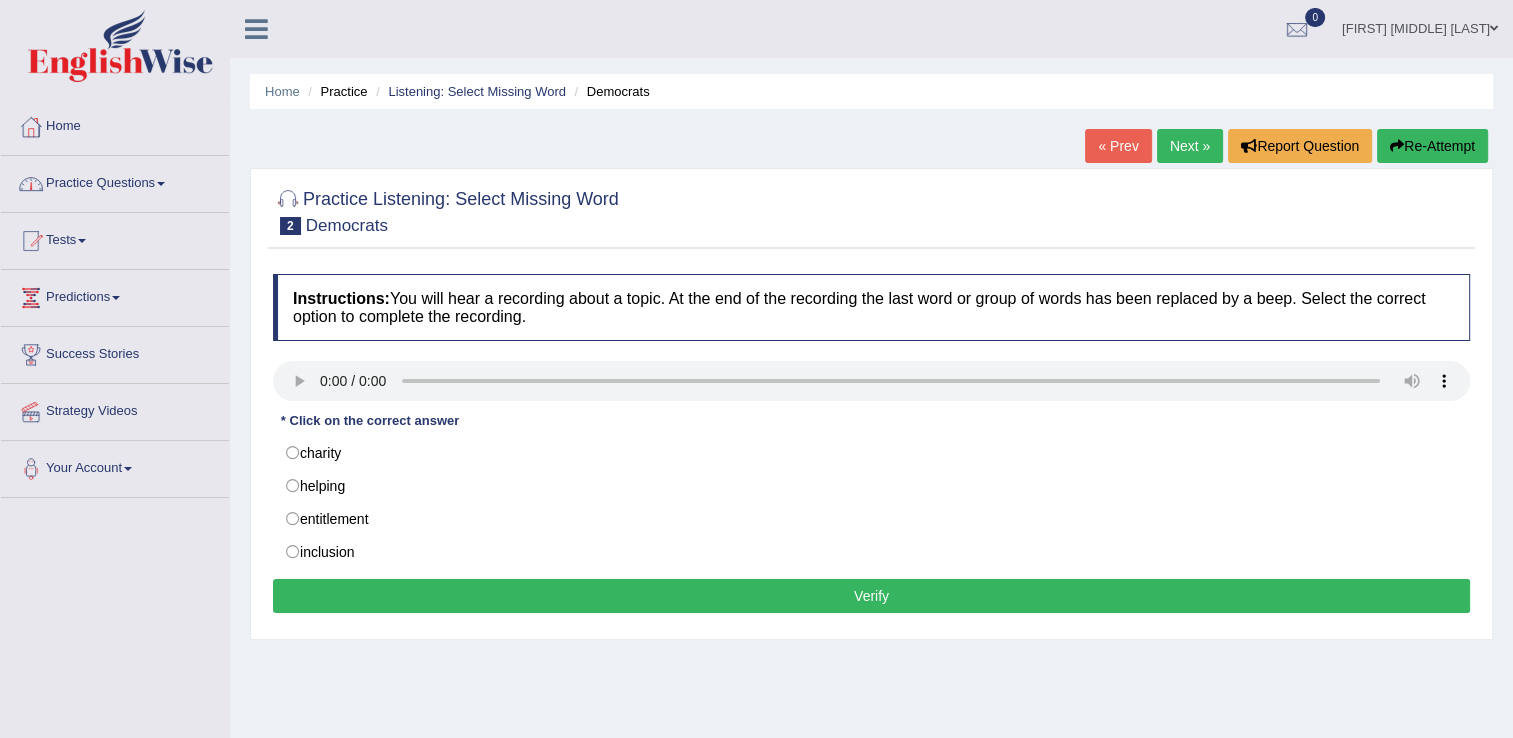 click on "Practice Questions" at bounding box center [115, 181] 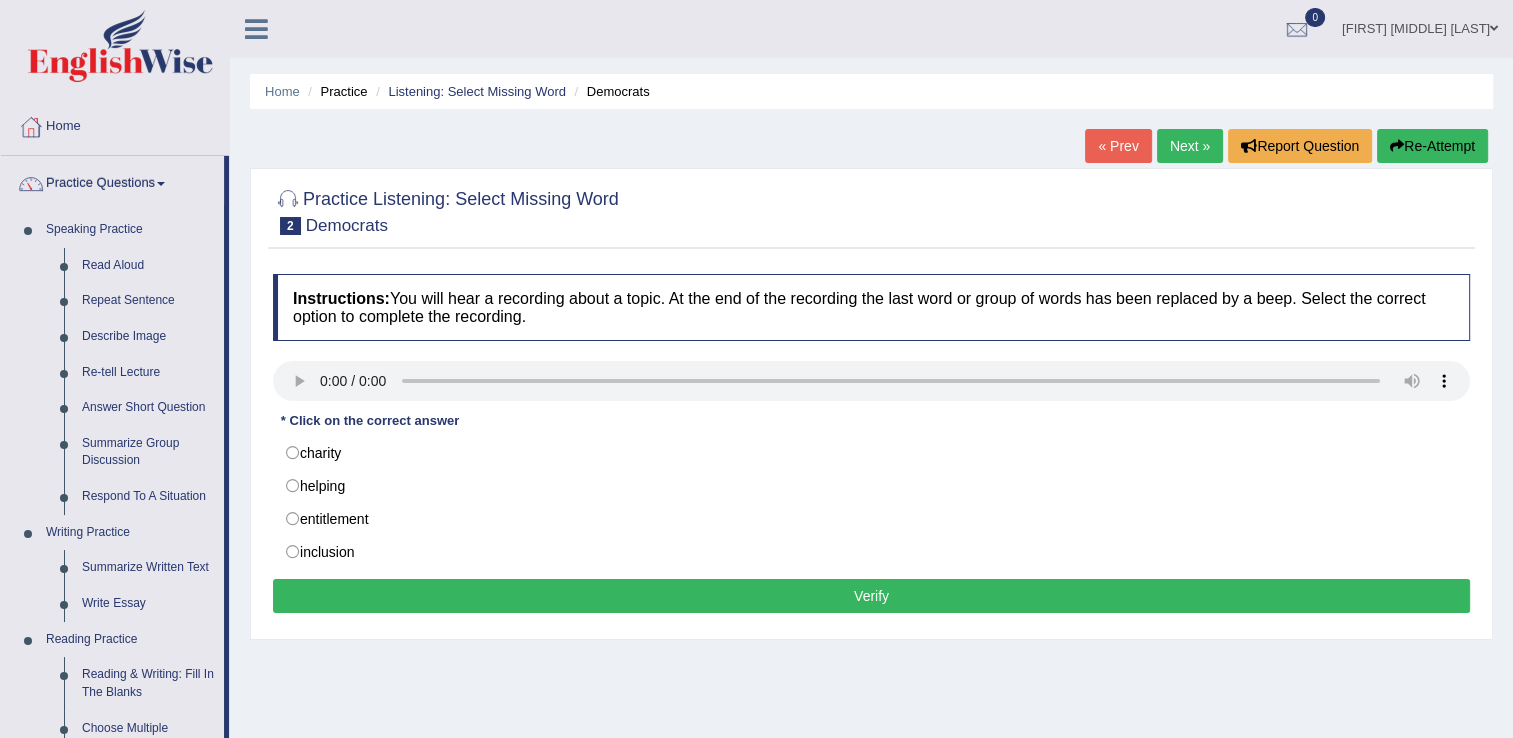 drag, startPoint x: 229, startPoint y: 637, endPoint x: 234, endPoint y: 724, distance: 87.14356 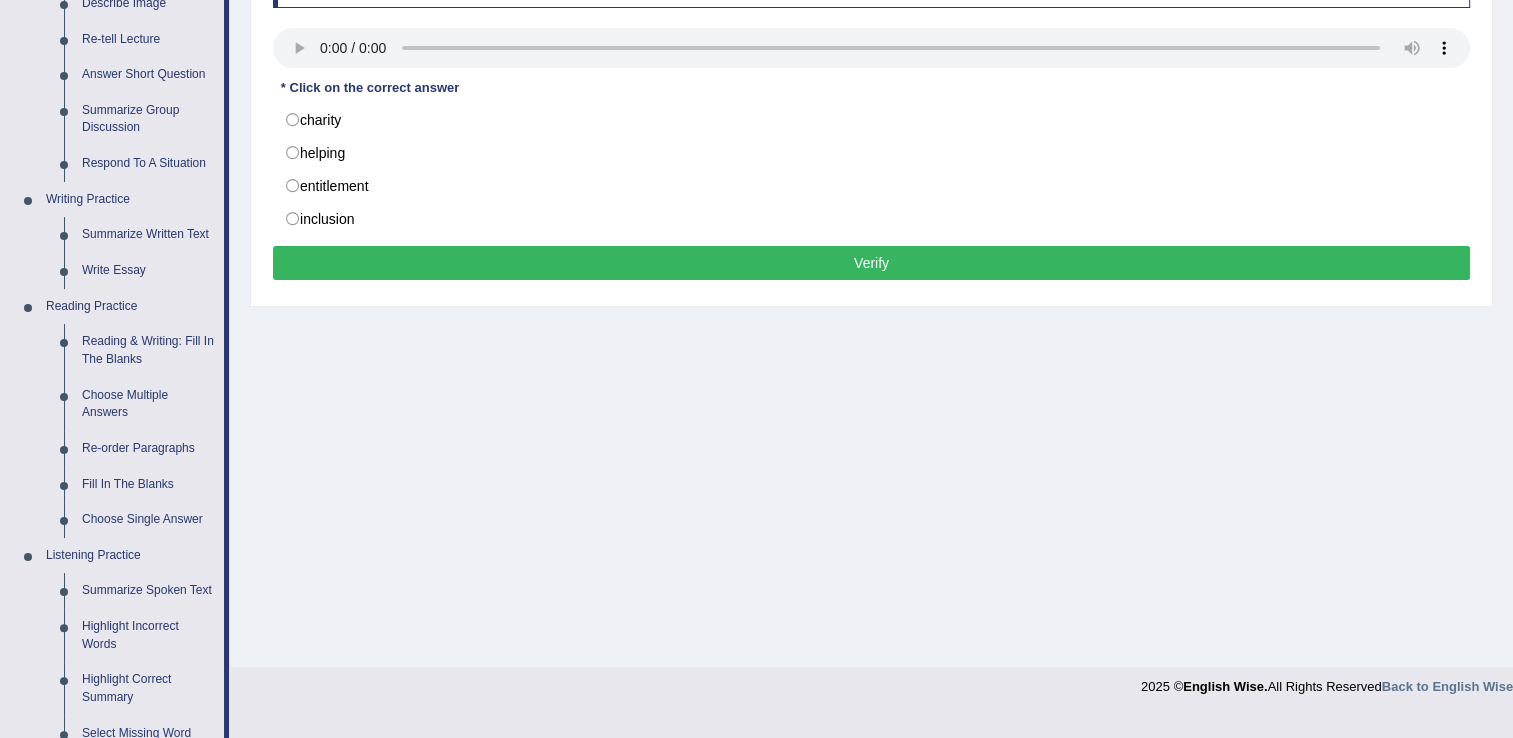 scroll, scrollTop: 368, scrollLeft: 0, axis: vertical 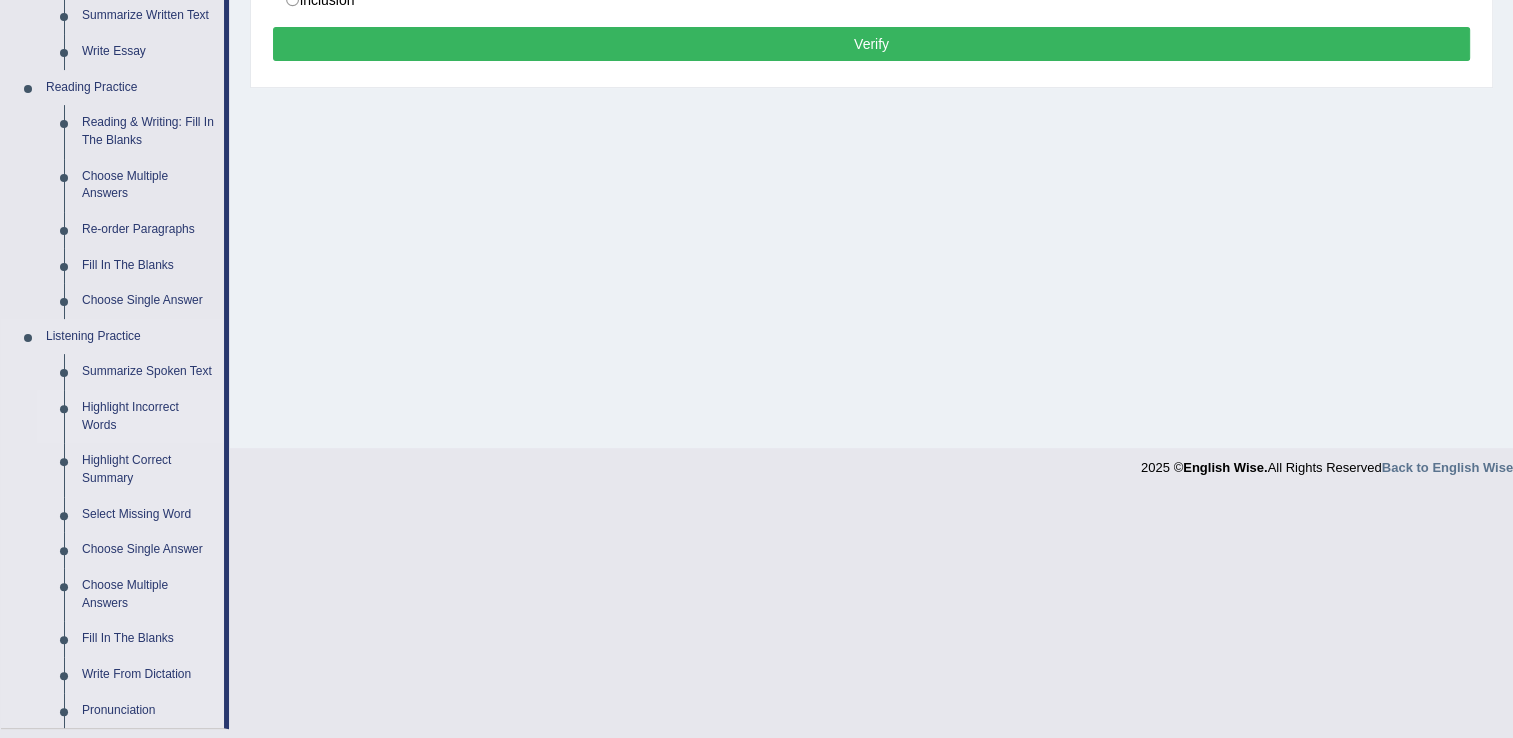 click on "Highlight Incorrect Words" at bounding box center (148, 416) 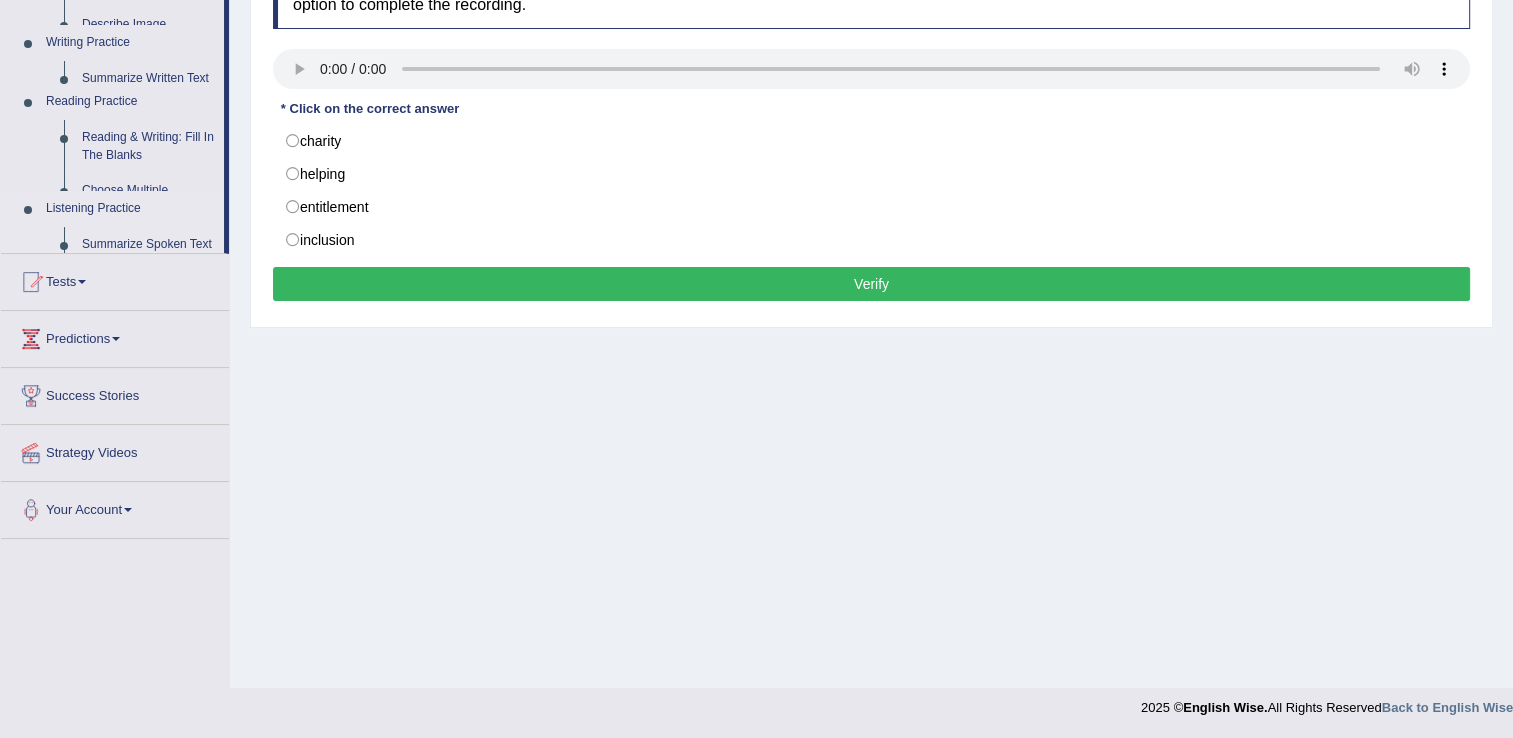 scroll, scrollTop: 312, scrollLeft: 0, axis: vertical 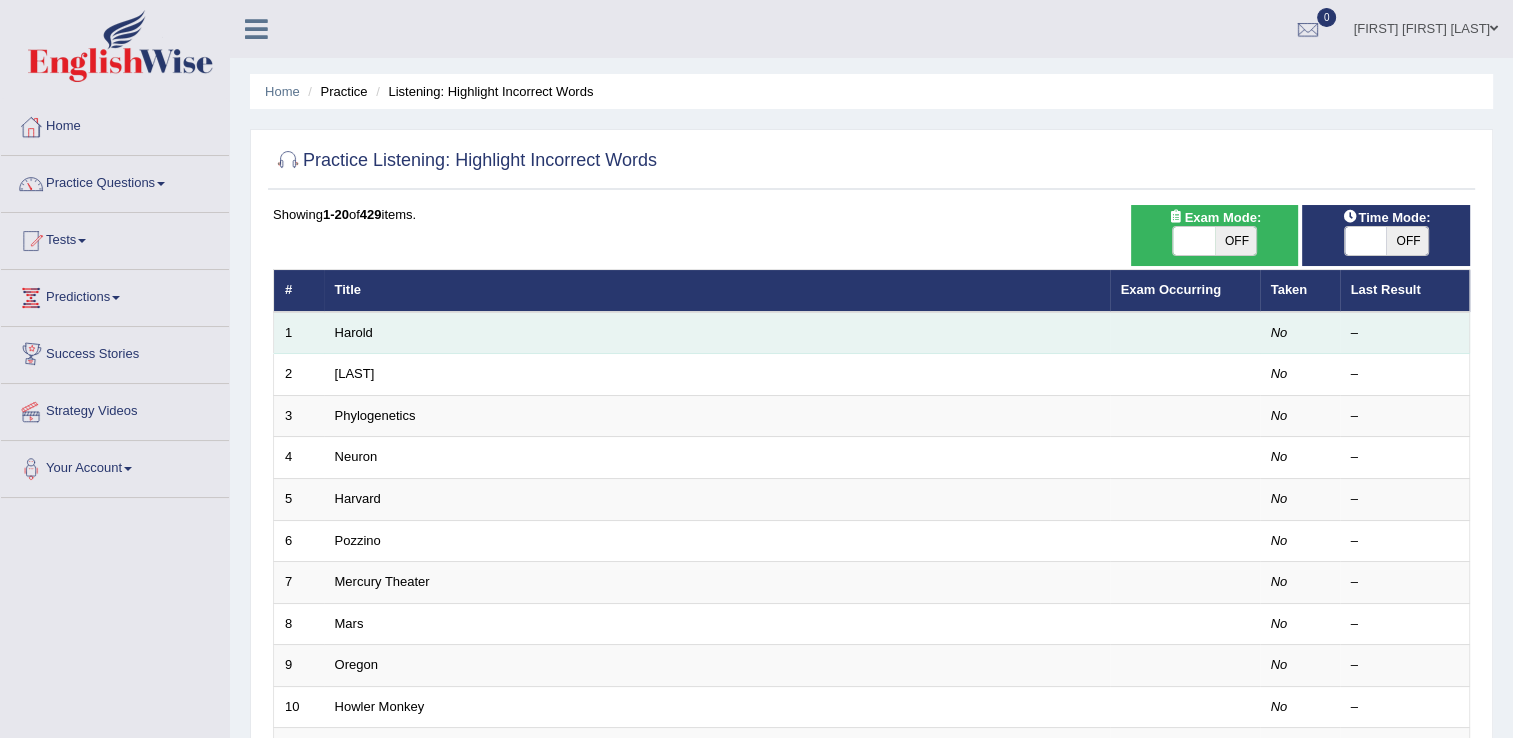 click on "Harold" at bounding box center [717, 333] 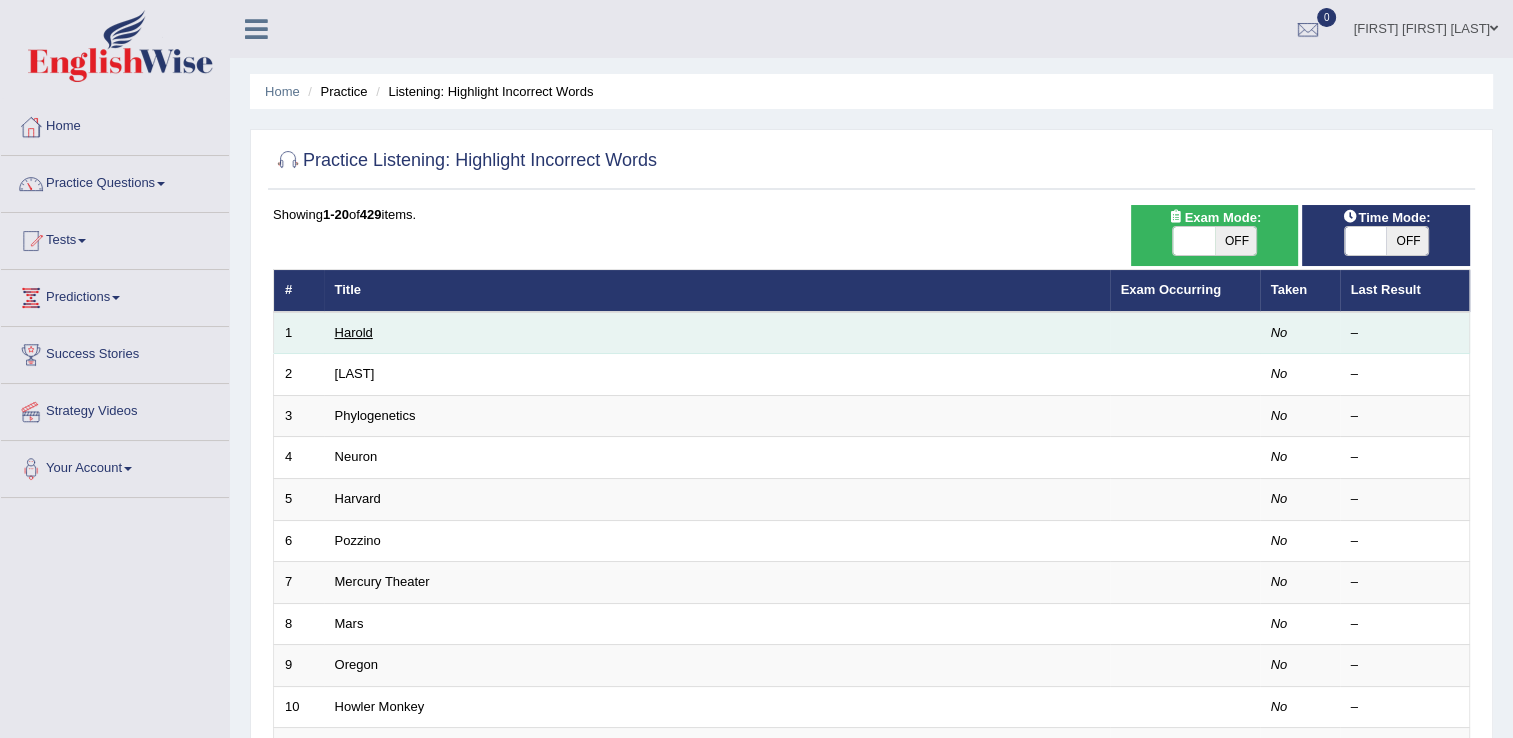 click on "Harold" at bounding box center [354, 332] 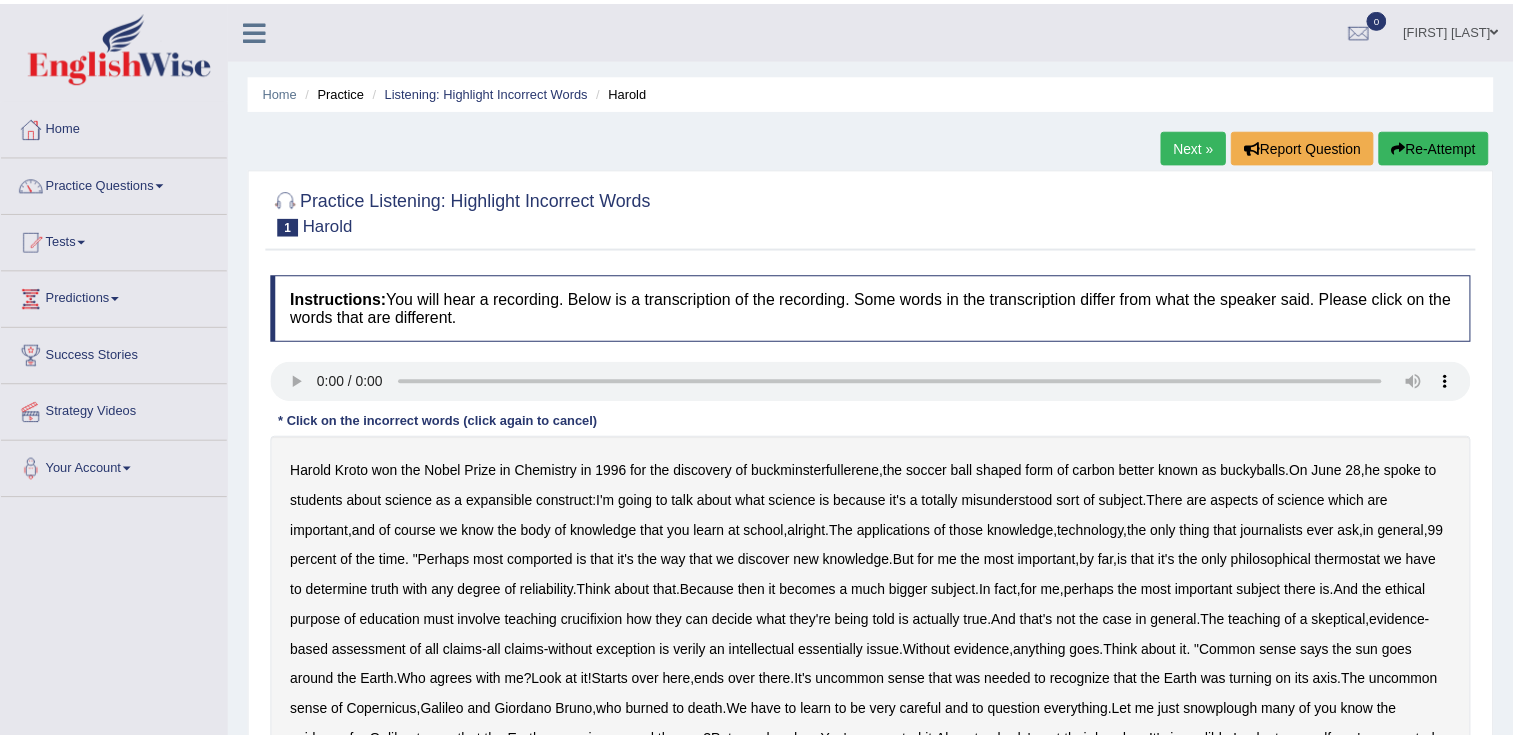scroll, scrollTop: 0, scrollLeft: 0, axis: both 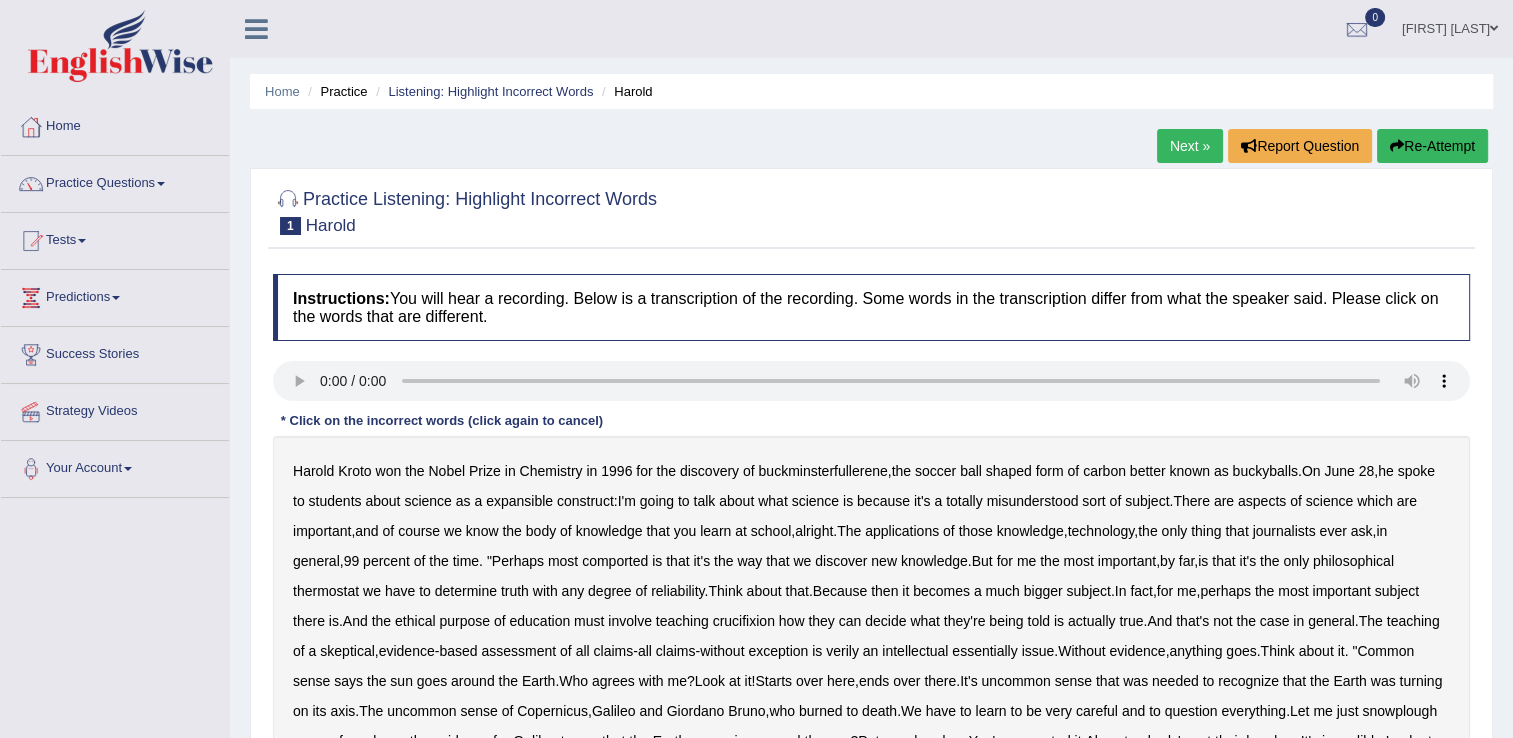click on "expansible" at bounding box center [519, 501] 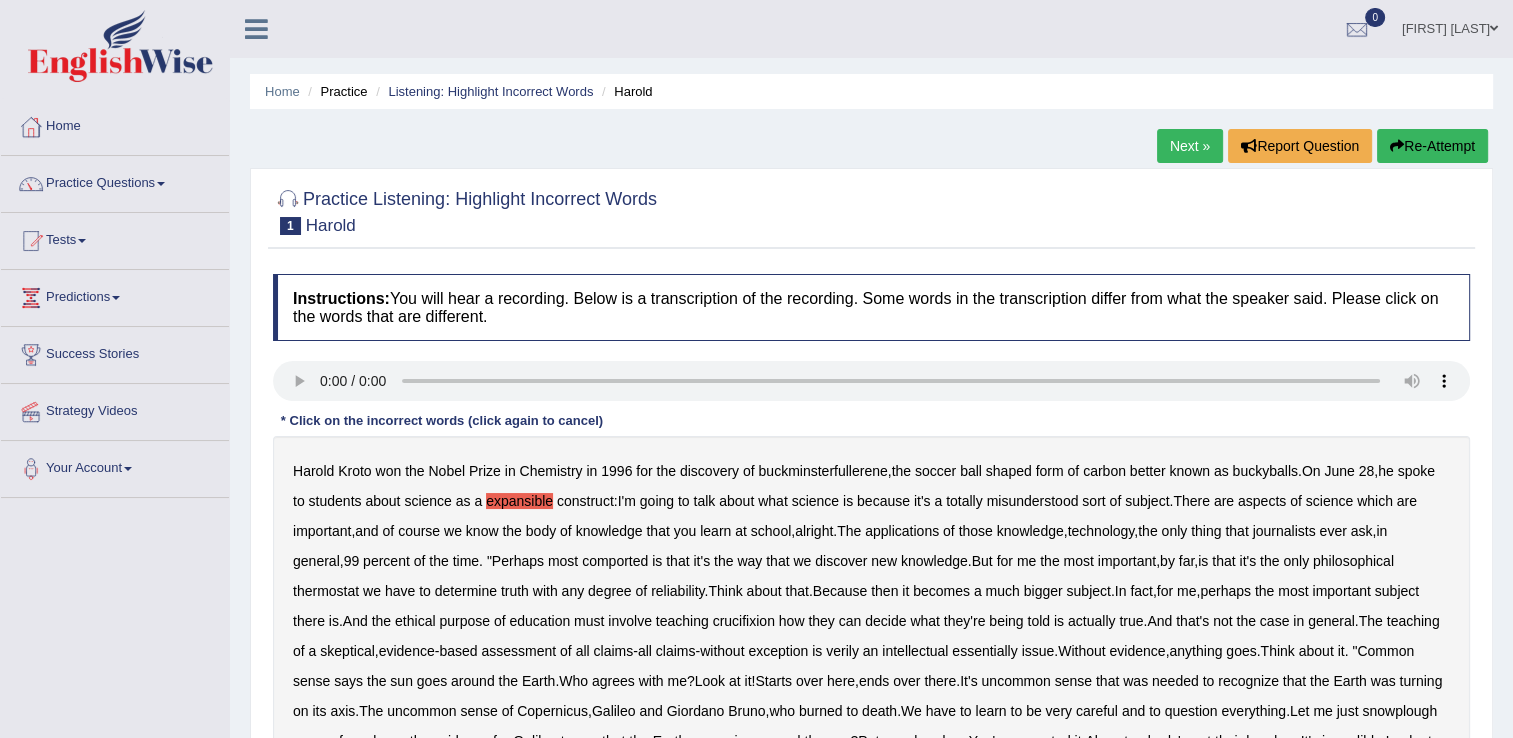 click on "comported" at bounding box center [615, 561] 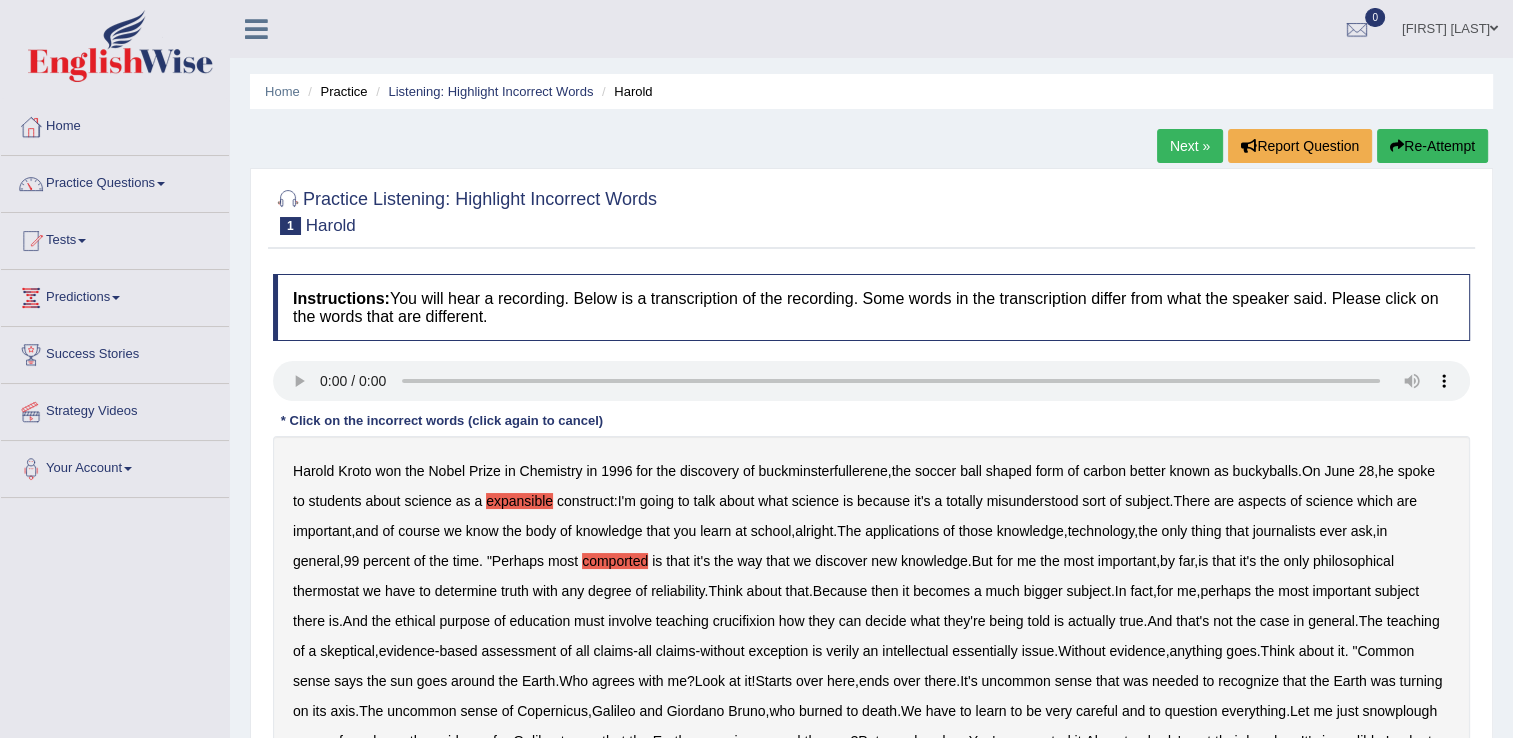click on "thermostat" at bounding box center [326, 591] 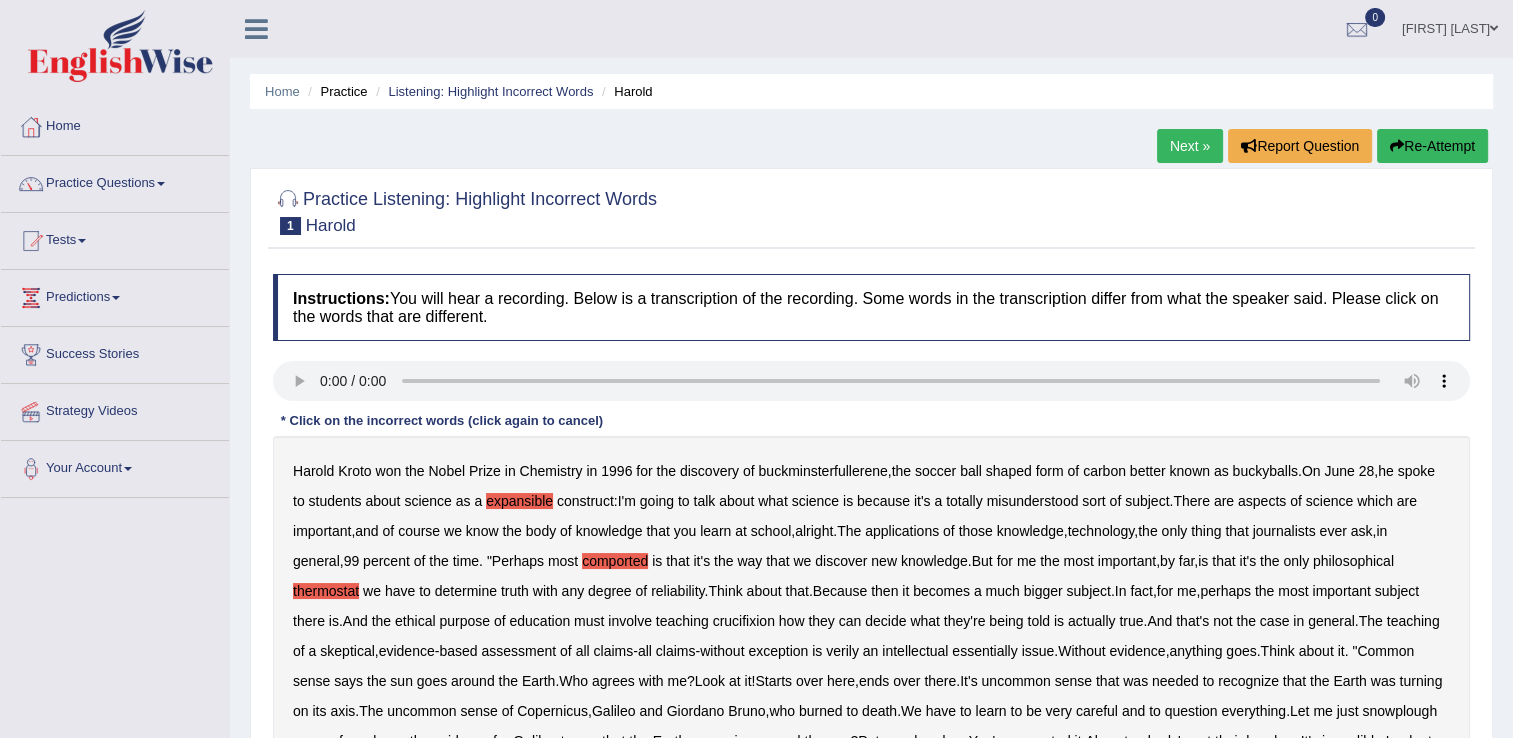 click on "Harold   Kroto   won   the   Nobel   Prize   in   Chemistry   in   1996   for   the   discovery   of   buckminsterfullerene ,  the   soccer   ball   shaped   form   of   carbon   better   known   as   buckyballs .  On   June   28 ,  he   spoke   to   students   about   science   as   a   expansible   construct :  I'm   going   to   talk   about   what   science   is   because   it's   a   totally   misunderstood   sort   of   subject .  There   are   aspects   of   science   which   are   important ,  and   of   course   we   know   the   body   of   knowledge   that   you   learn   at   school ,  alright .  The   applications   of   those   knowledge ,  technology ,  the   only   thing   that   journalists   ever   ask ,  in   general ,  99   percent   of   the   time . " Perhaps   most   comported   is   that   it's   the   way   that   we   discover   new   knowledge .  But   for   me   the   most   important ,  by   far ,  is   that   it's   the   only   philosophical   thermostat   we   have   to" at bounding box center (871, 621) 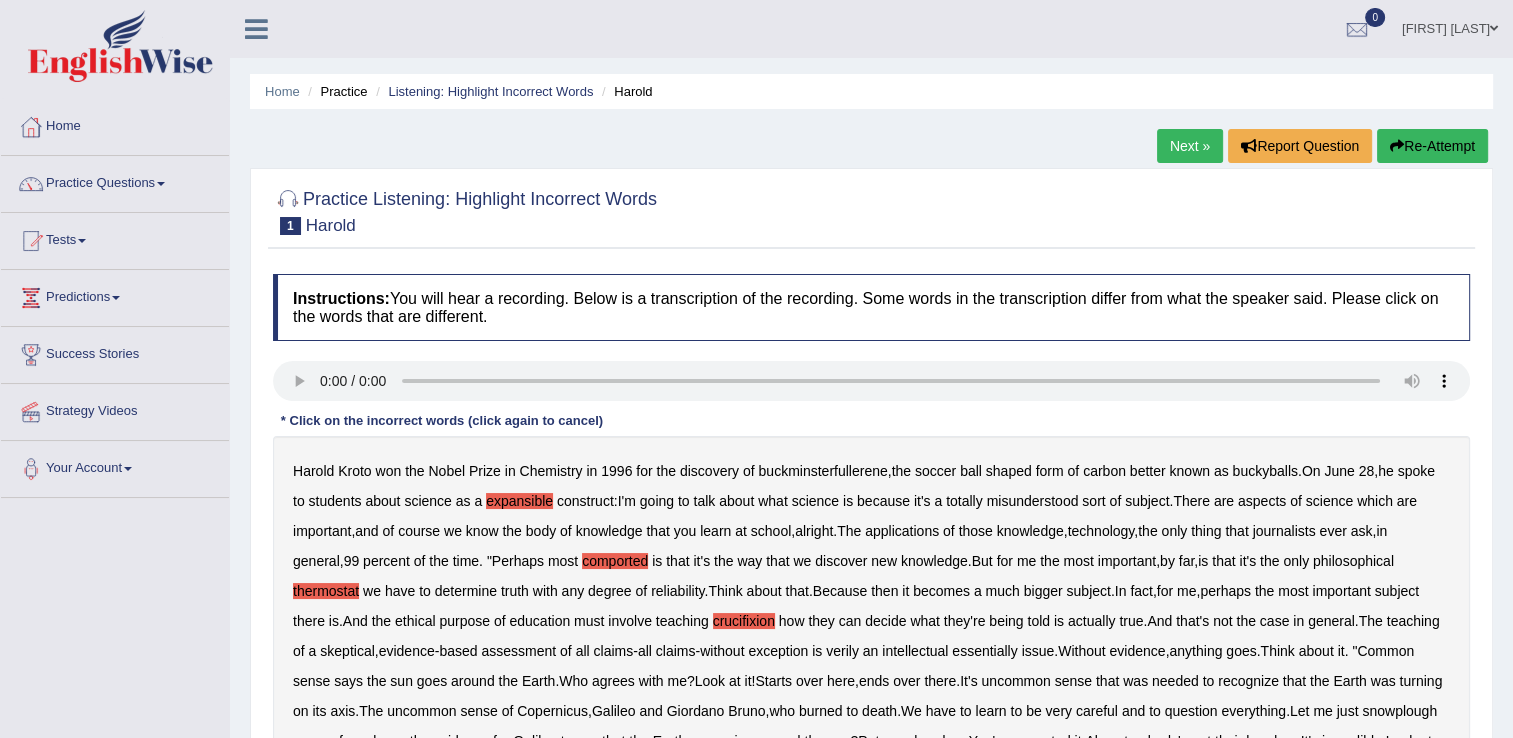 click on "verily" at bounding box center (842, 651) 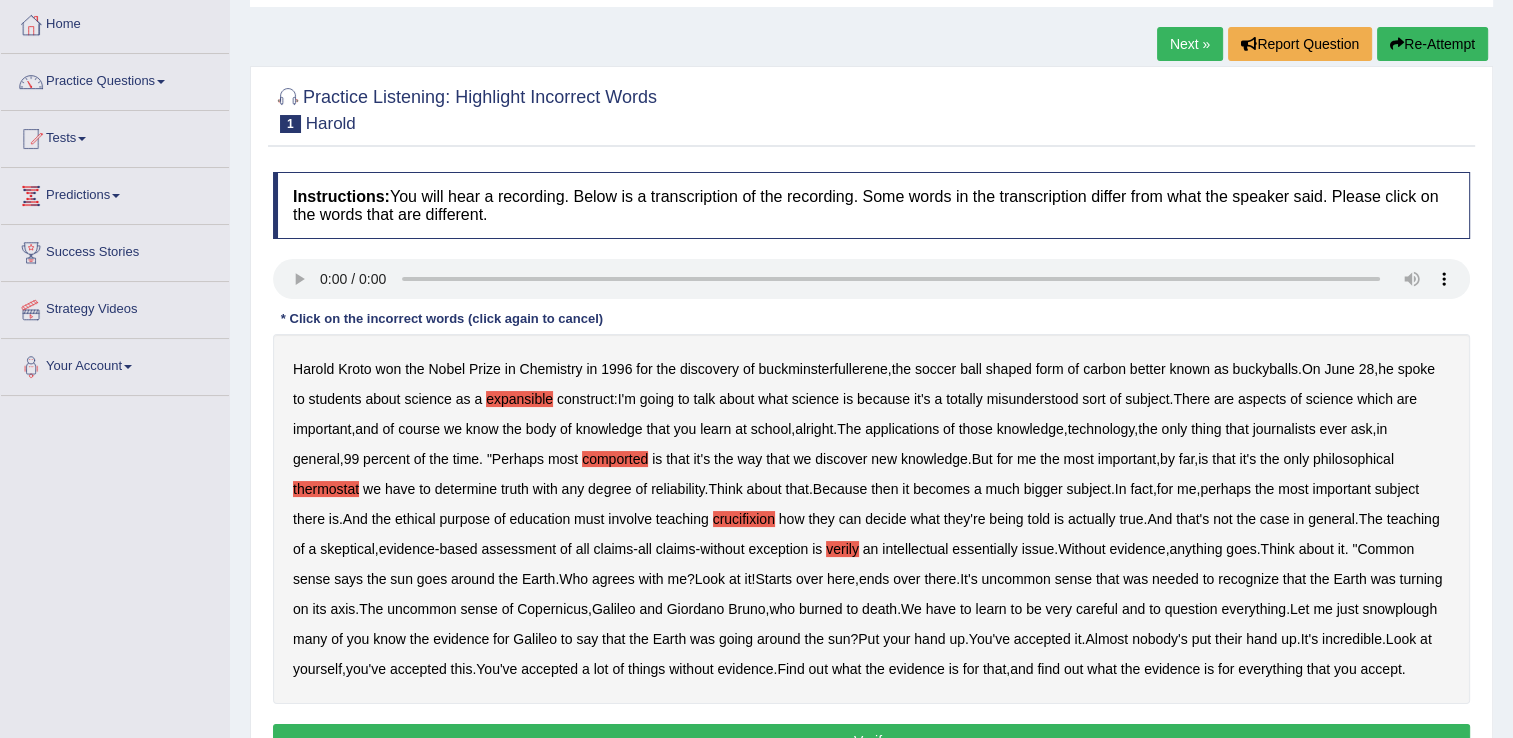 scroll, scrollTop: 120, scrollLeft: 0, axis: vertical 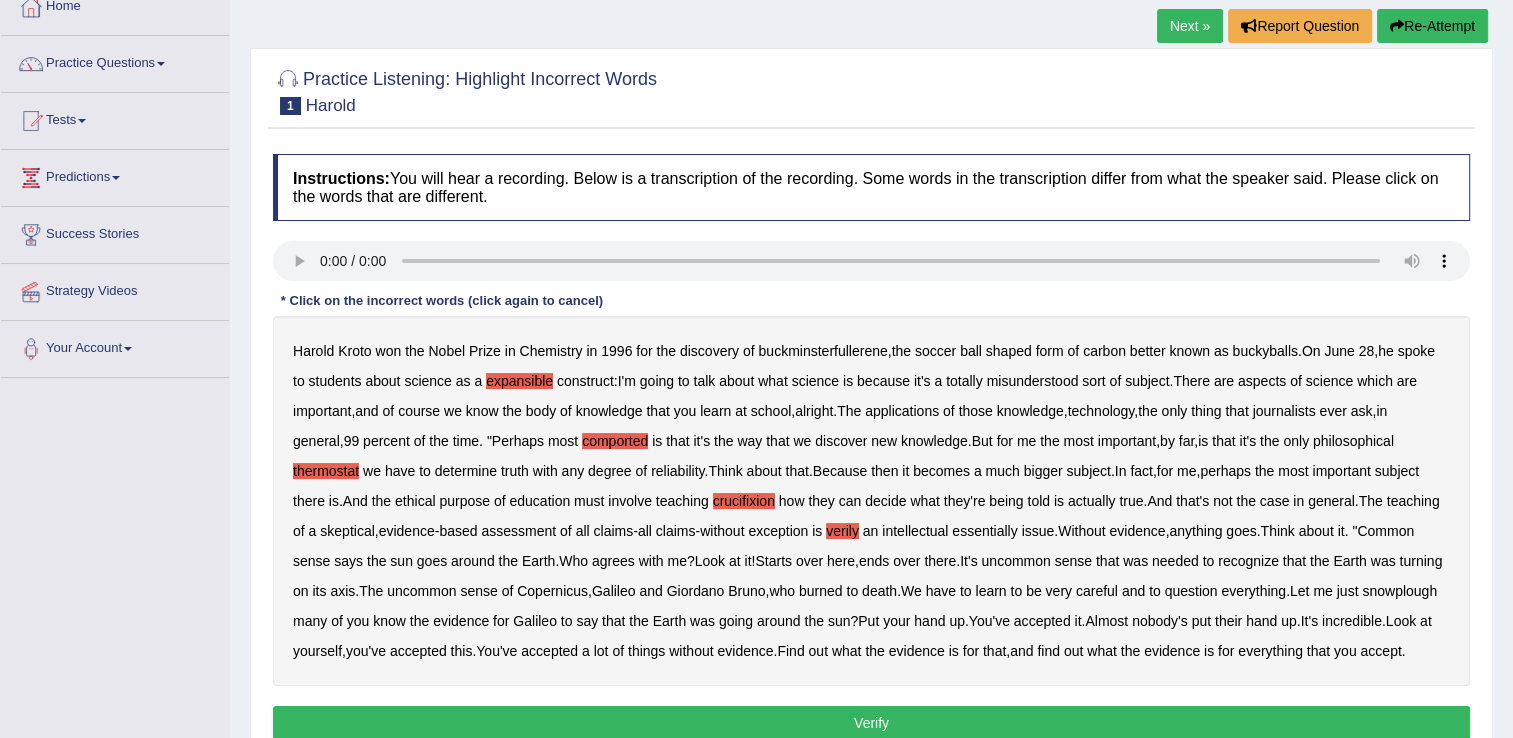 click on "snowplough" at bounding box center (1399, 591) 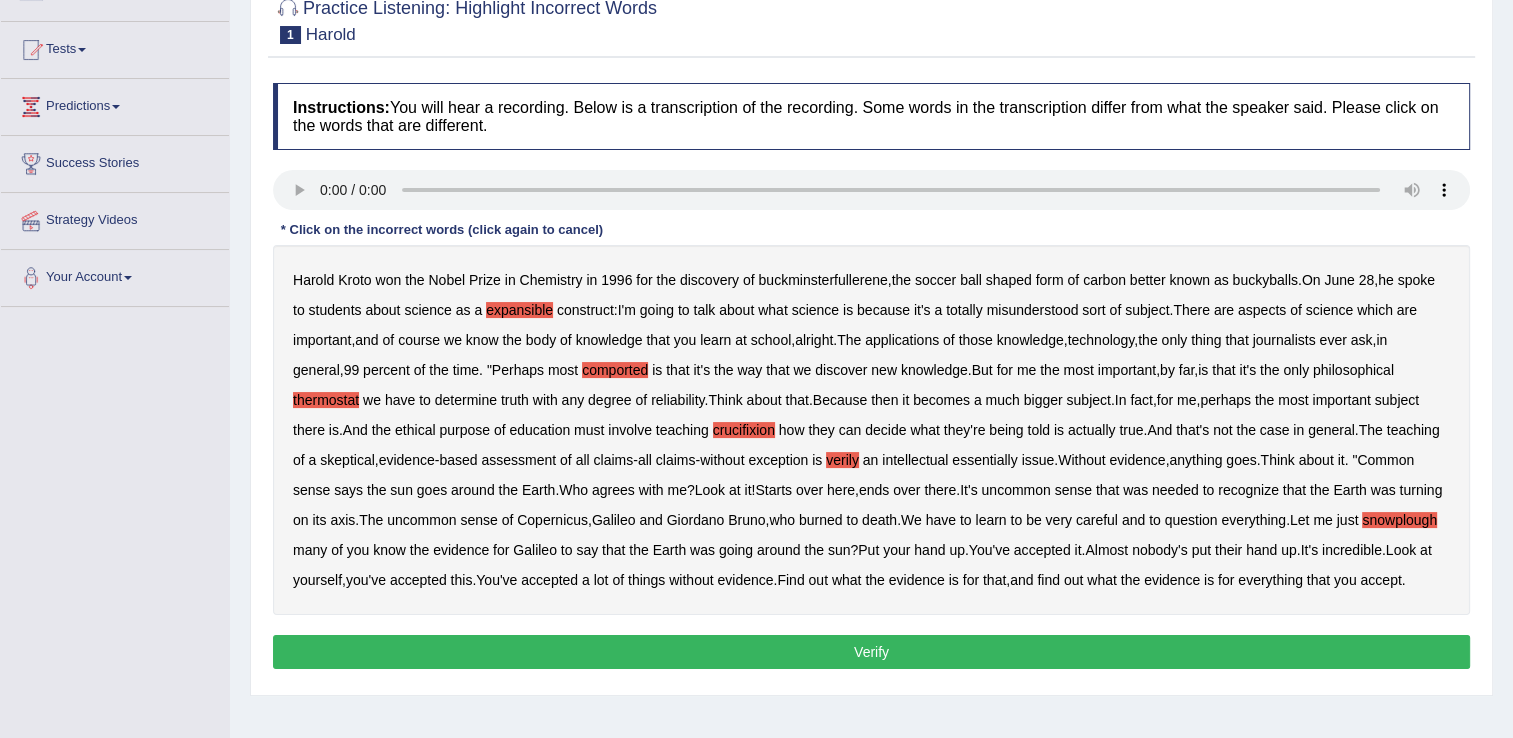 scroll, scrollTop: 209, scrollLeft: 0, axis: vertical 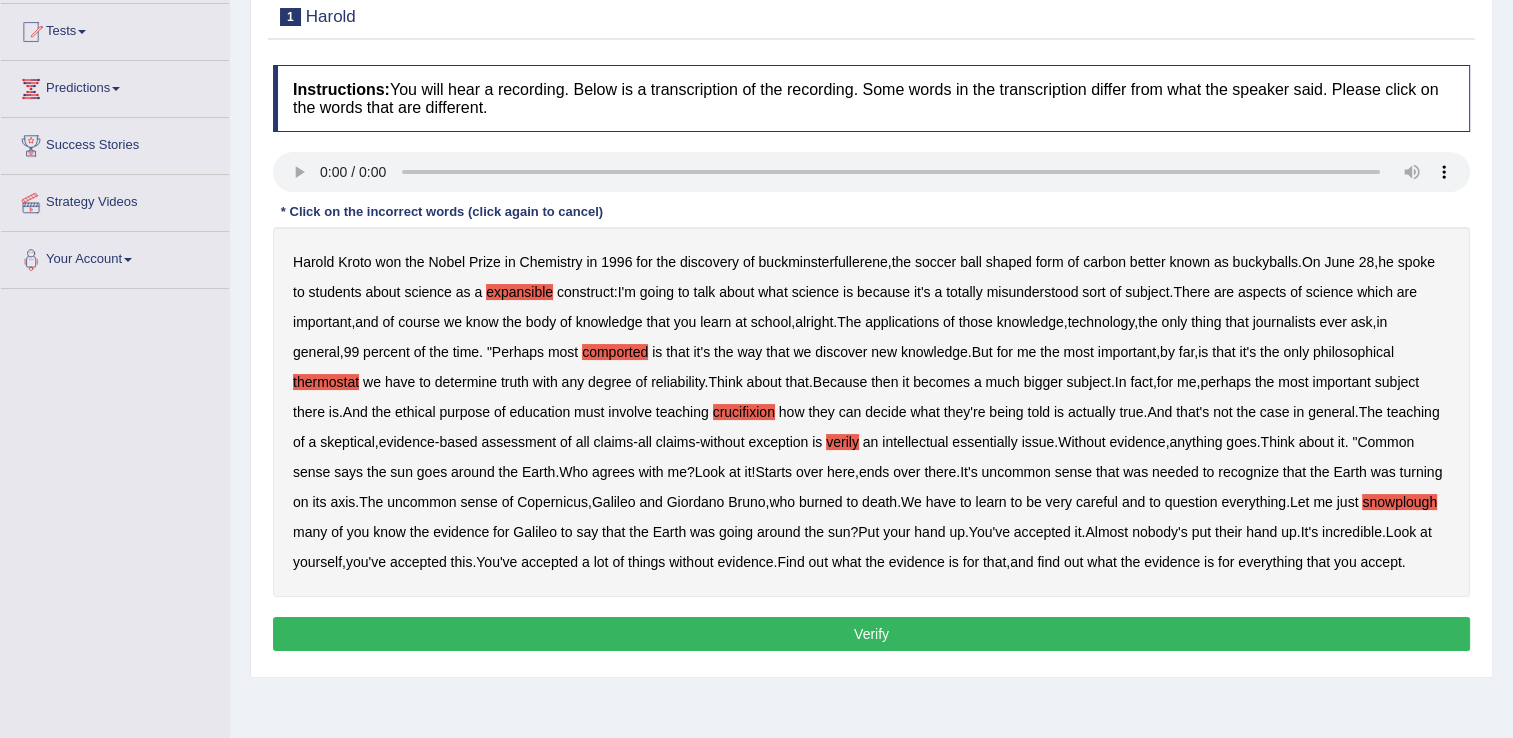 click on "Verify" at bounding box center [871, 634] 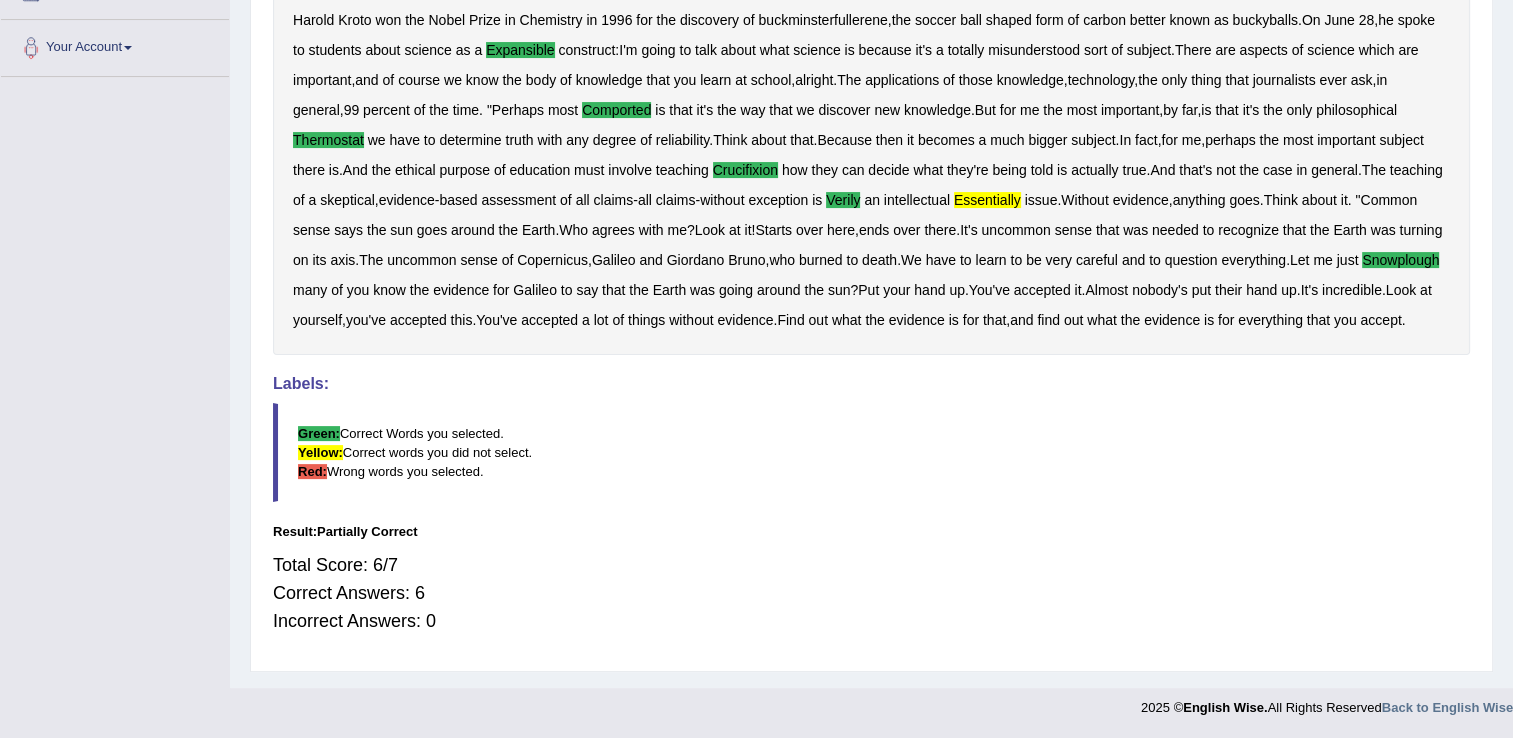 scroll, scrollTop: 448, scrollLeft: 0, axis: vertical 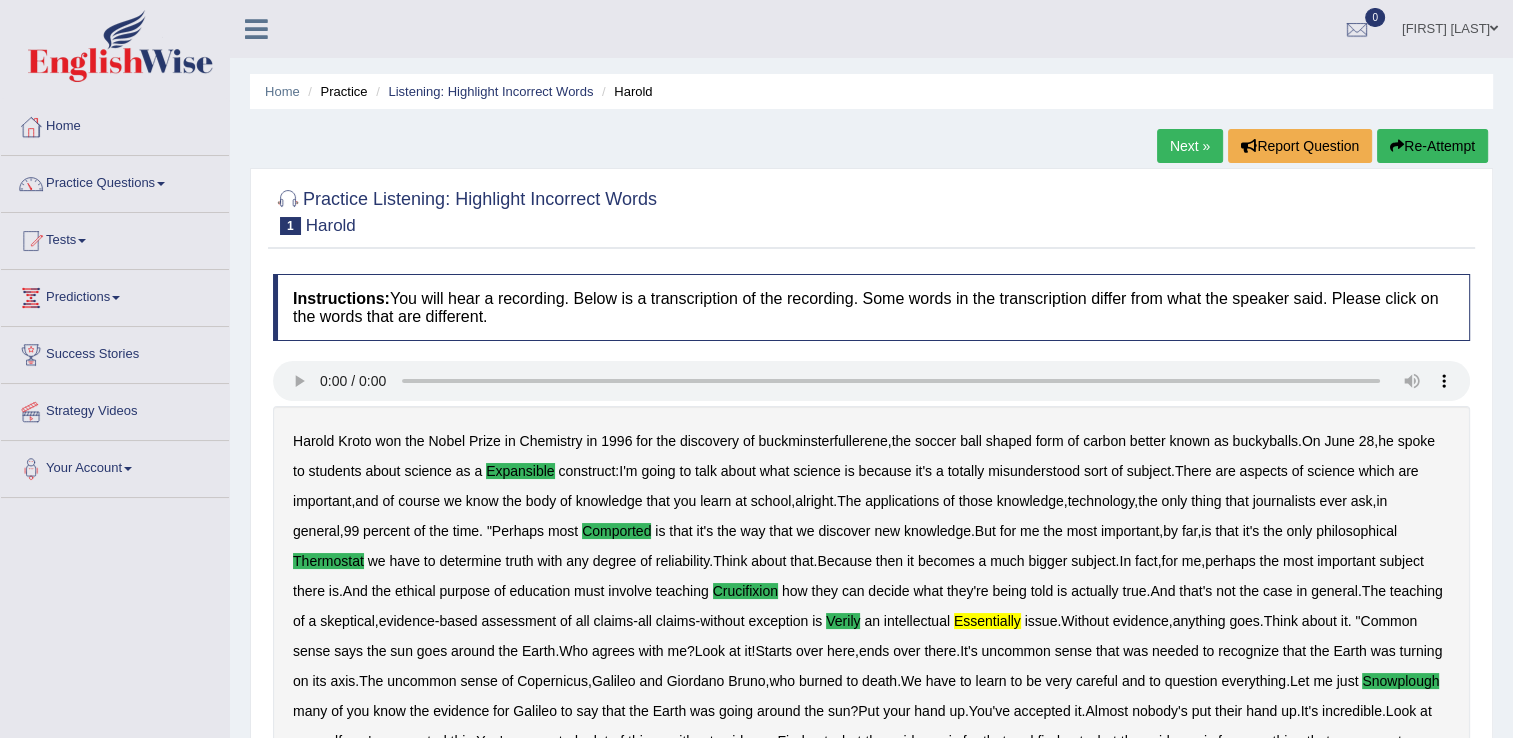 click on "Next »" at bounding box center (1190, 146) 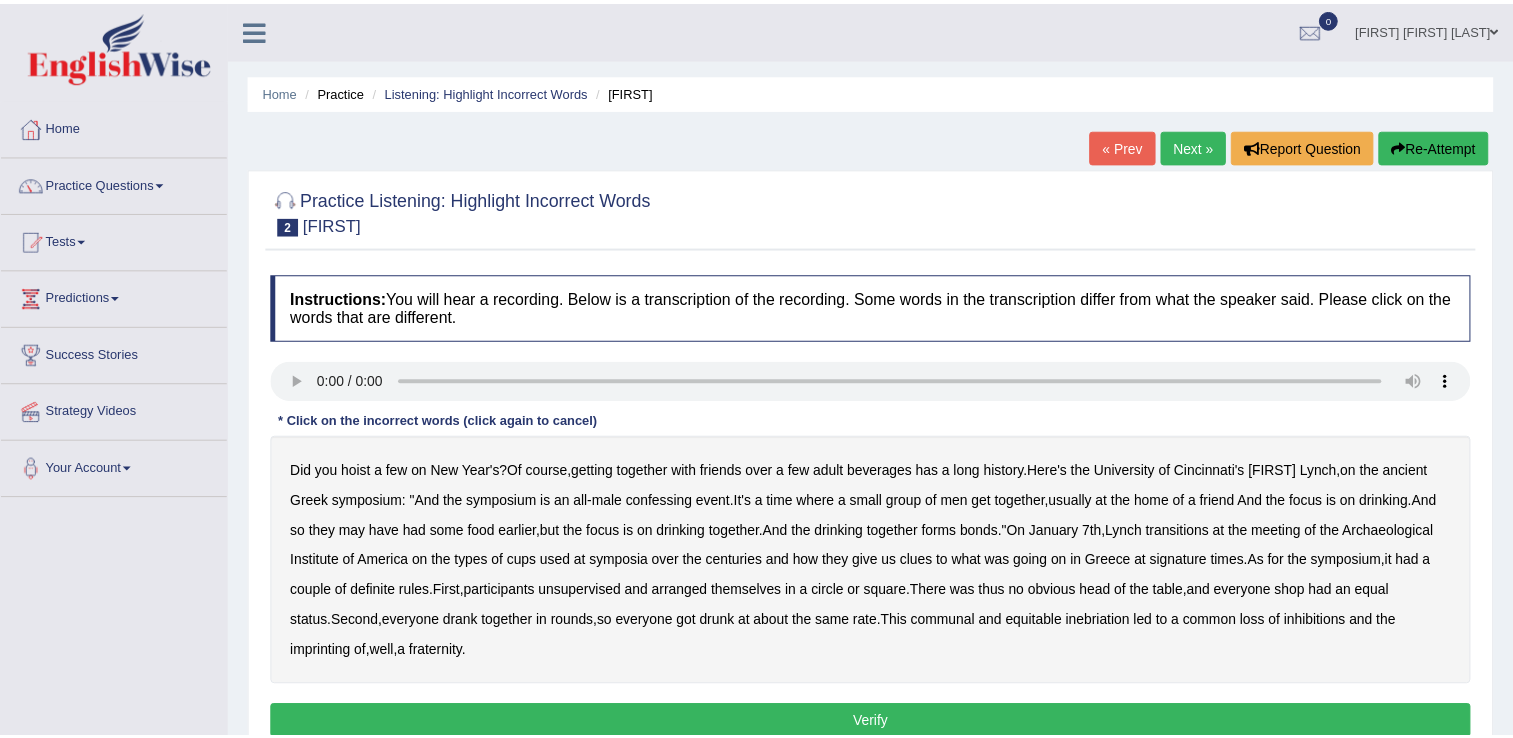 scroll, scrollTop: 0, scrollLeft: 0, axis: both 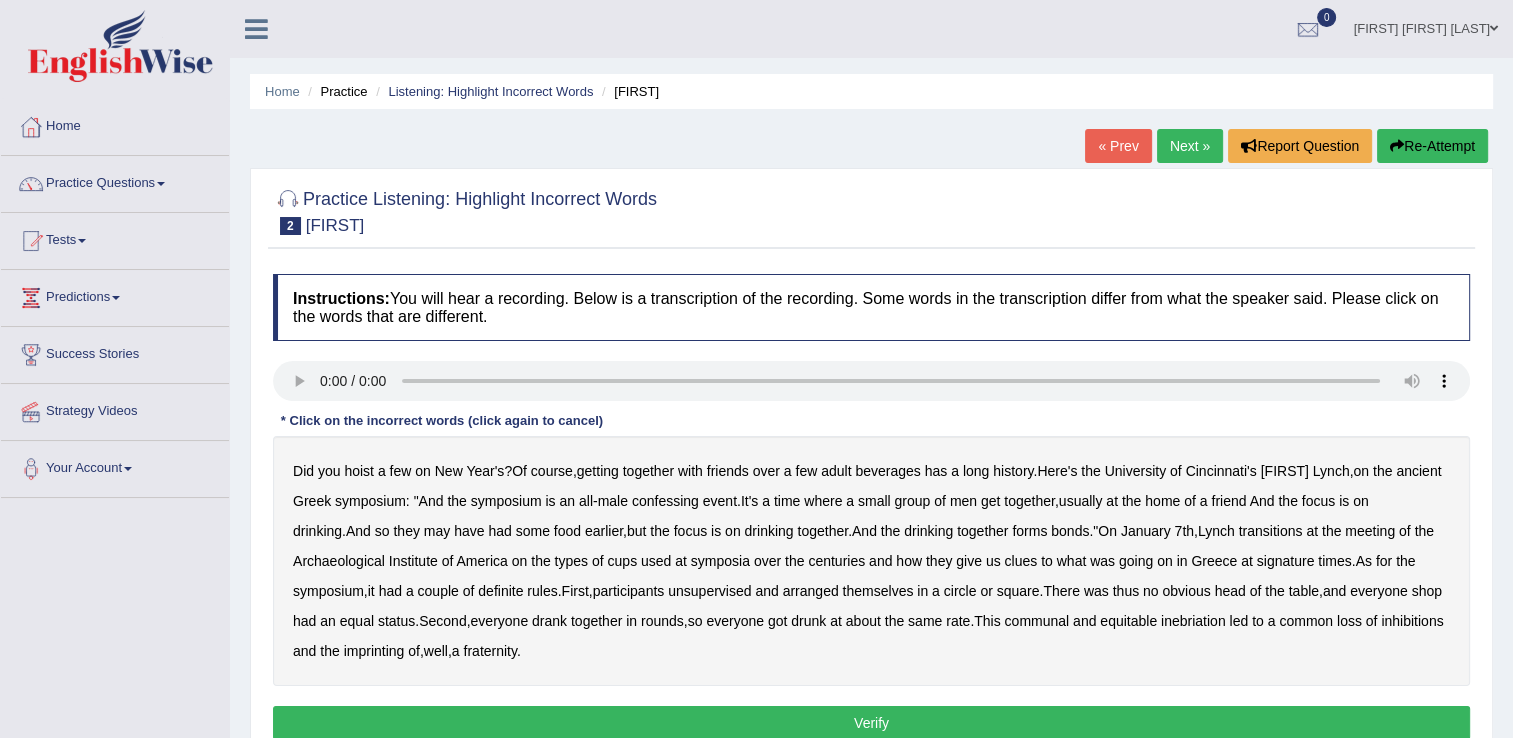 click on "confessing" at bounding box center (665, 501) 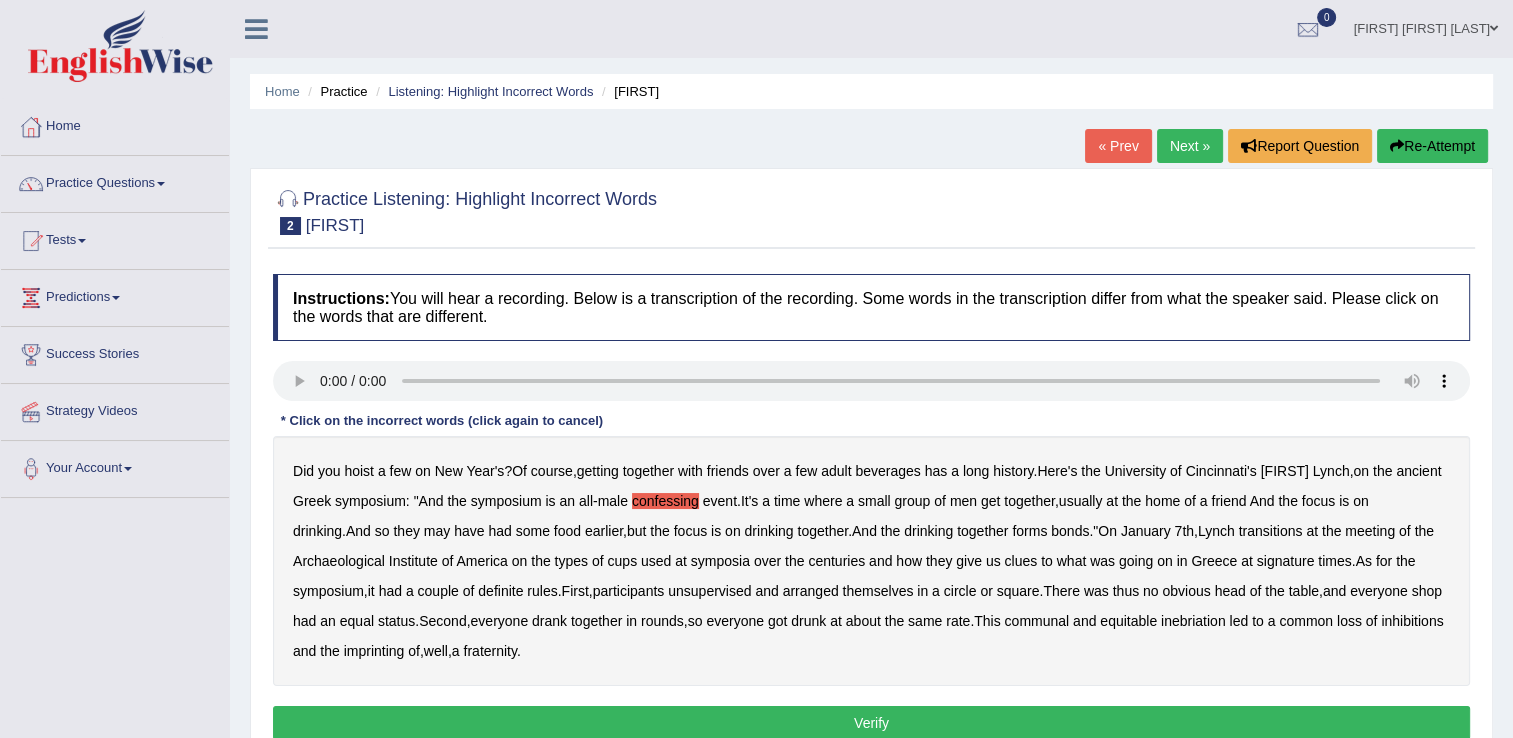 click on "Did   you   hoist   a   few   on   [HOLIDAY] ?  Of   course ,  getting   together   with   friends   over   a   few   adult   beverages   has   a   long   history .  Here's   the   University   of   Cincinnati's   [FIRST]   [LAST] ,  on   the   ancient   Greek   symposium : " And   the   symposium   is   an   all - male   confessing   event .  It's   a   time   where   a   small   group   of   men   get   together ,  usually   at   the   home   of   a   friend   And   the   focus   is   on   drinking .  And   so   they   may   have   had   some   food   earlier ,  but   the   focus   is   on   drinking   together .  And   the   drinking   together   forms   bonds ."  On   [DATE] ,   [LAST]   transitions   at   the   meeting   of   the   Archaeological   Institute   of   America   on   the   types   of   cups   used   at   symposia   over   the   centuries   and   how   they   give   us   clues   to   what   was   going   on   in   Greece   at   signature   times .  As   for   the   symposium ,  it" at bounding box center (871, 561) 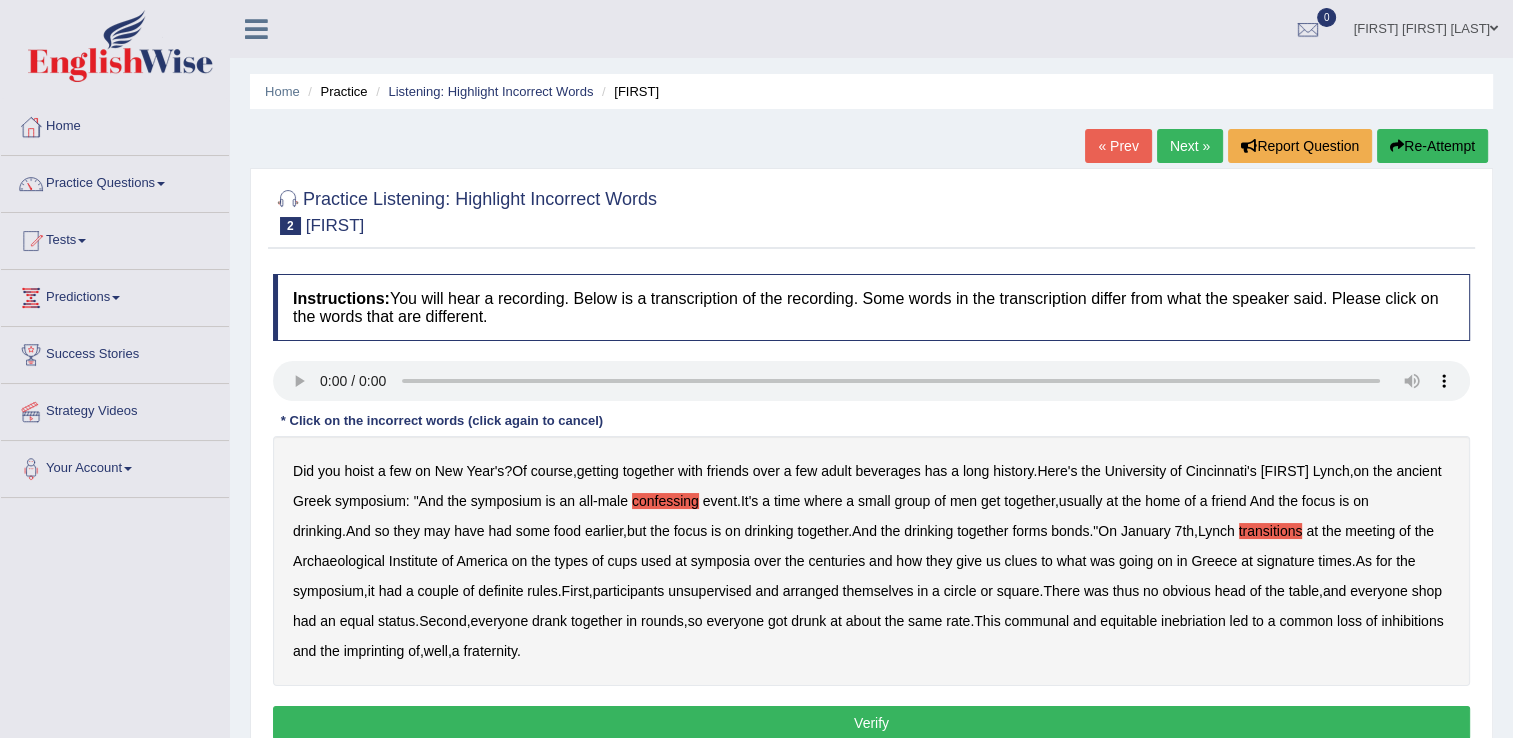 click on "signature" at bounding box center [1286, 561] 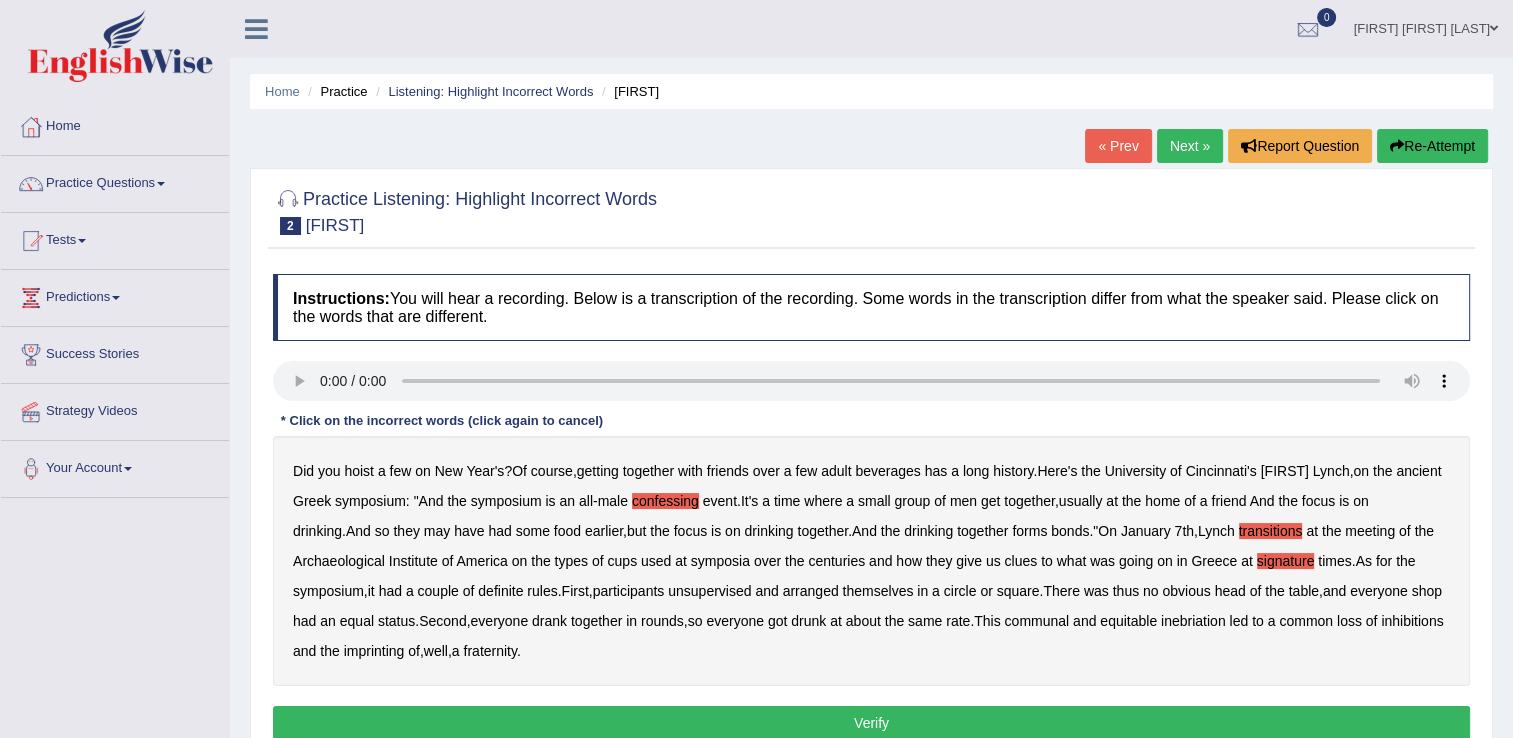 click on "unsupervised" at bounding box center [709, 591] 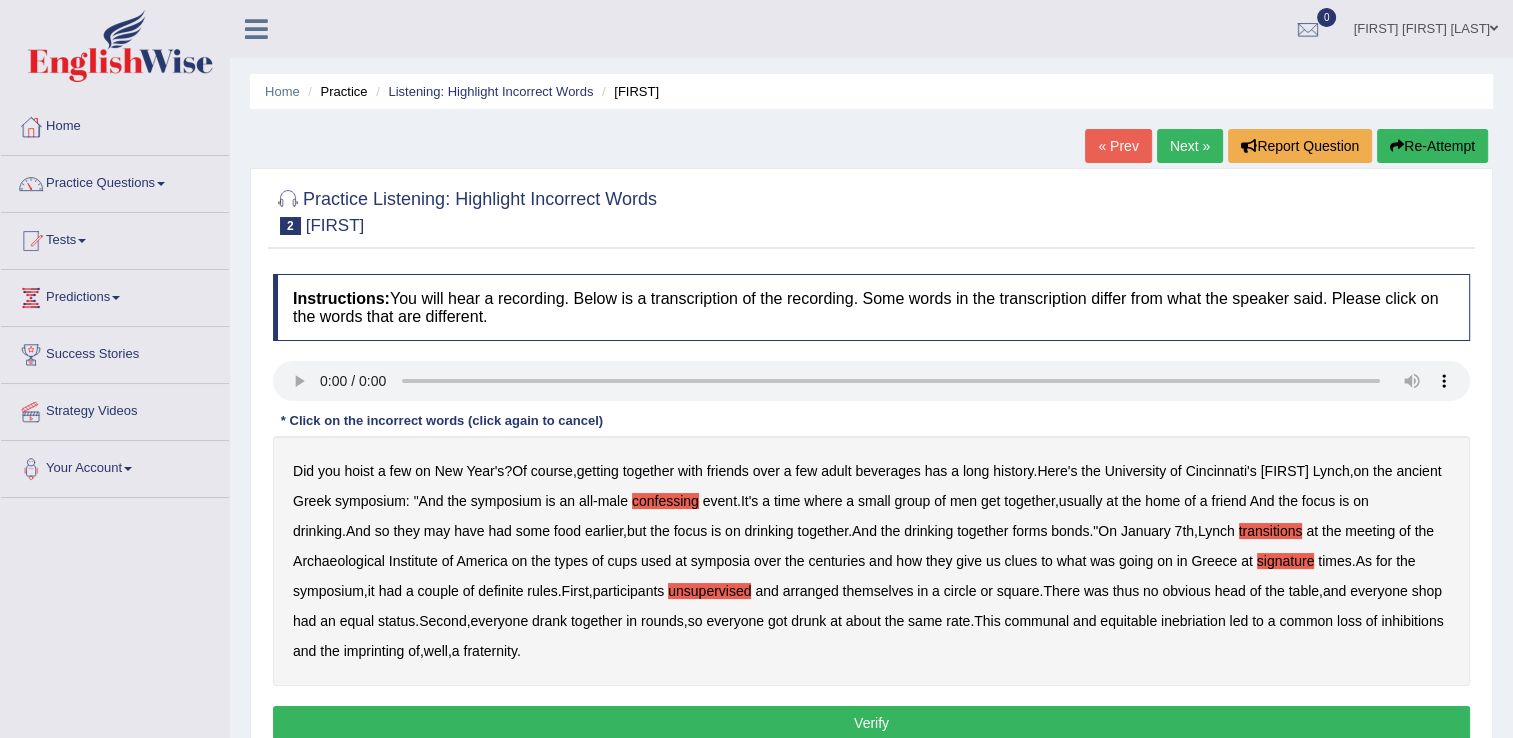 click on "imprinting" at bounding box center (374, 651) 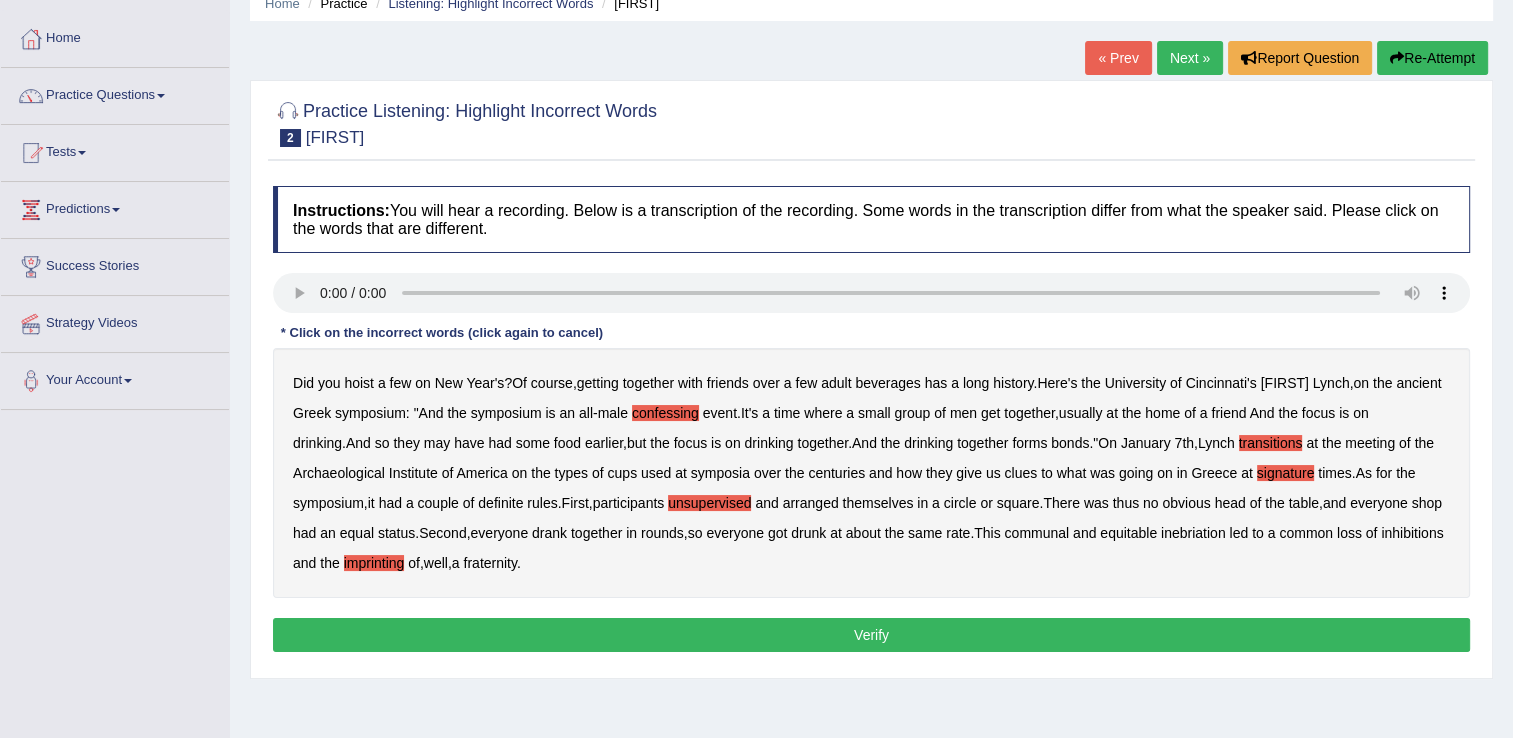 scroll, scrollTop: 113, scrollLeft: 0, axis: vertical 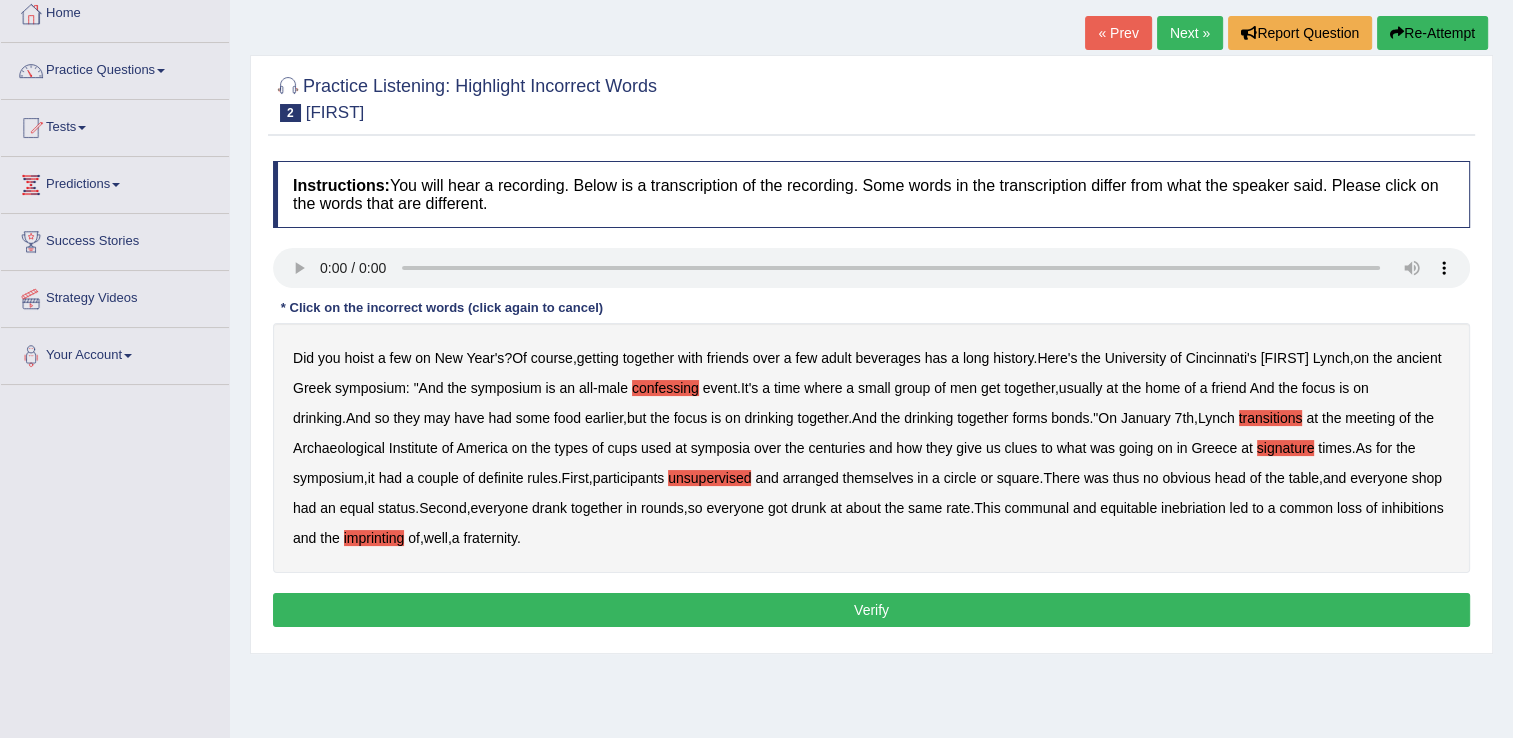 click on "Verify" at bounding box center [871, 610] 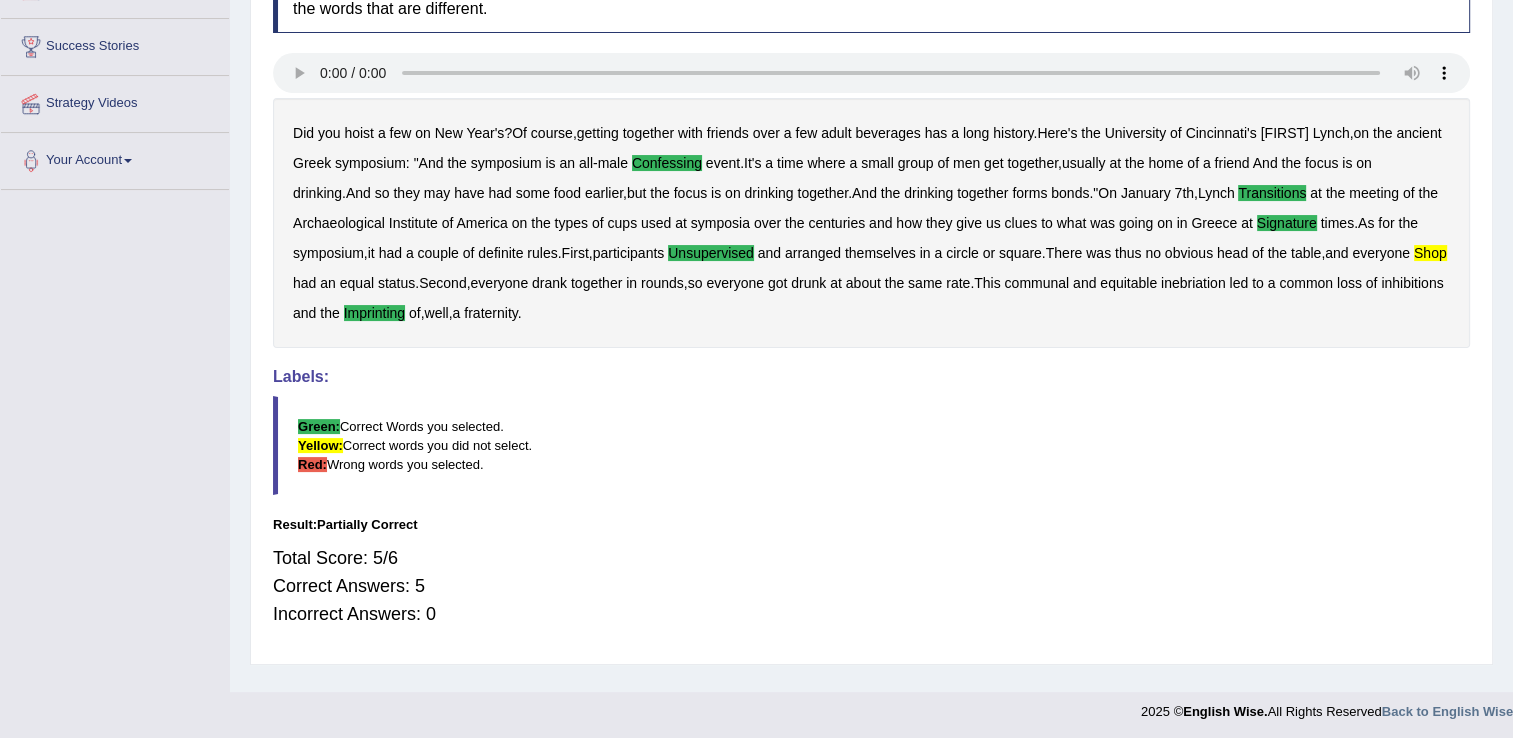 scroll, scrollTop: 312, scrollLeft: 0, axis: vertical 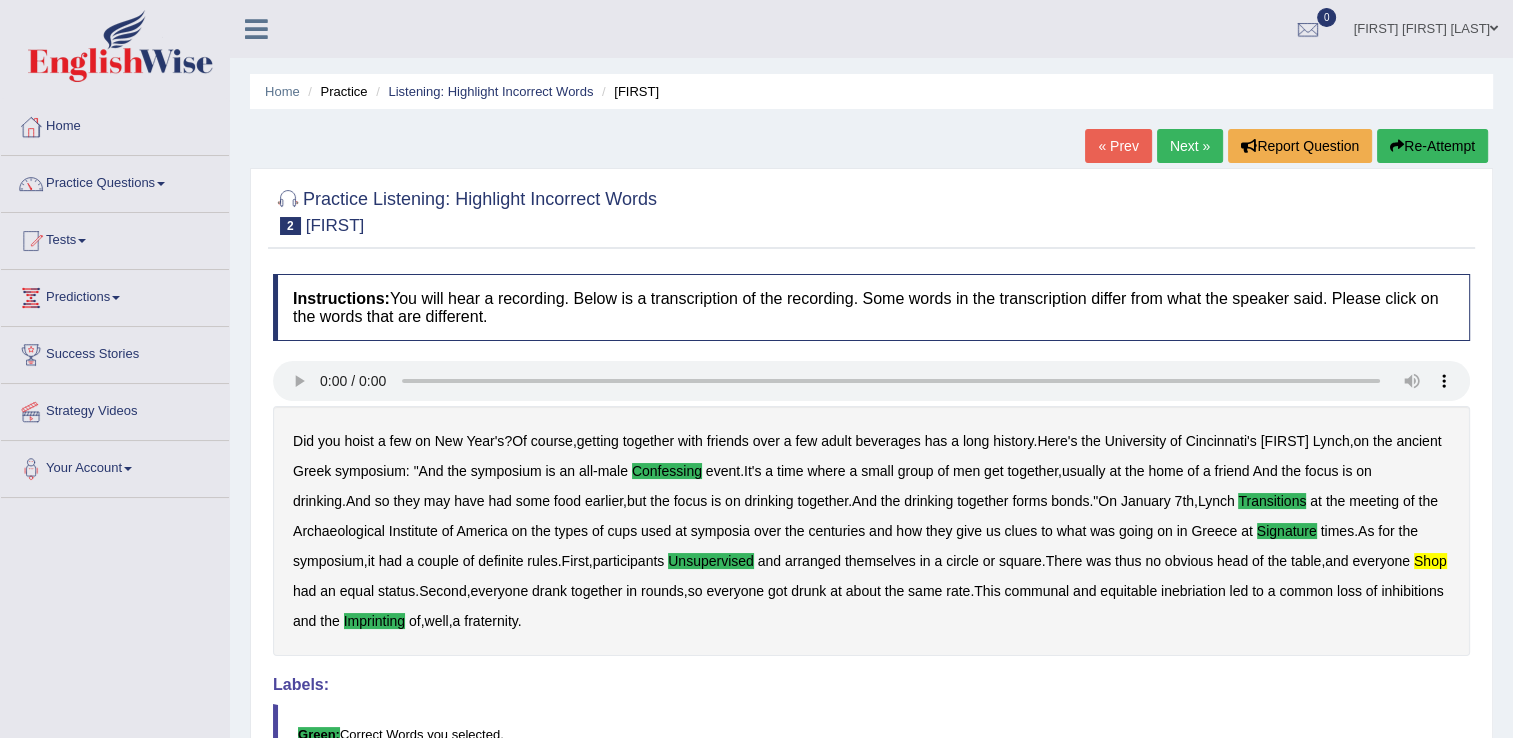 click on "Next »" at bounding box center [1190, 146] 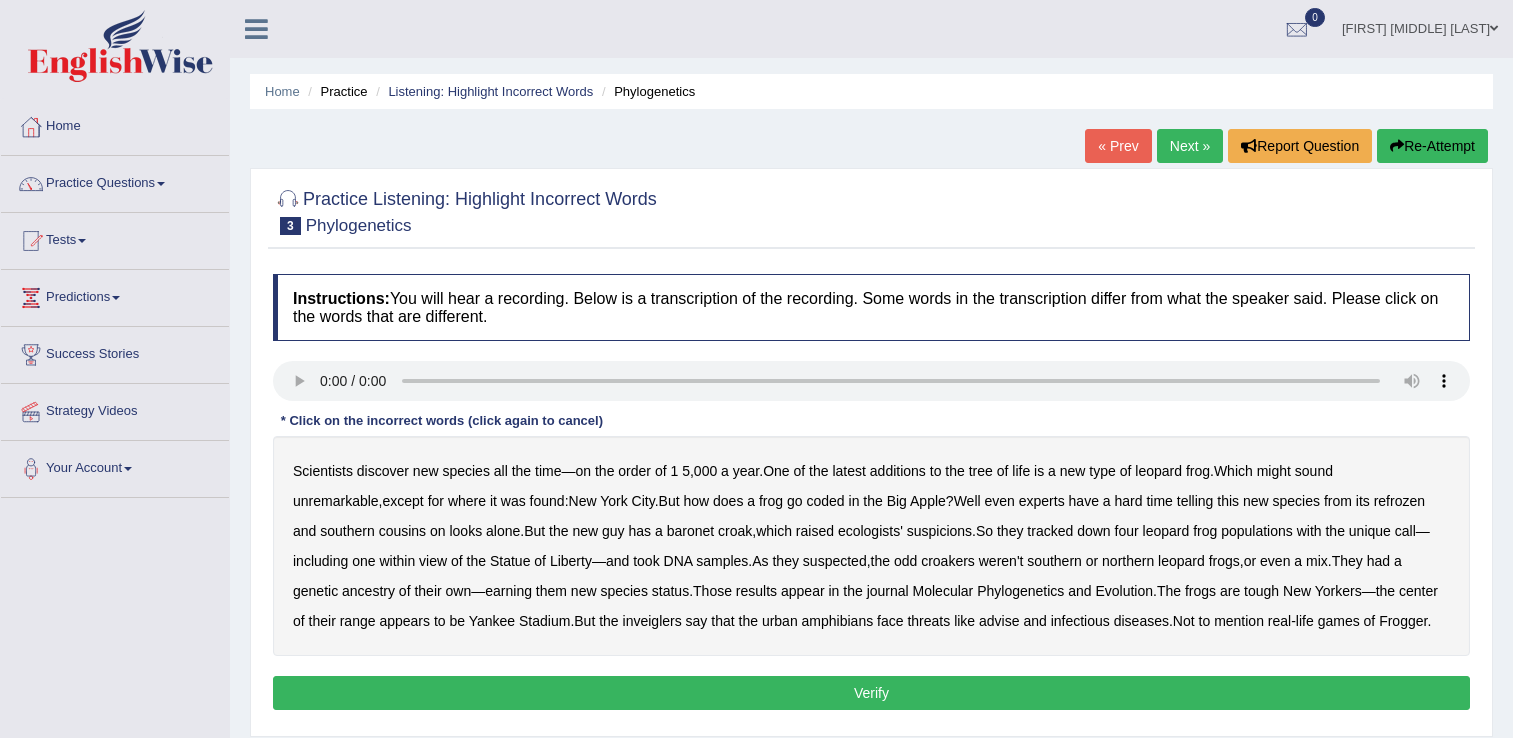 scroll, scrollTop: 0, scrollLeft: 0, axis: both 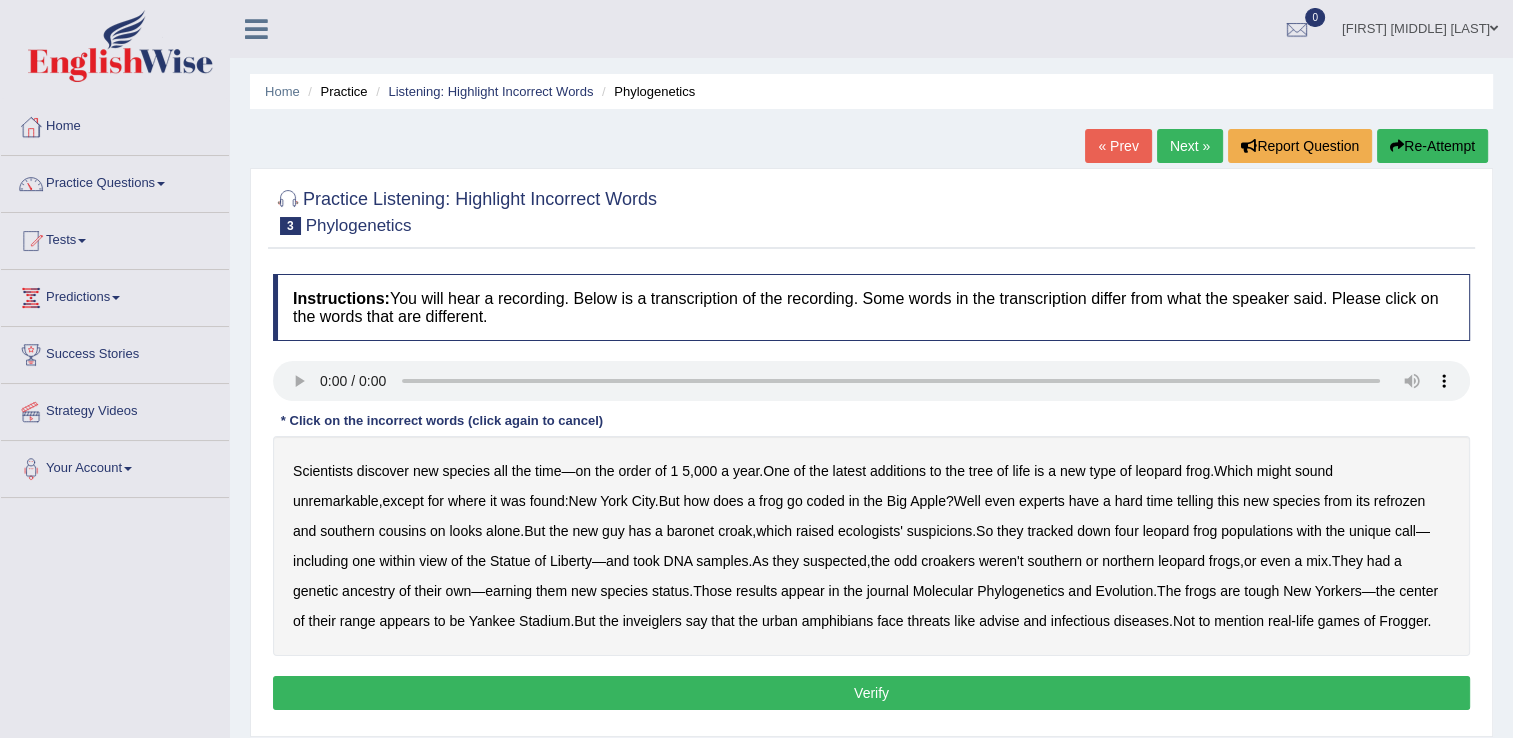 click on "coded" at bounding box center (825, 501) 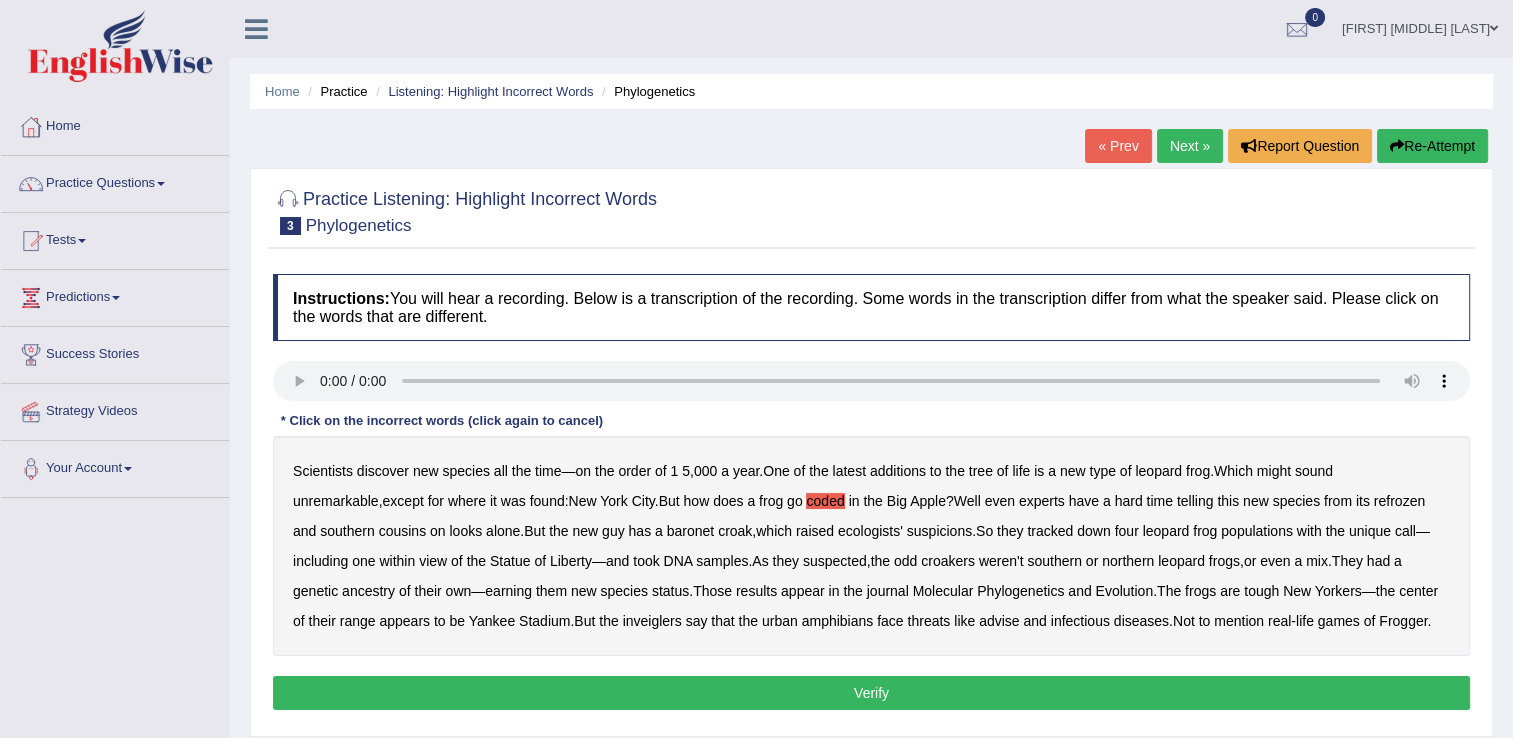 click on "refrozen" at bounding box center [1399, 501] 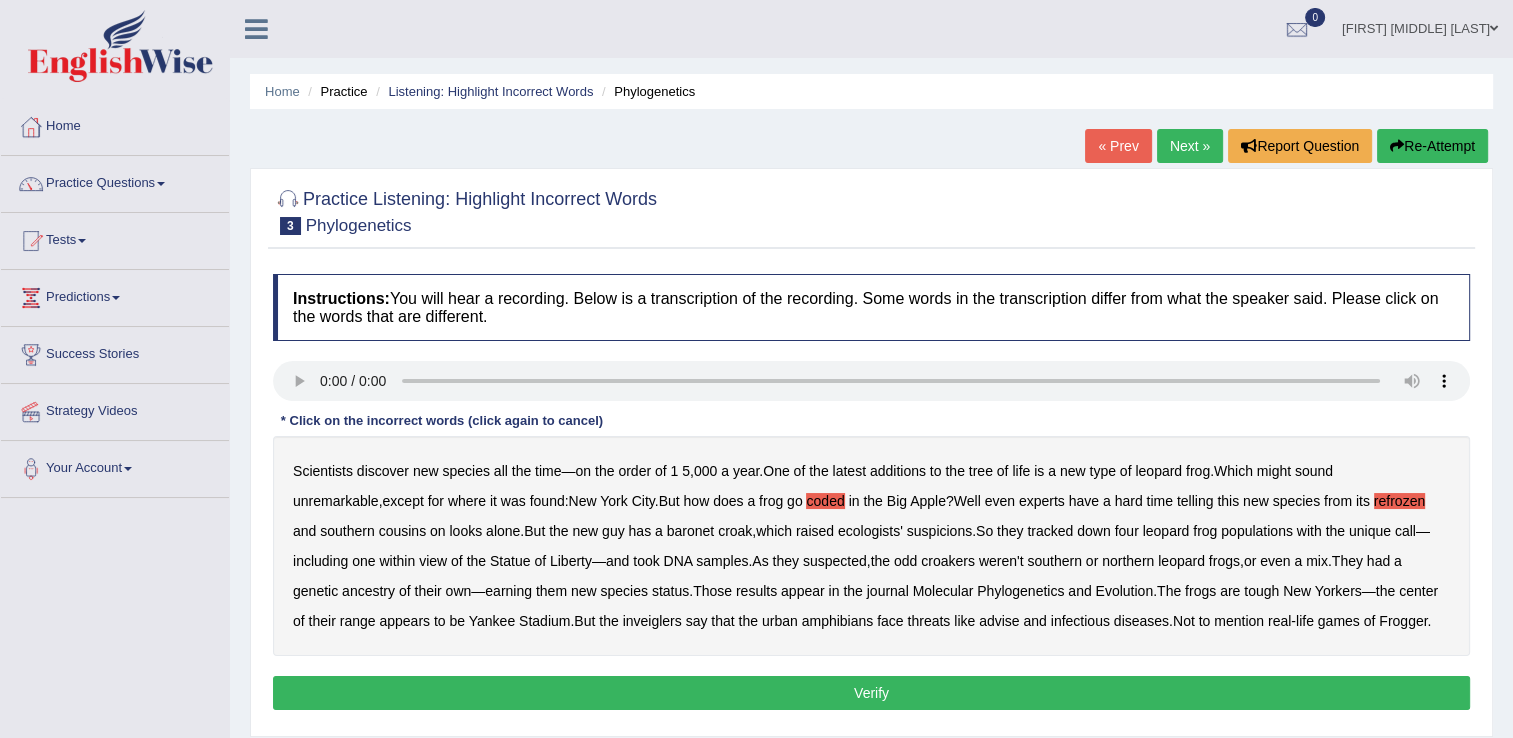click on "inveiglers" at bounding box center [652, 621] 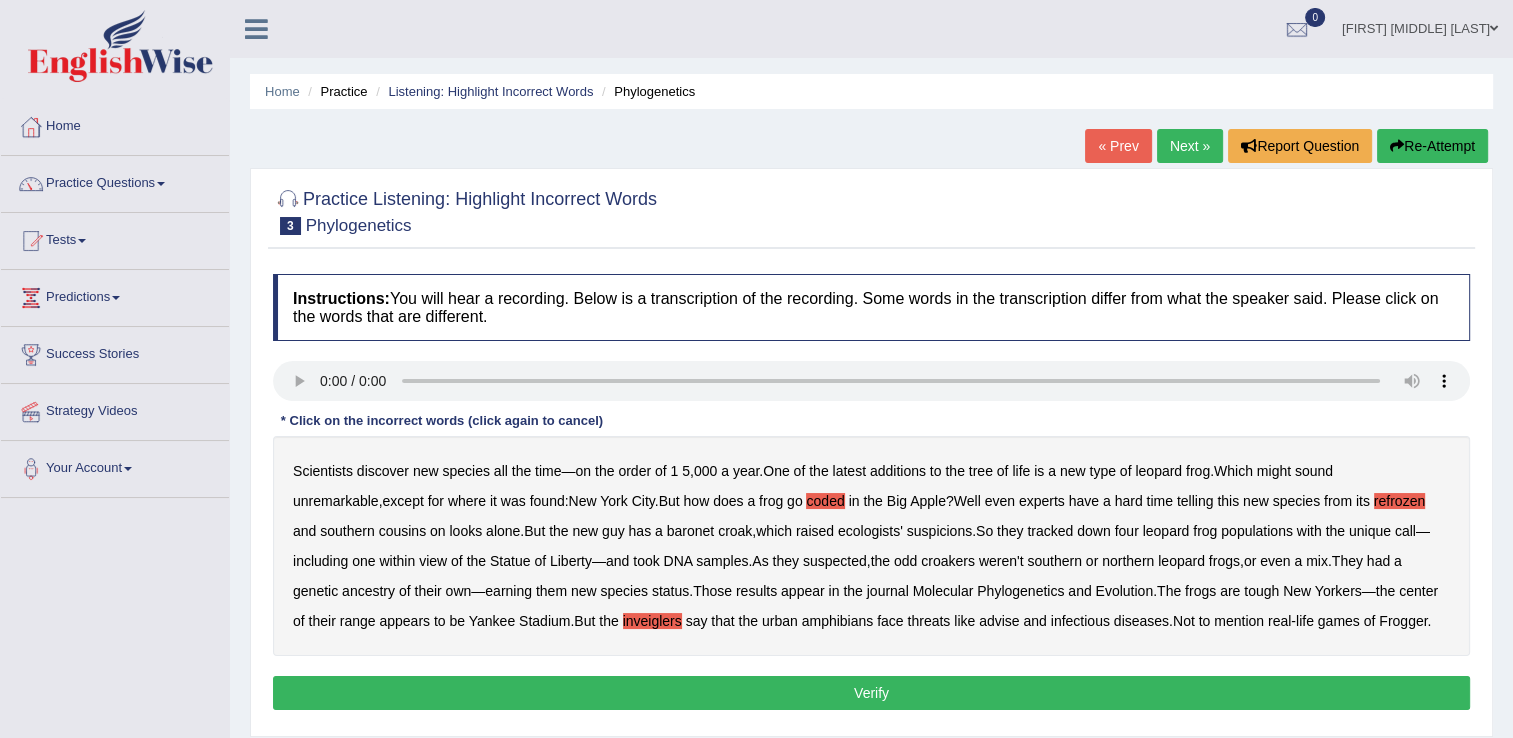 click on "advise" at bounding box center [999, 621] 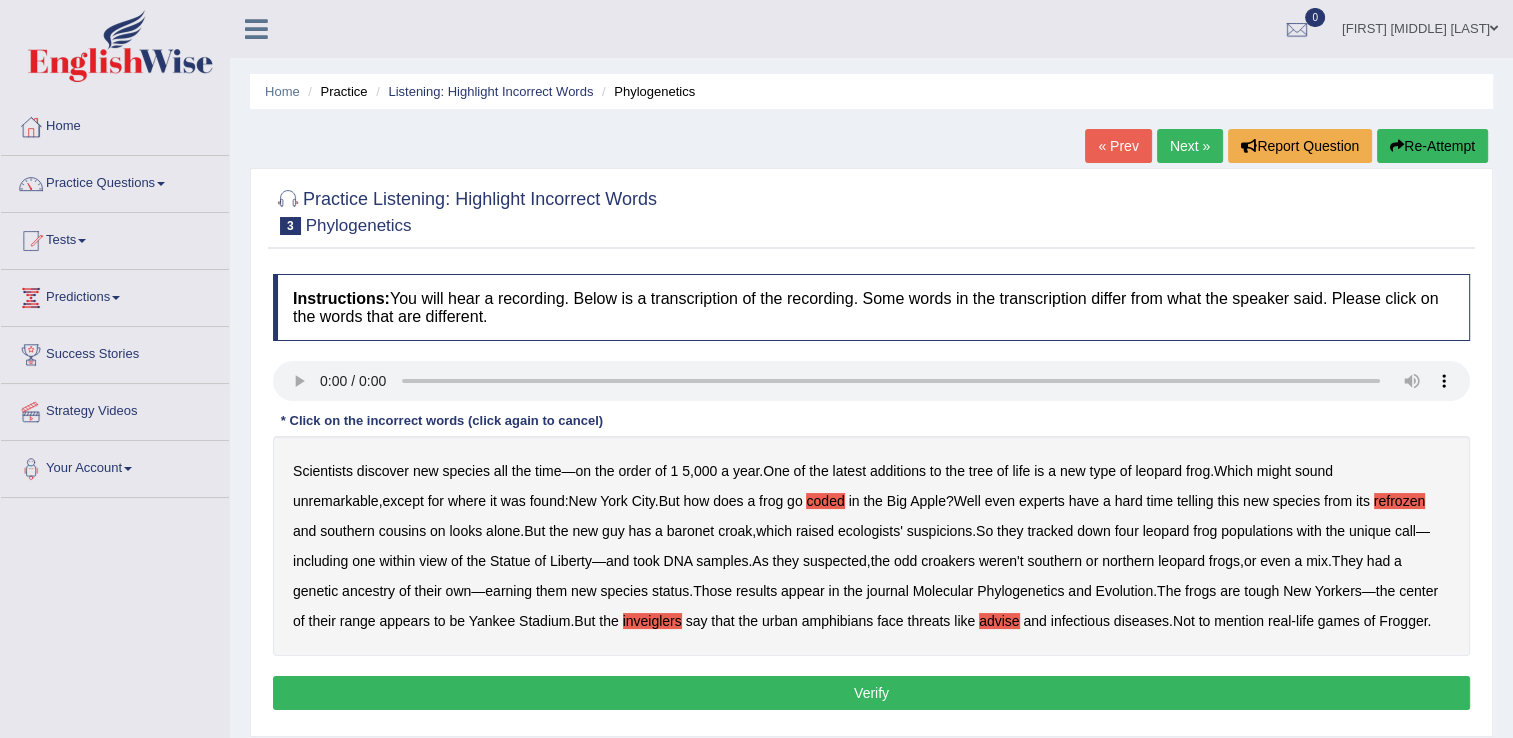 click on "Verify" at bounding box center (871, 693) 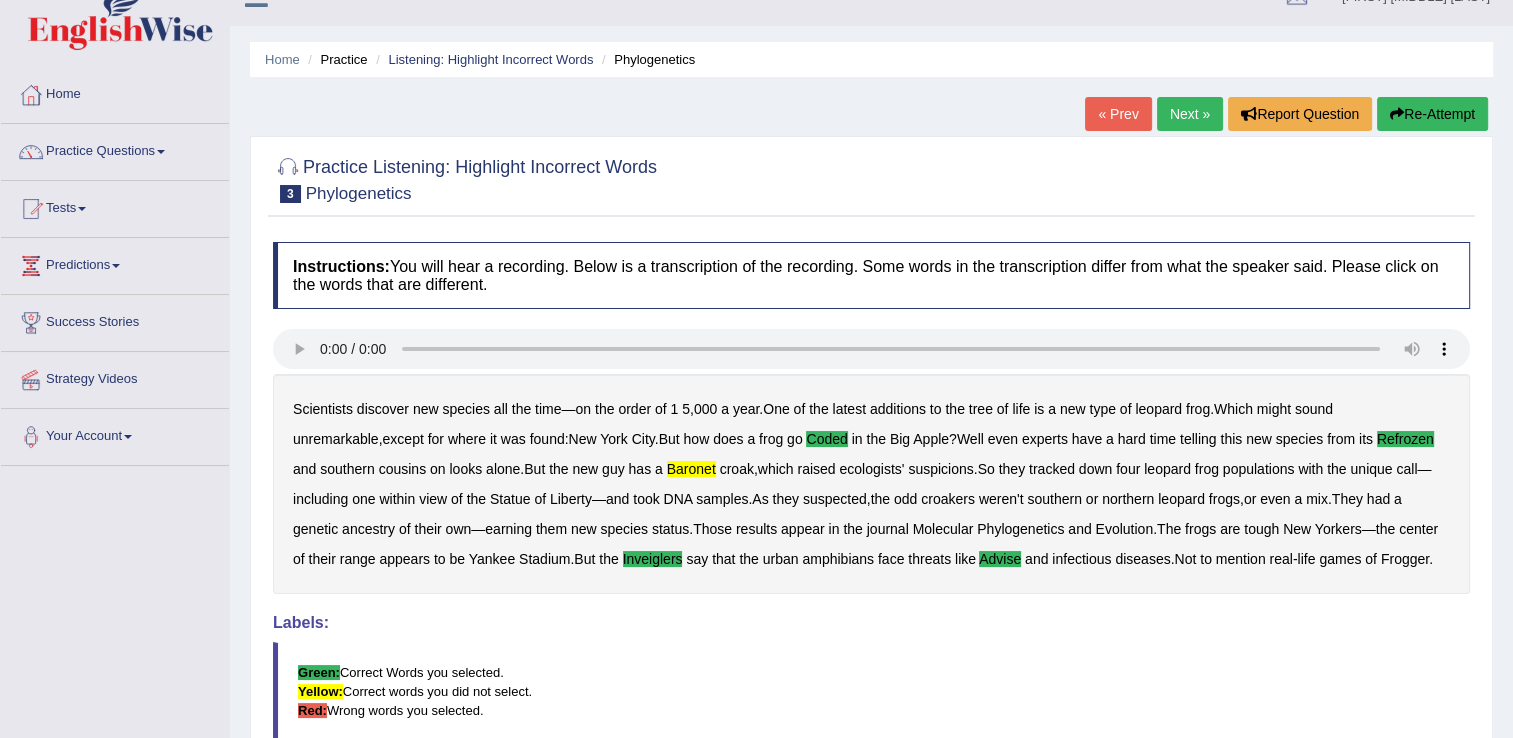 scroll, scrollTop: 284, scrollLeft: 0, axis: vertical 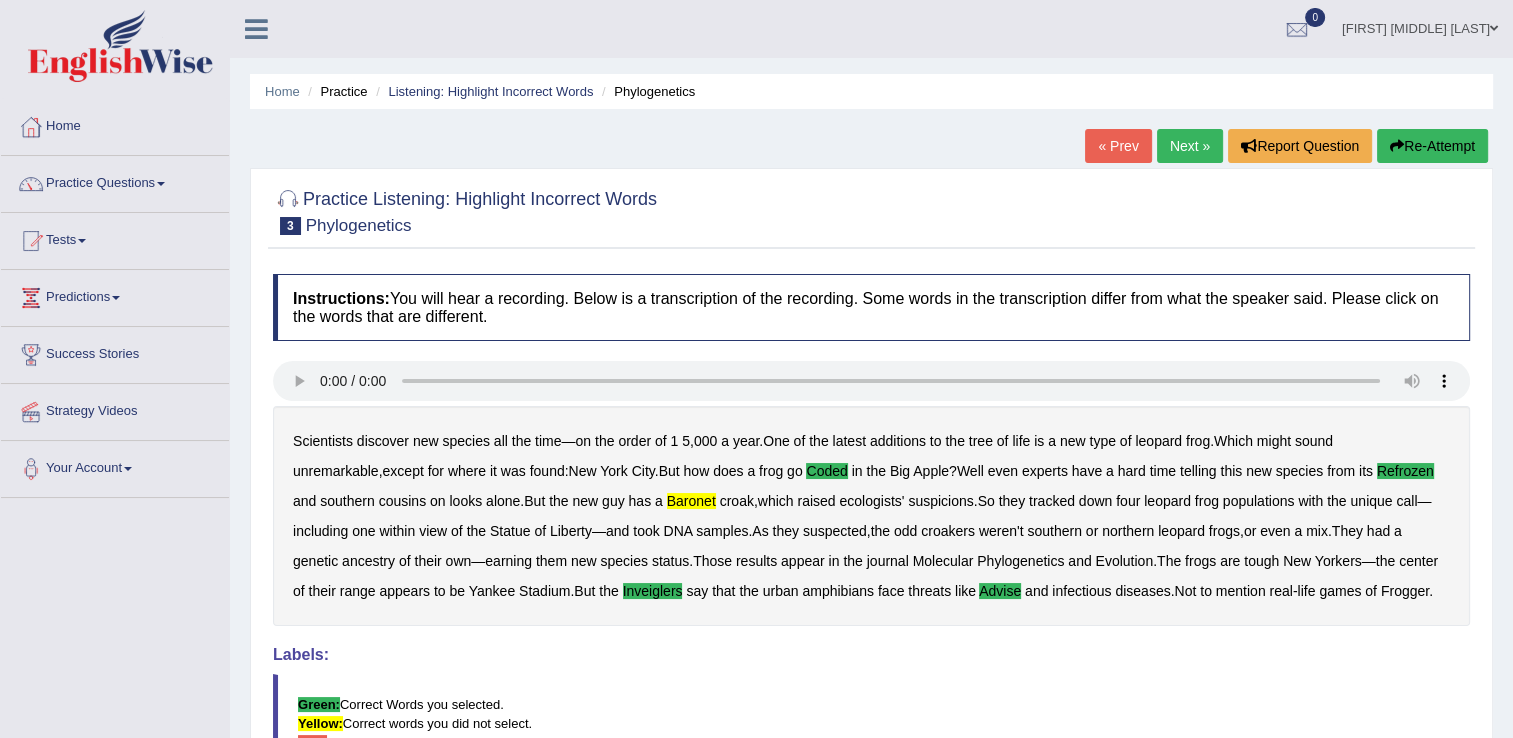 click on "Next »" at bounding box center (1190, 146) 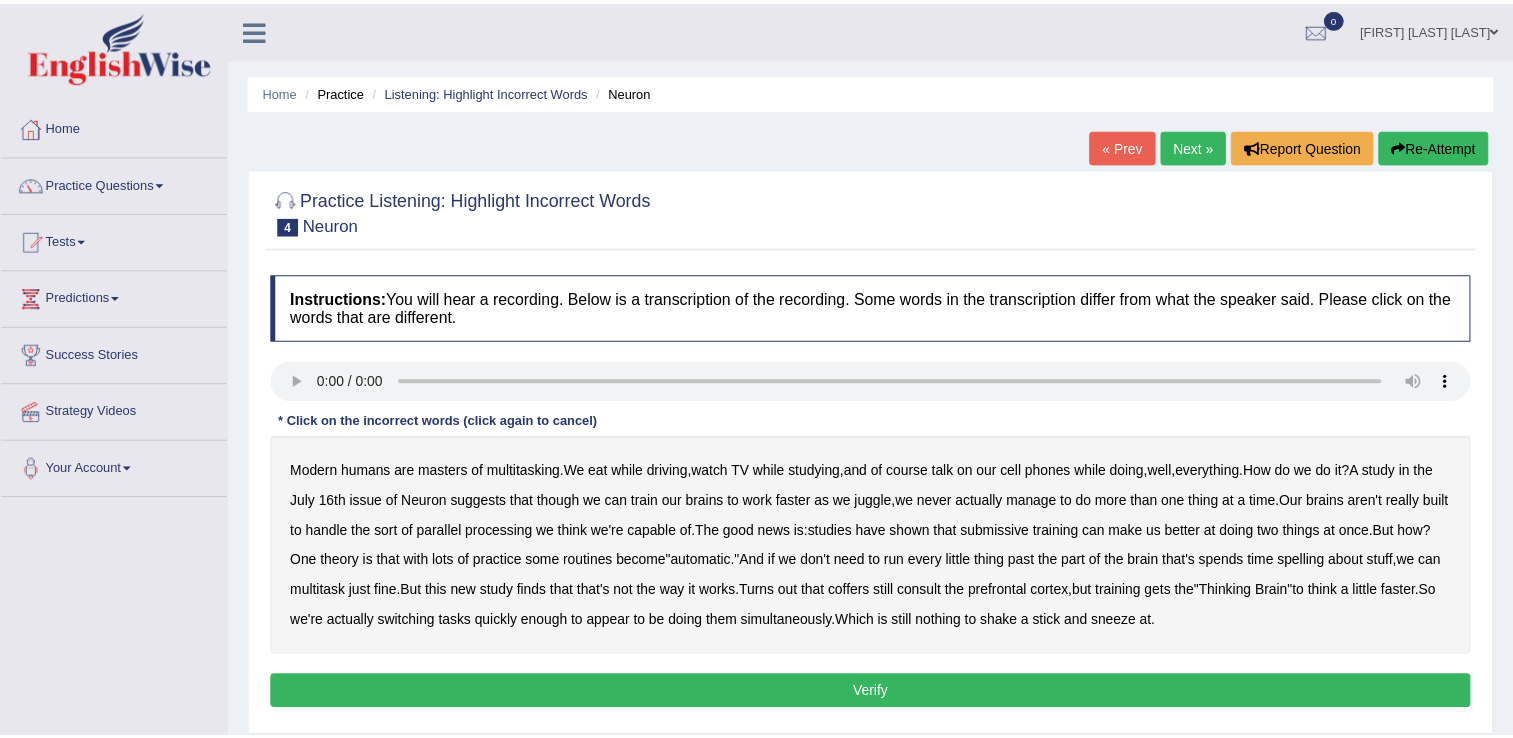scroll, scrollTop: 0, scrollLeft: 0, axis: both 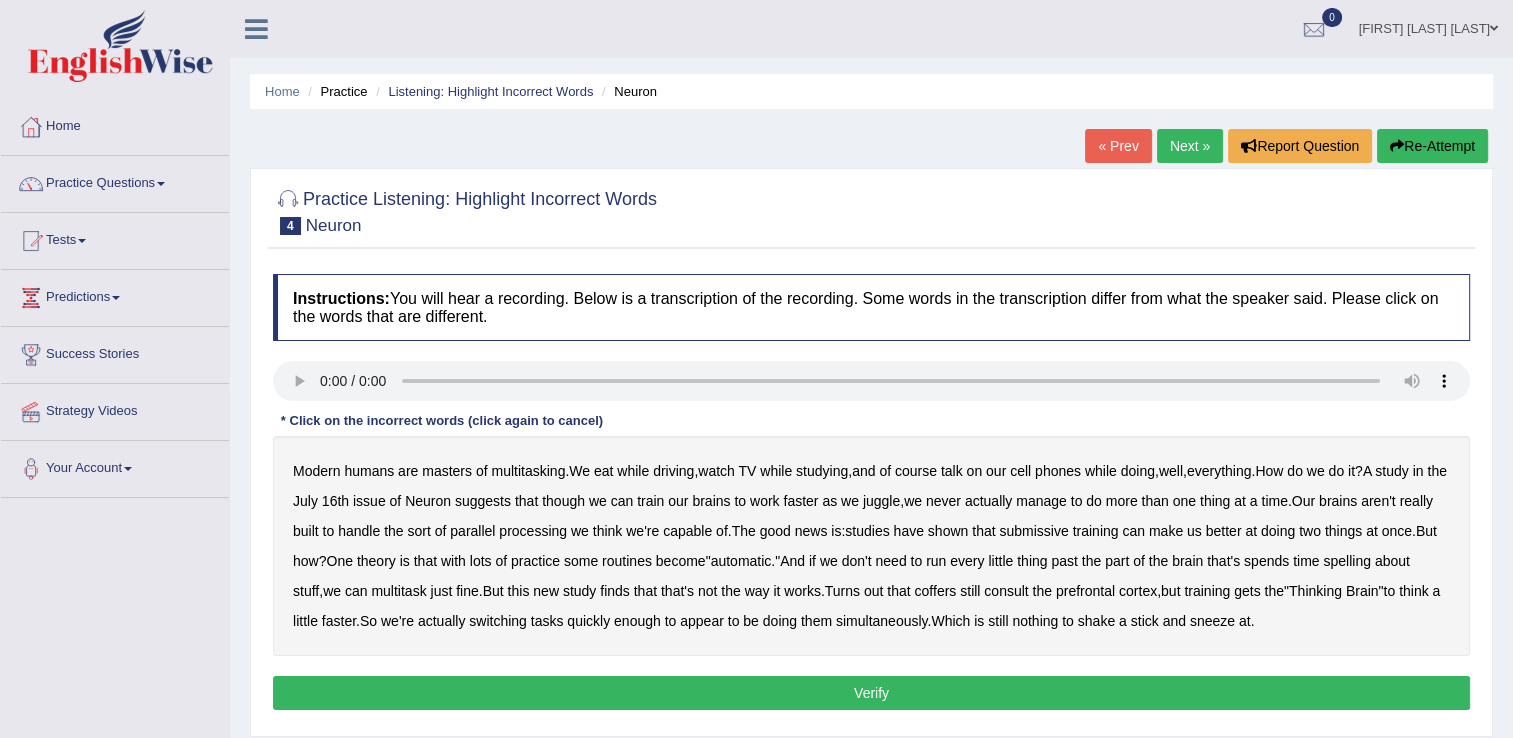 click on "submissive" at bounding box center (1033, 531) 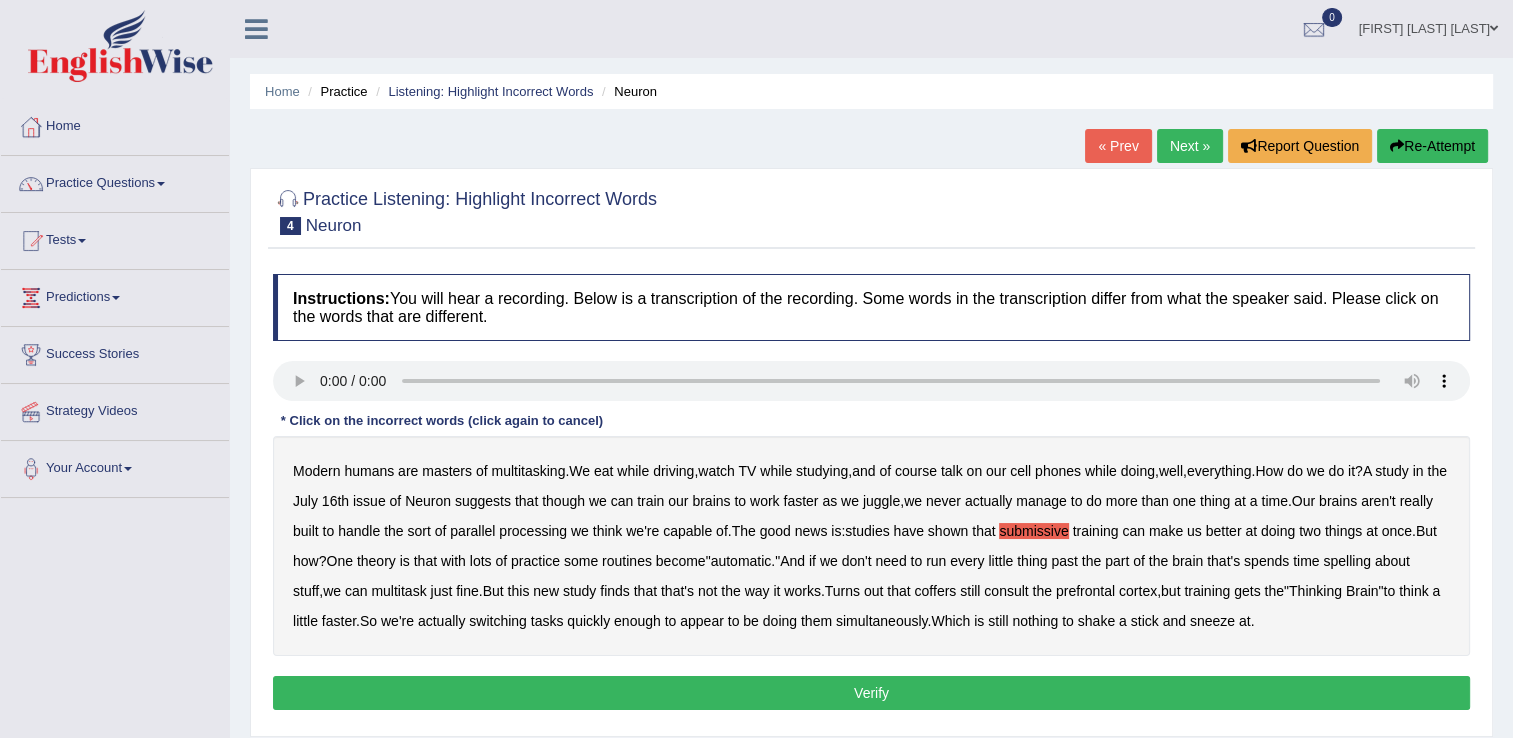 click on "coffers" at bounding box center [935, 591] 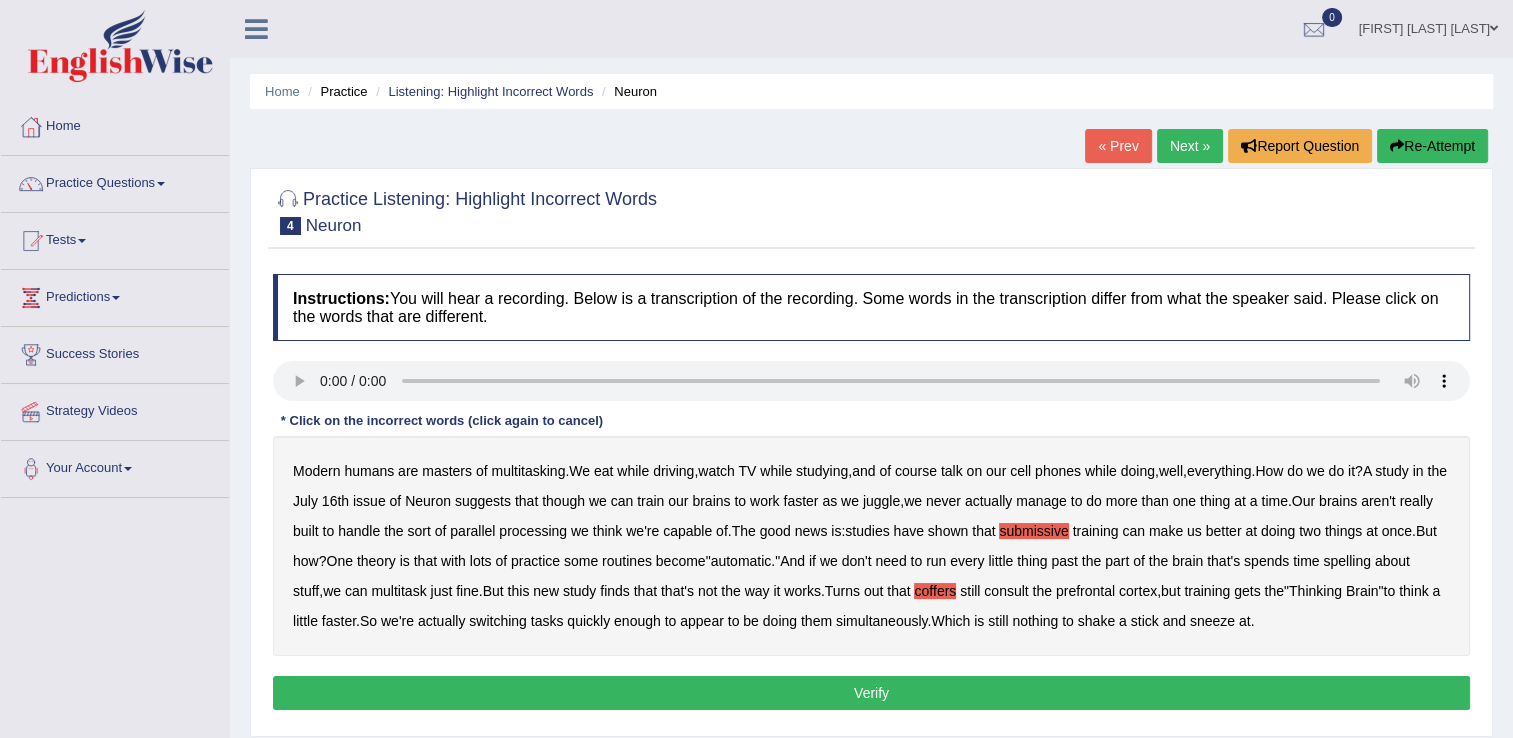 click on "Verify" at bounding box center [871, 693] 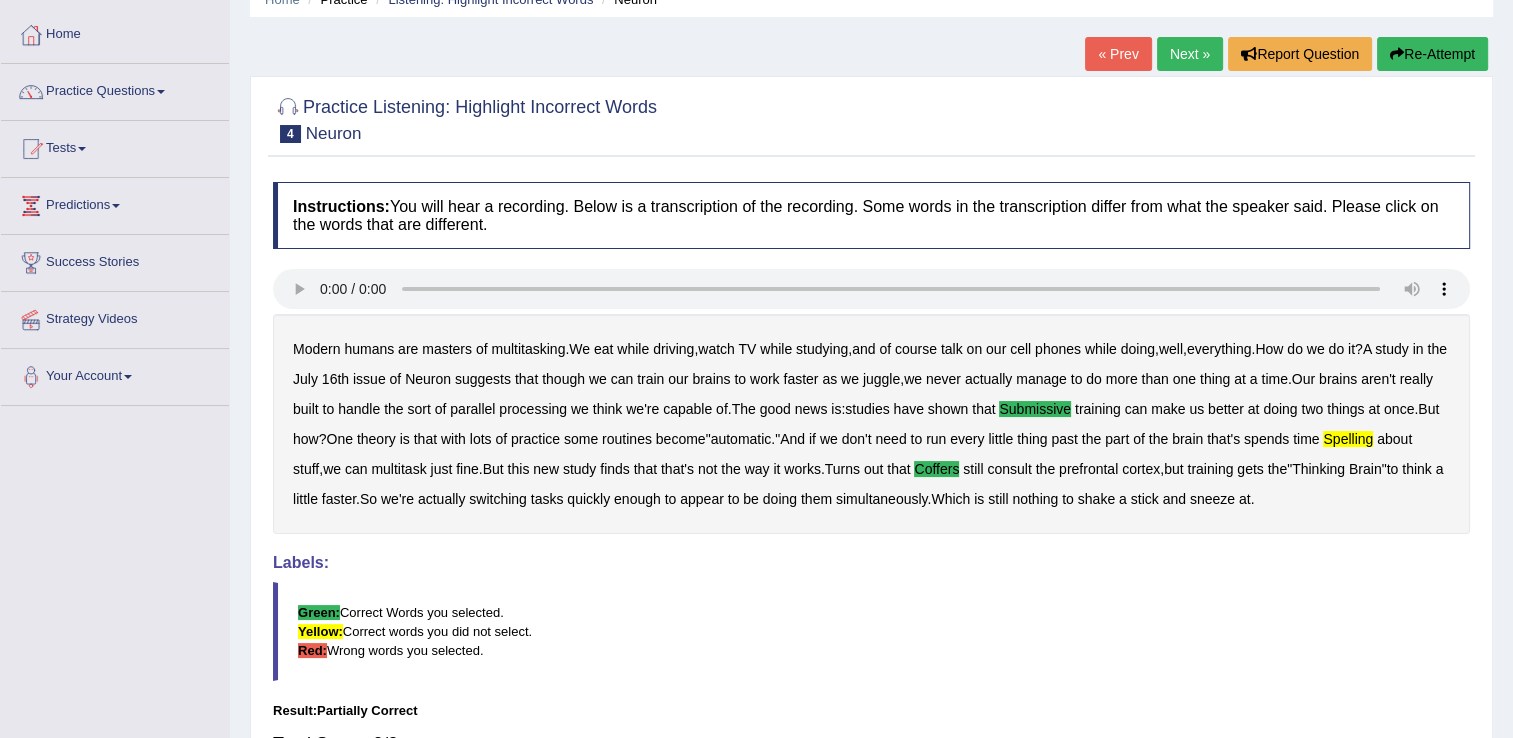 scroll, scrollTop: 11, scrollLeft: 0, axis: vertical 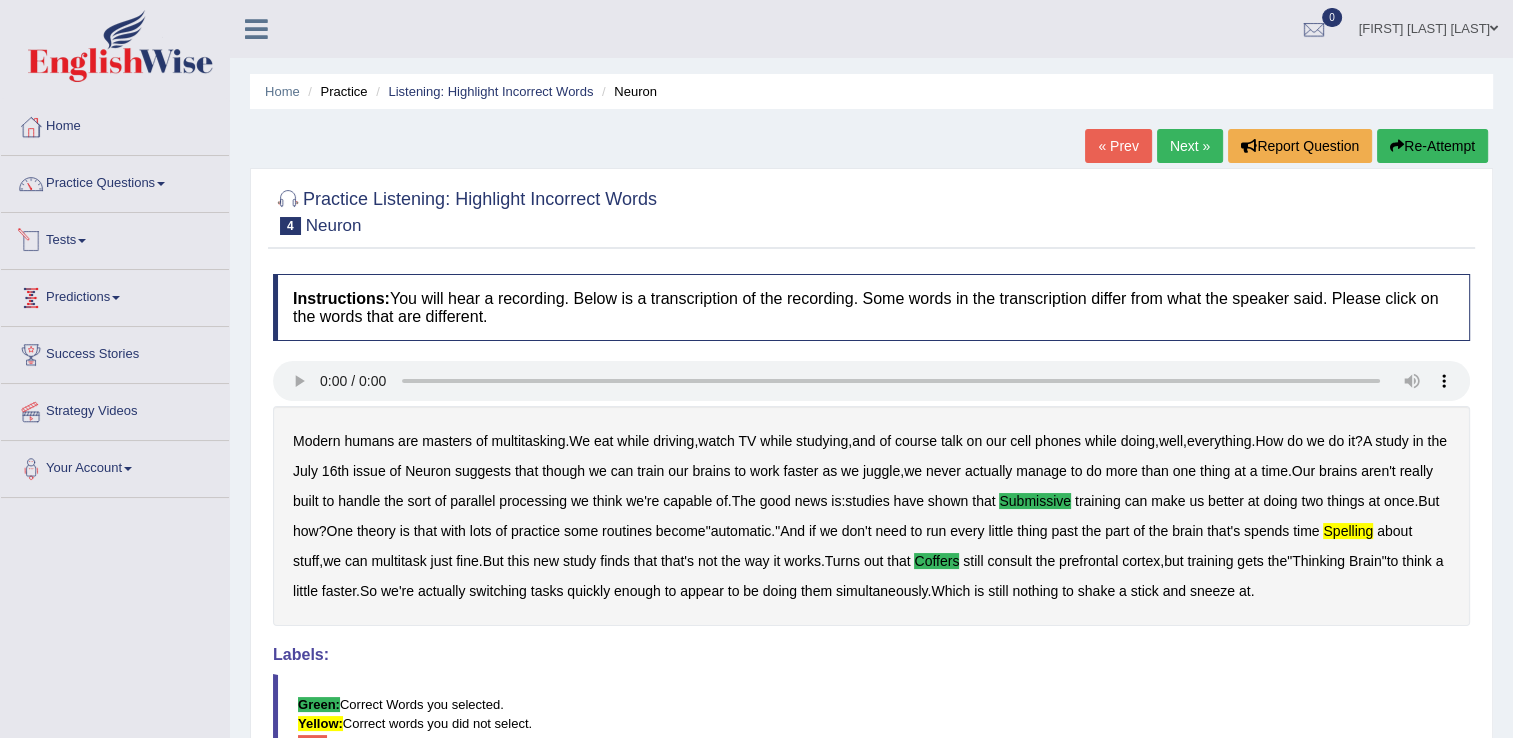 click on "Tests" at bounding box center [115, 238] 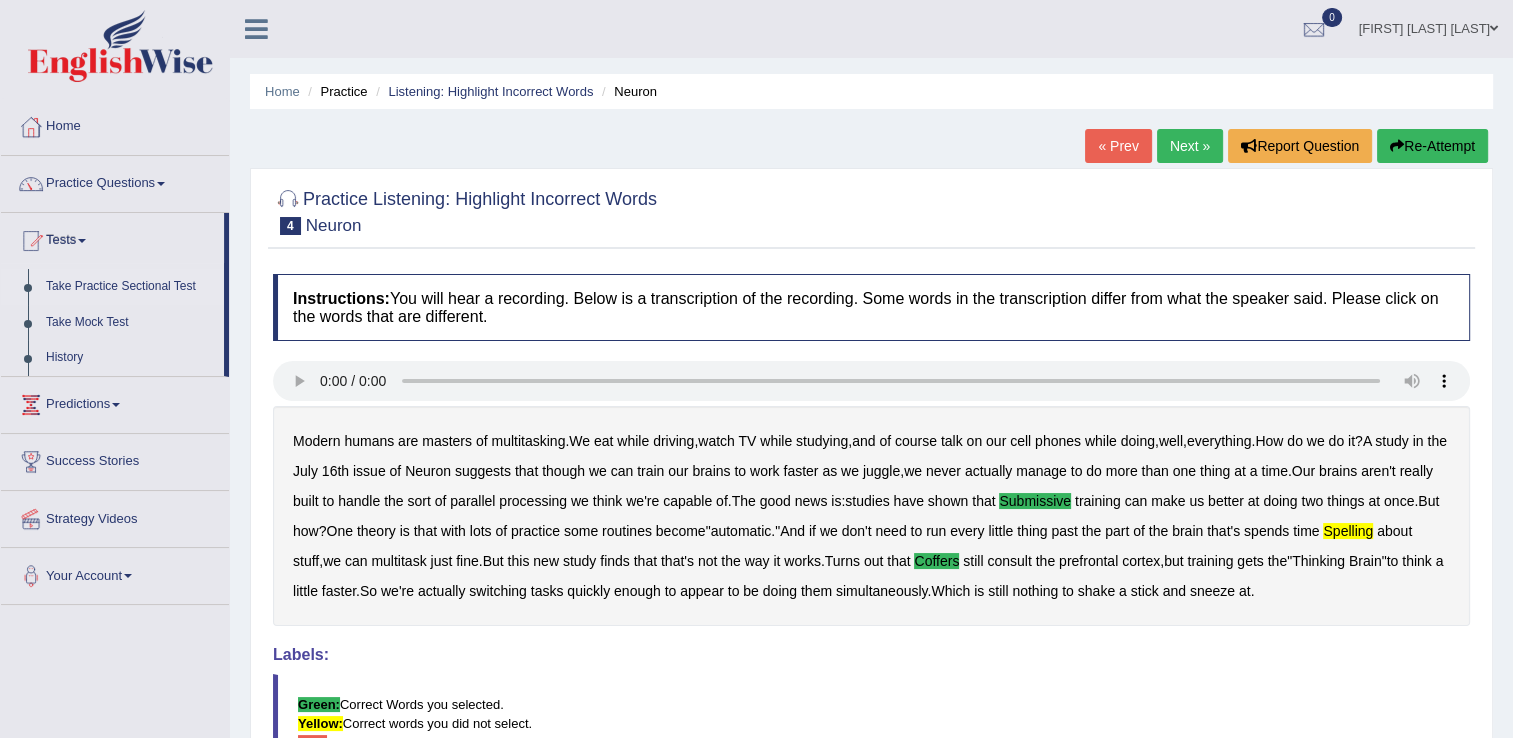 click on "Take Practice Sectional Test" at bounding box center [130, 287] 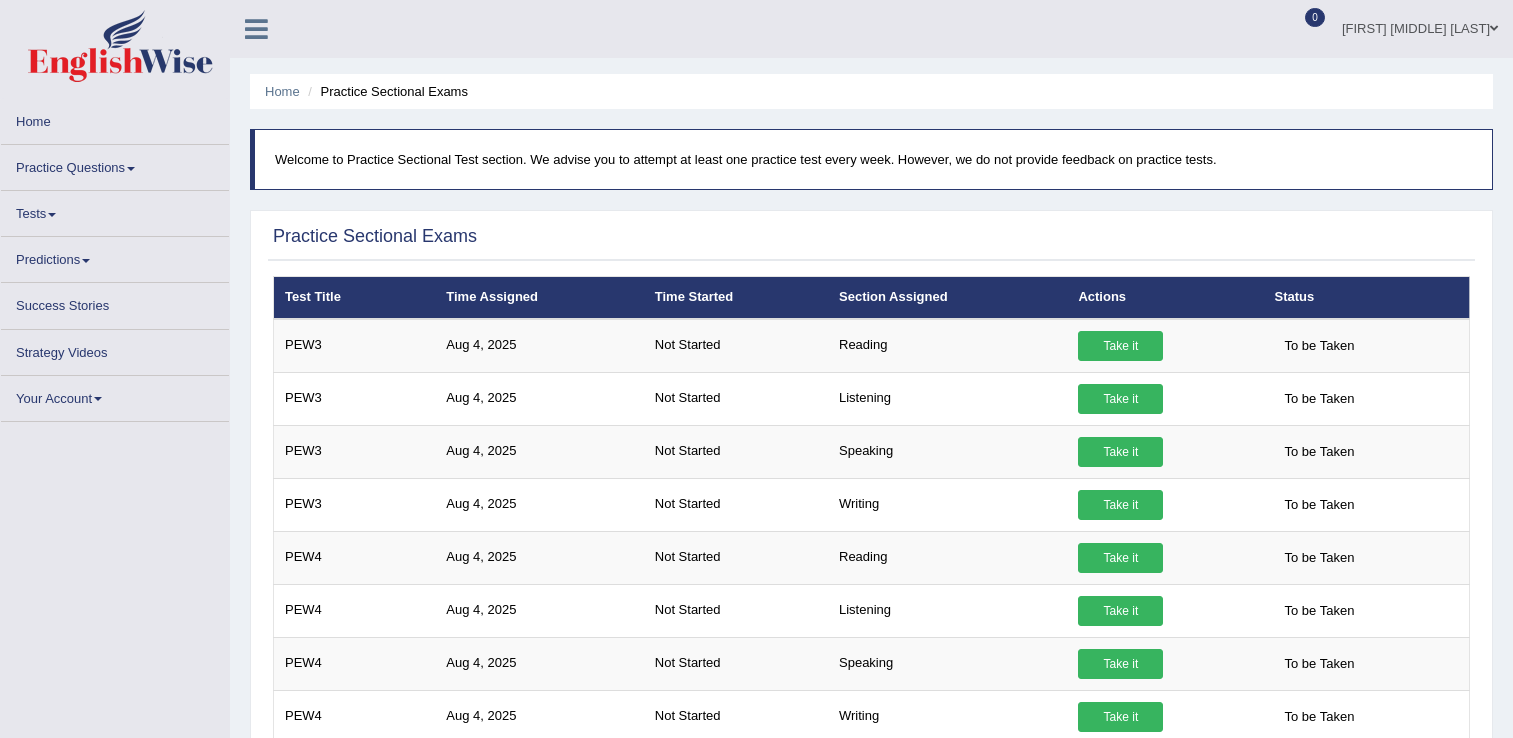 scroll, scrollTop: 0, scrollLeft: 0, axis: both 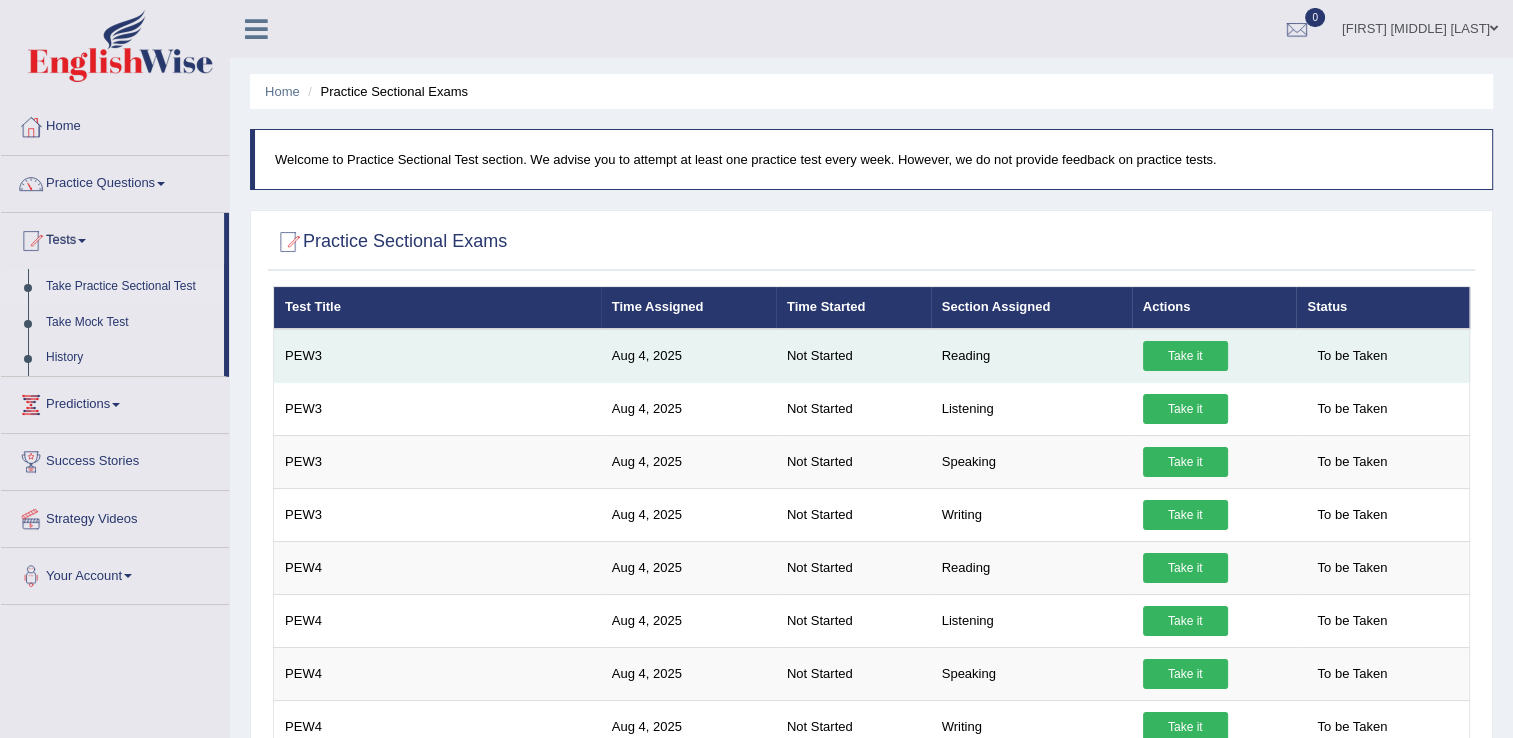 click on "Take it" at bounding box center (1185, 356) 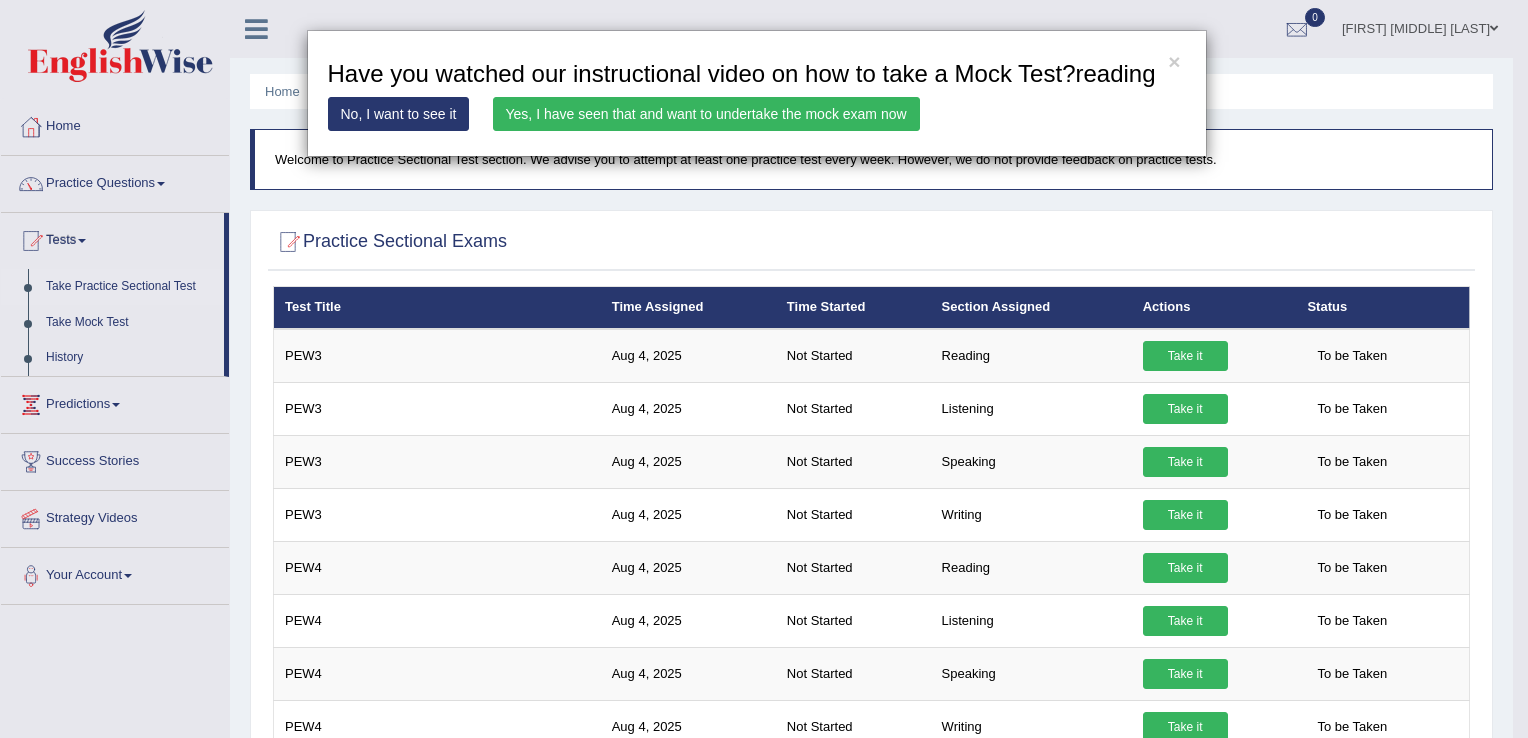 click on "Yes, I have seen that and want to undertake the mock exam now" at bounding box center [706, 114] 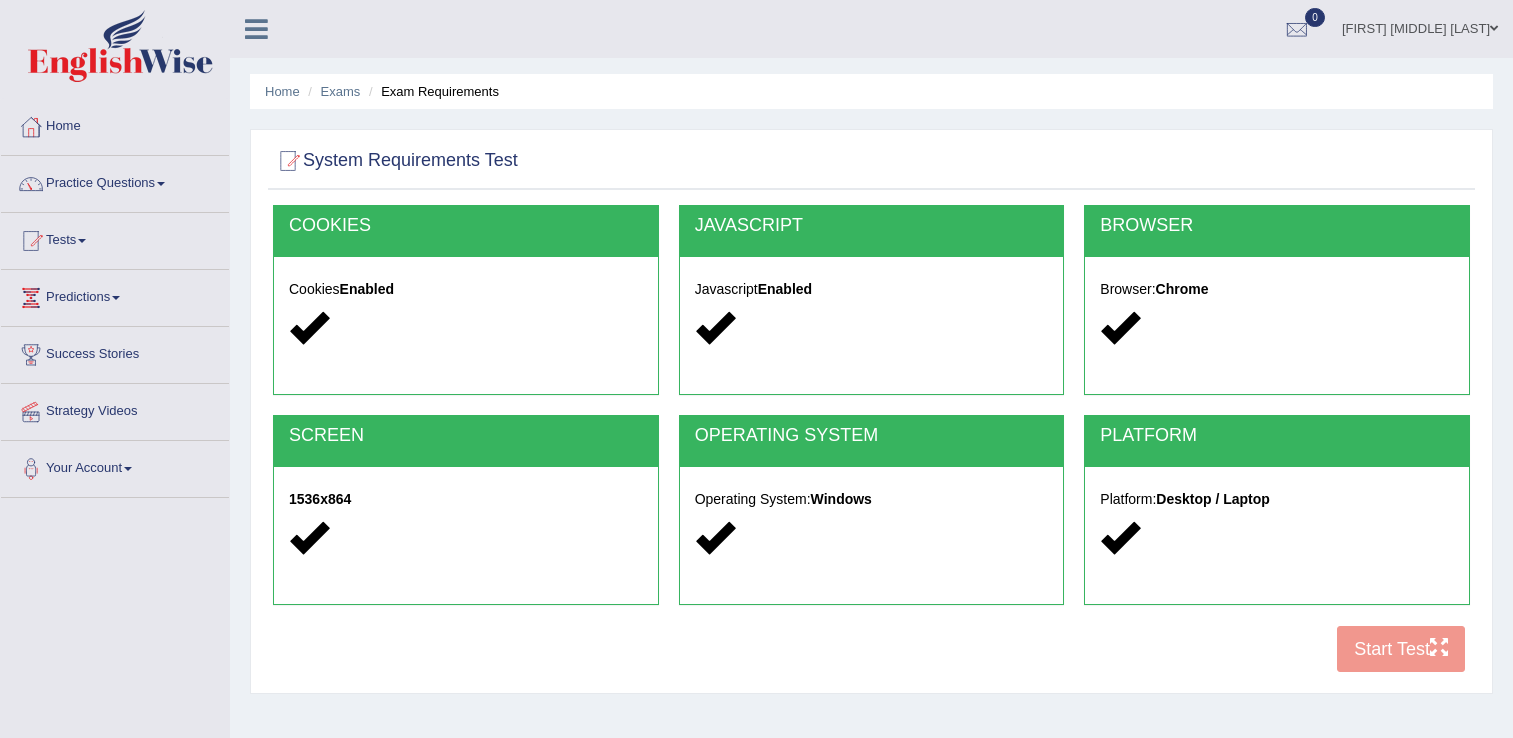 scroll, scrollTop: 0, scrollLeft: 0, axis: both 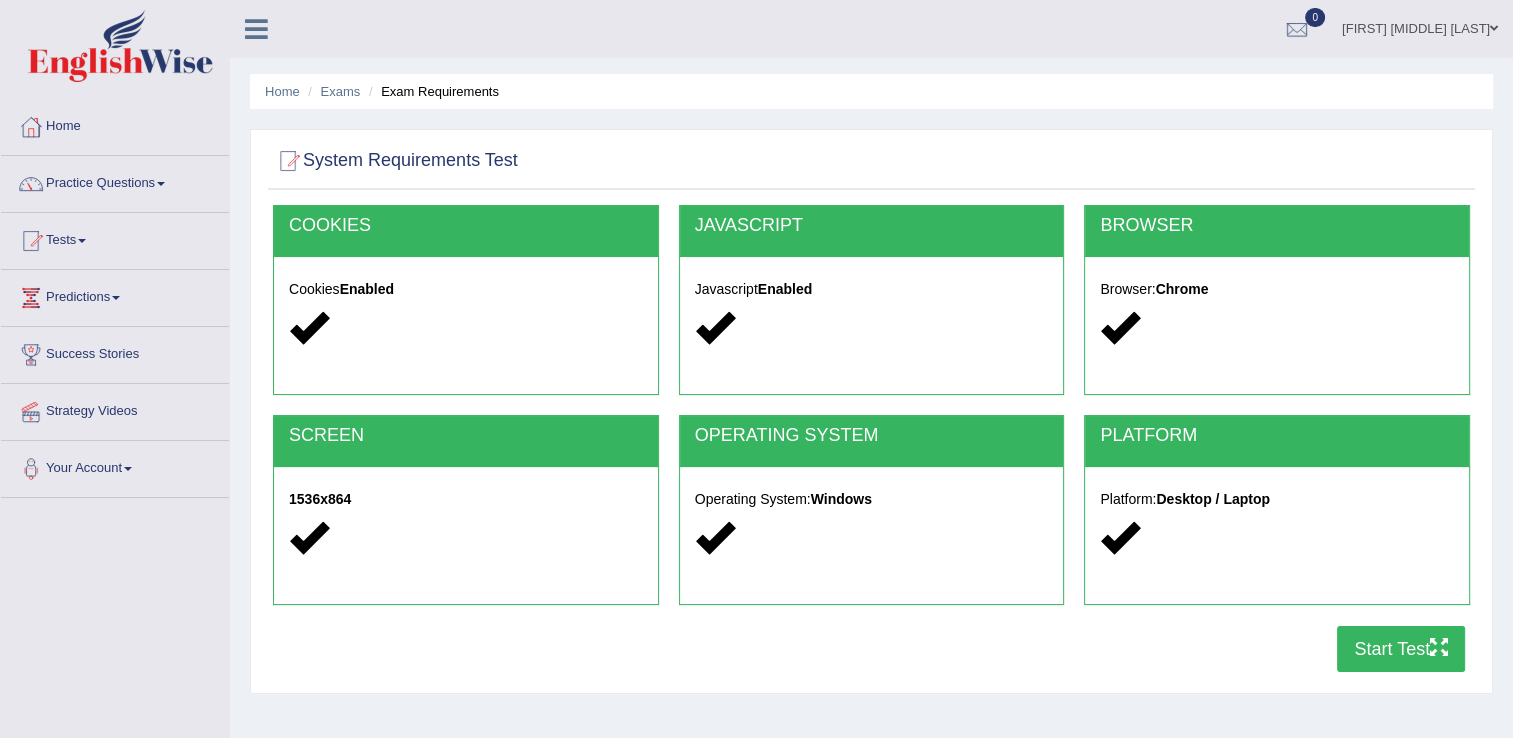 click on "Start Test" at bounding box center (1401, 649) 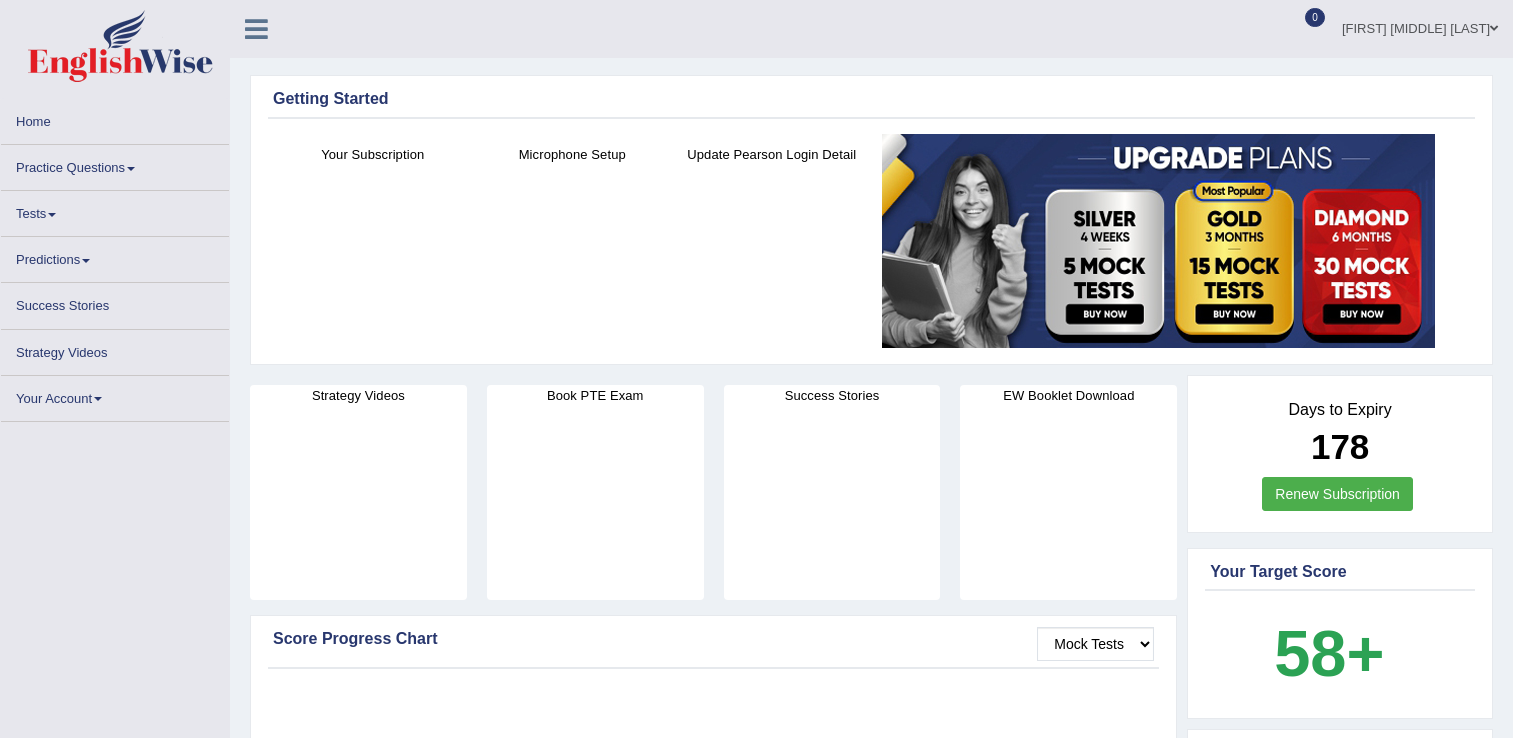 scroll, scrollTop: 0, scrollLeft: 0, axis: both 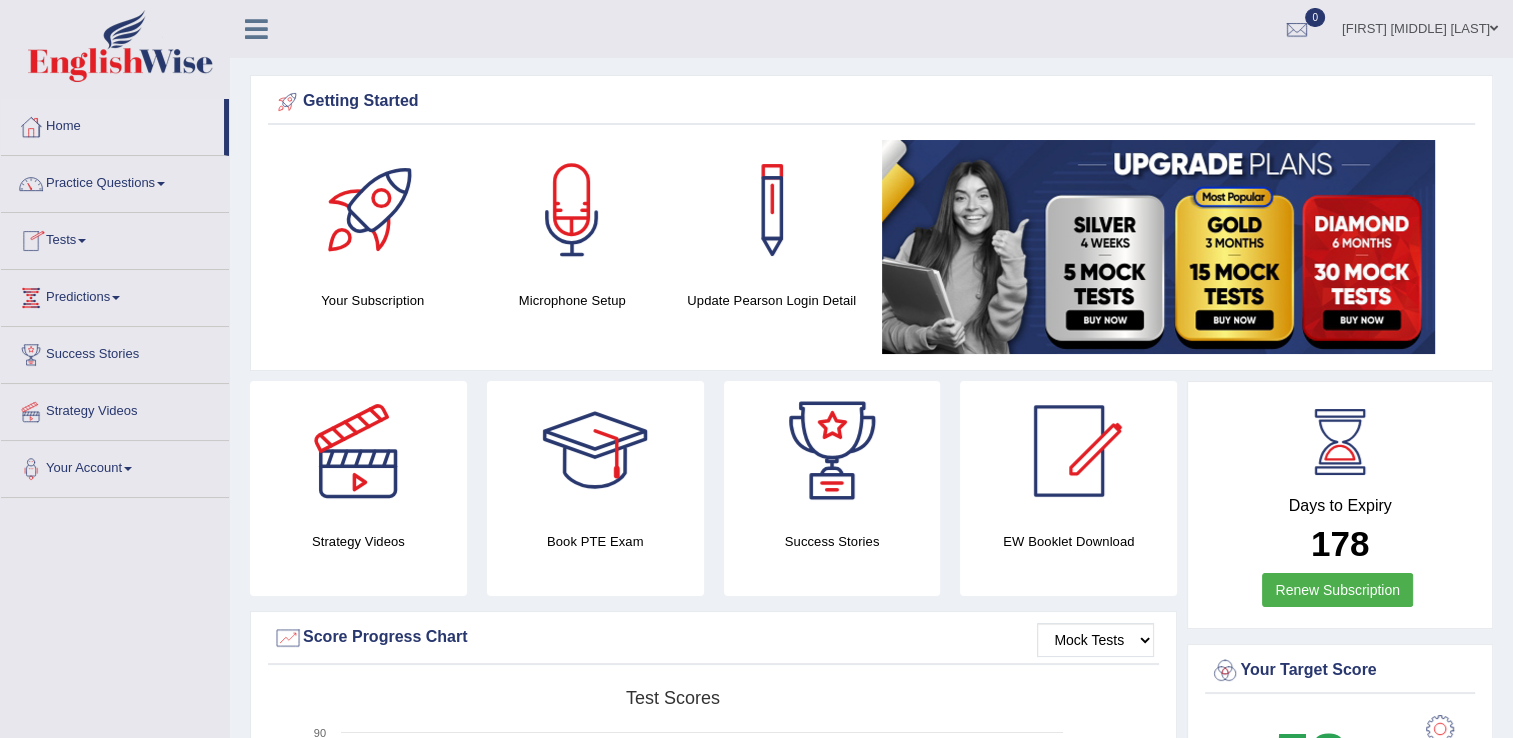 click on "Tests" at bounding box center (115, 238) 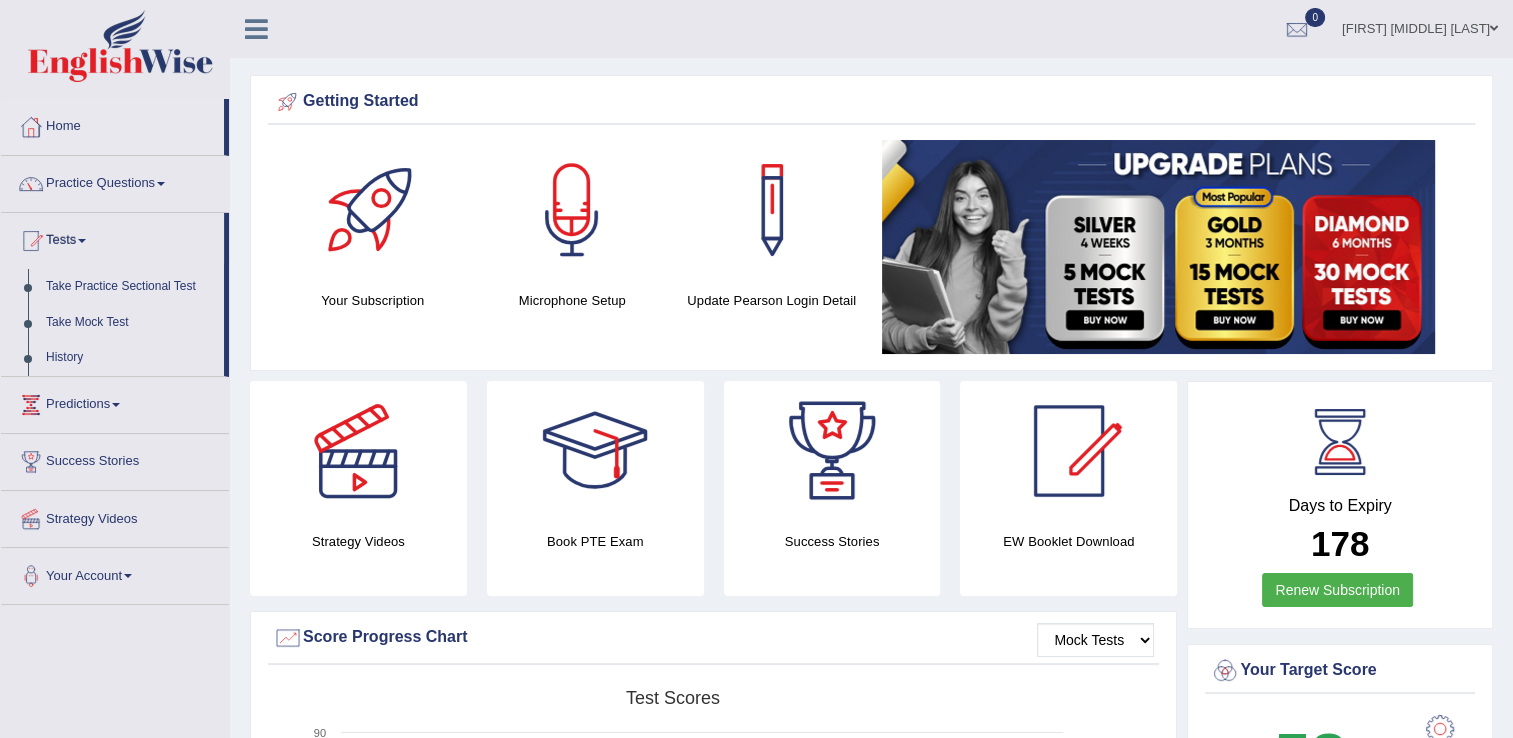 click on "Tests" at bounding box center [112, 238] 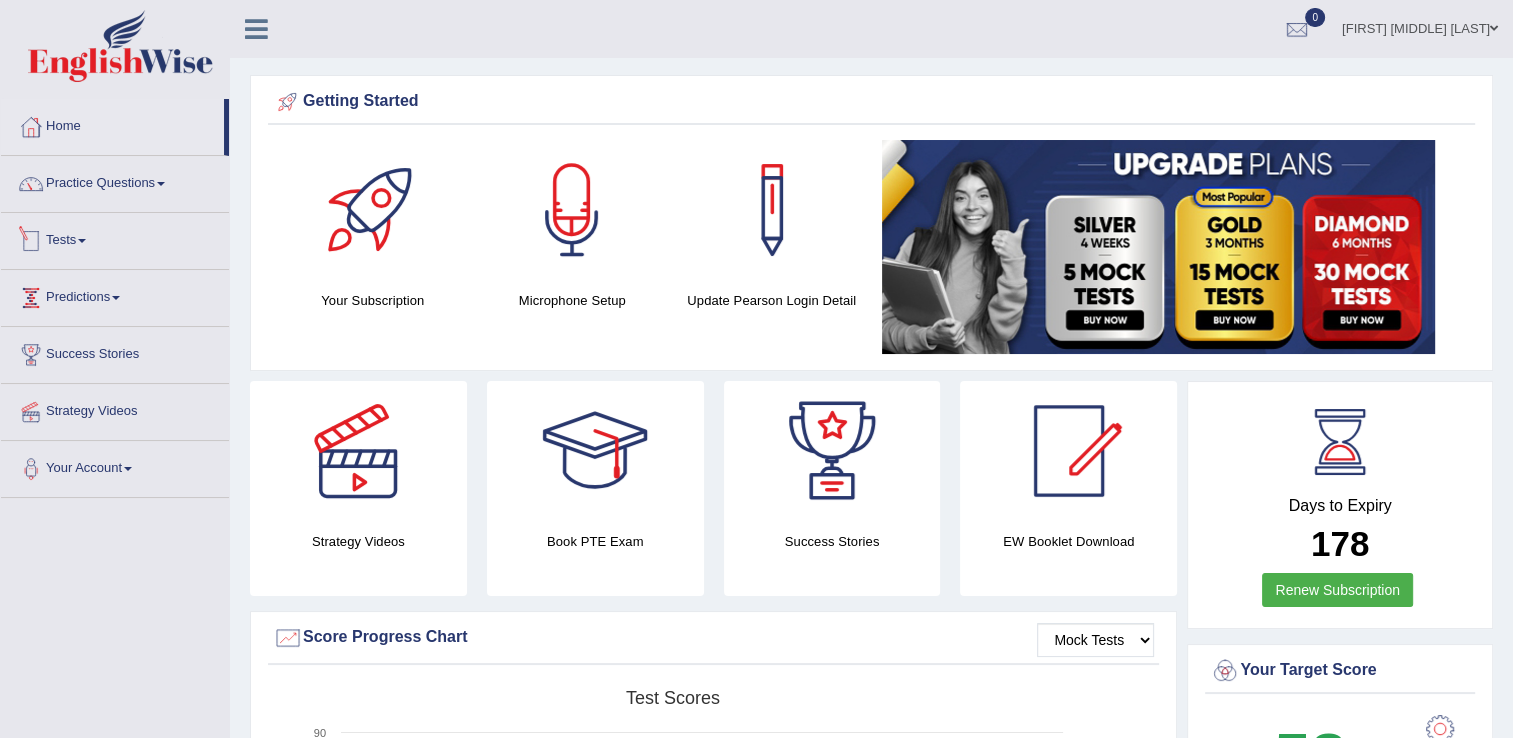 click on "Tests" at bounding box center [115, 238] 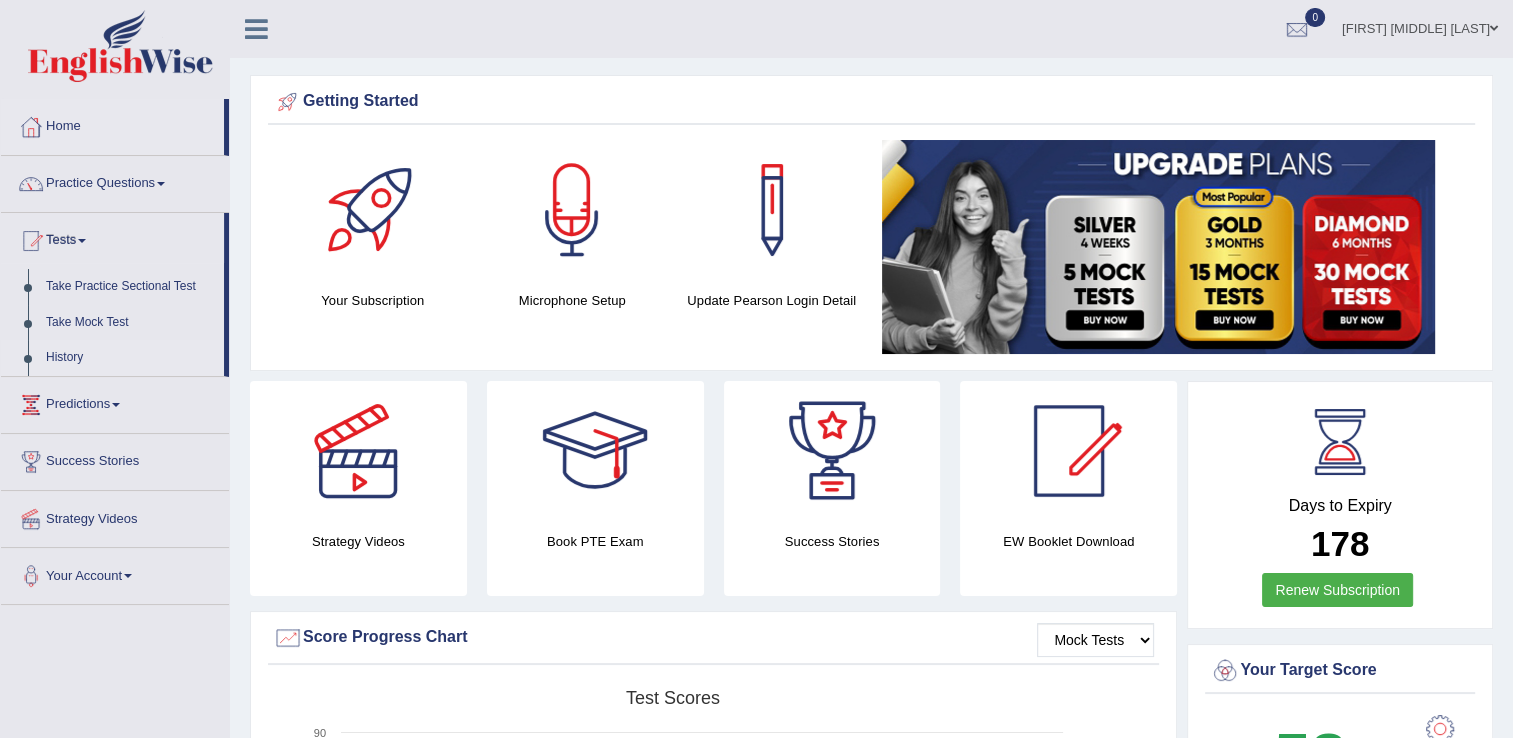 click on "History" at bounding box center [130, 358] 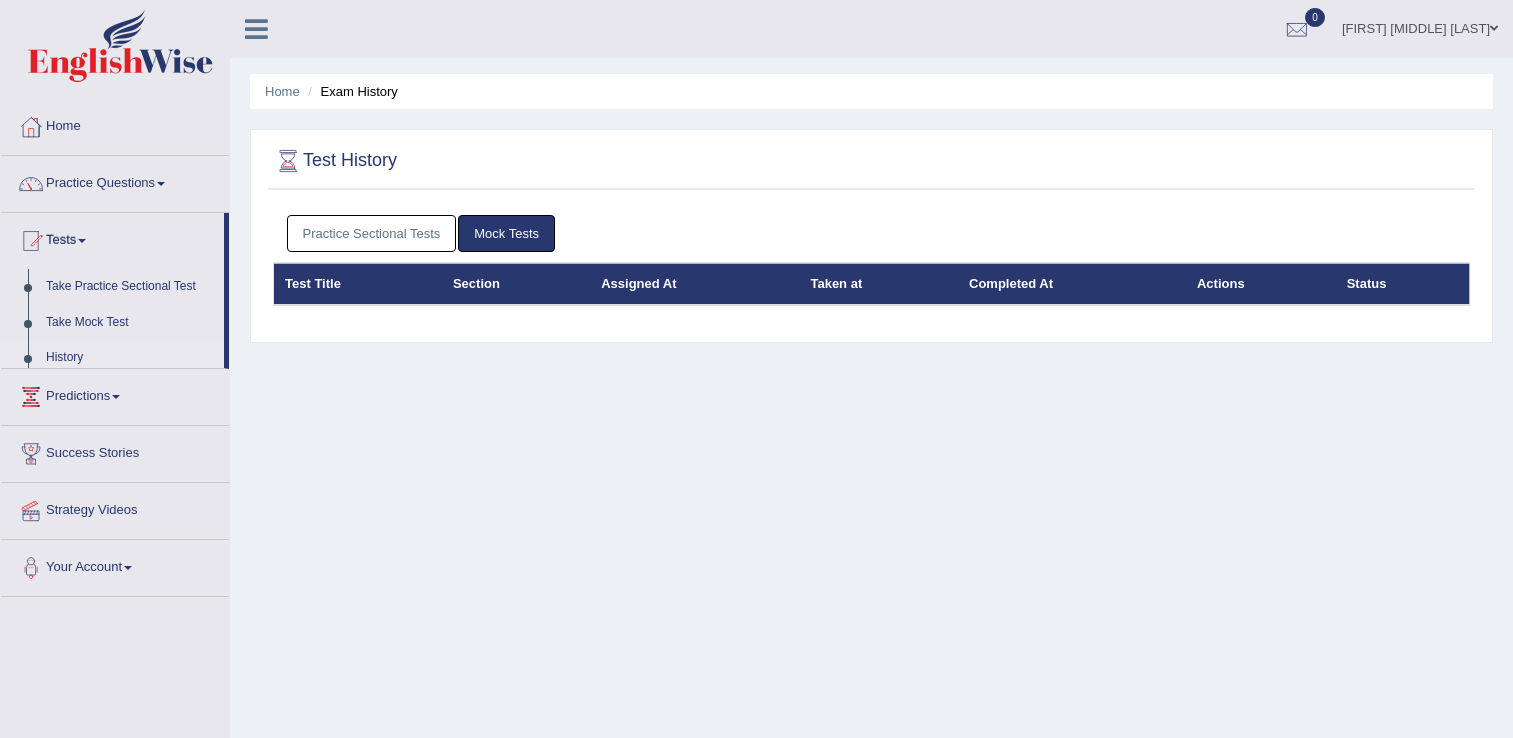 scroll, scrollTop: 0, scrollLeft: 0, axis: both 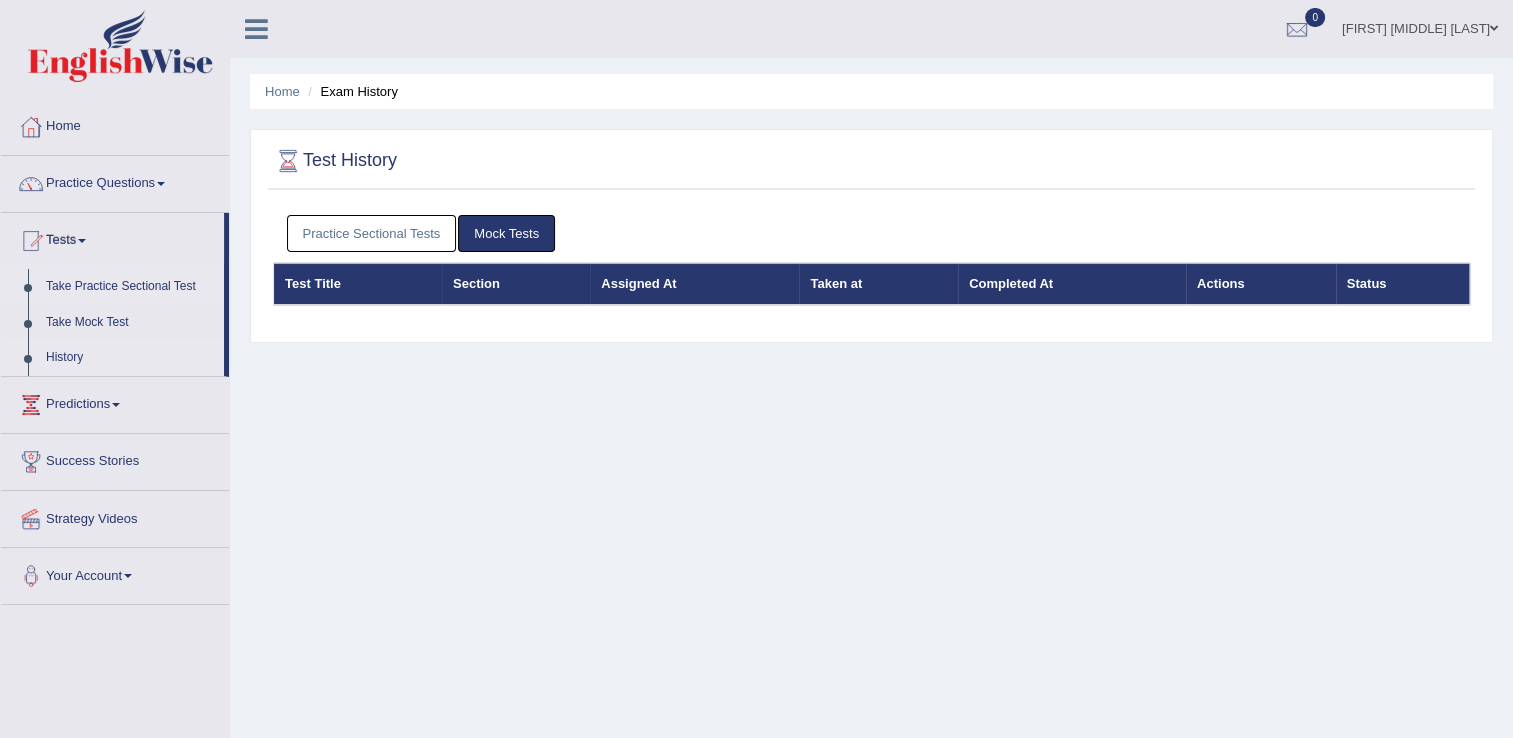 click on "Take Practice Sectional Test" at bounding box center [130, 287] 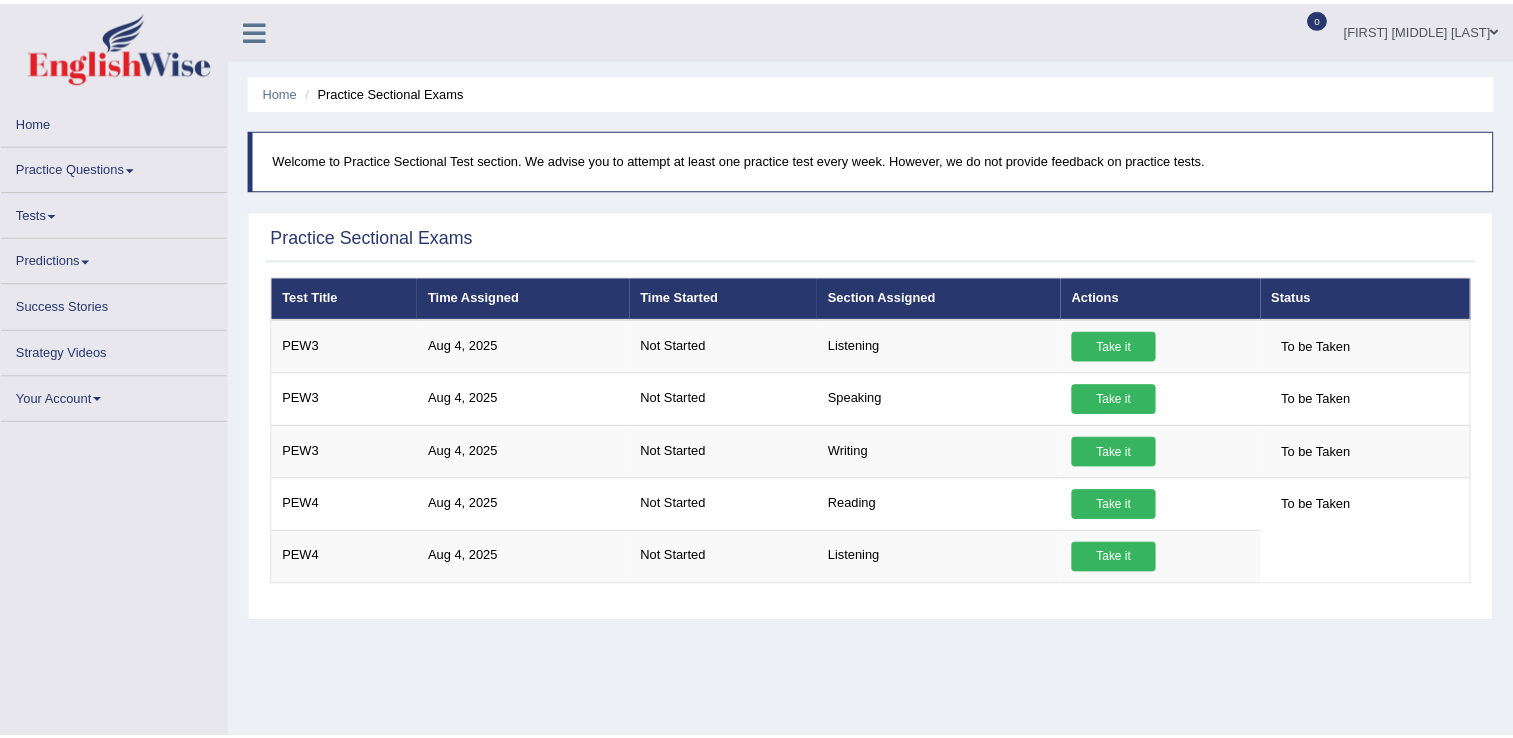 scroll, scrollTop: 0, scrollLeft: 0, axis: both 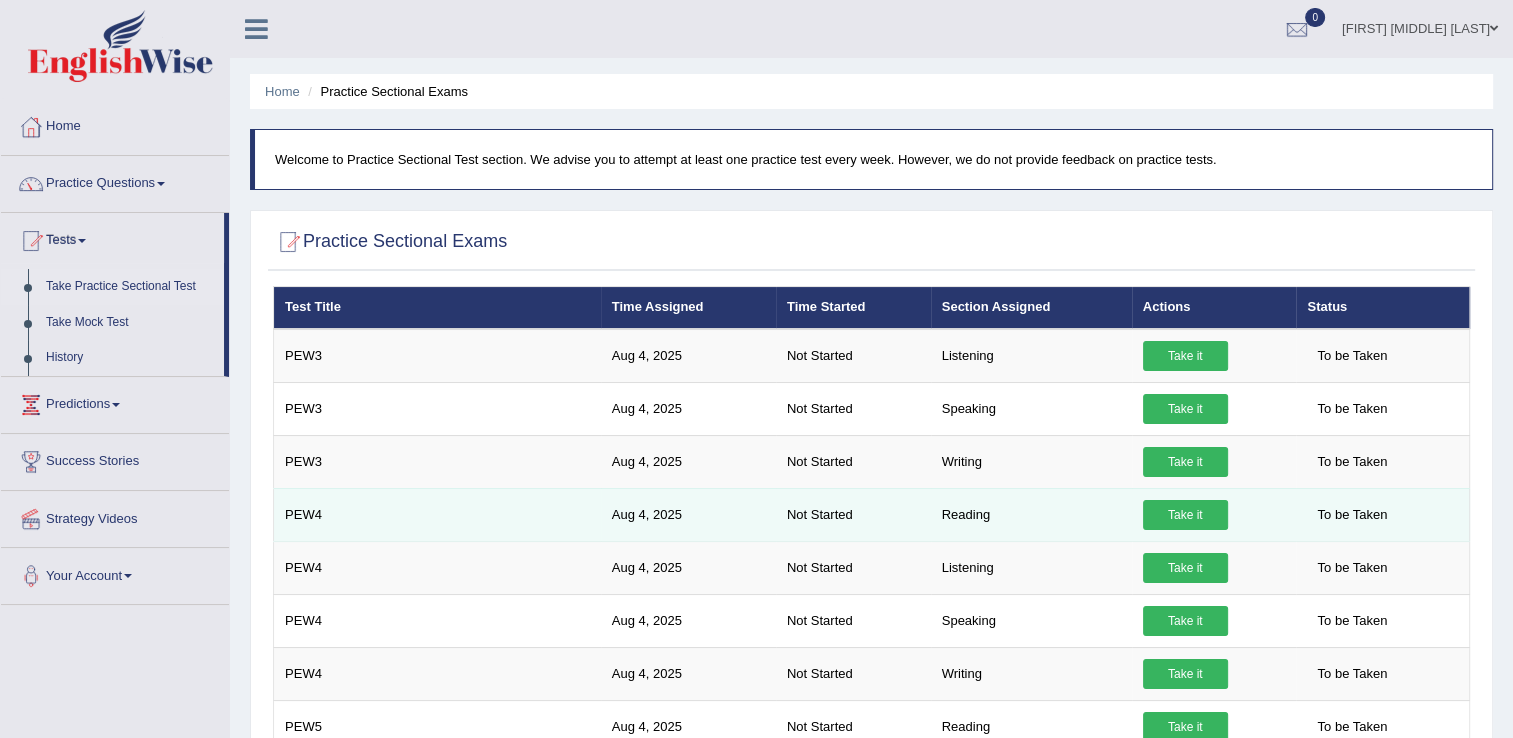 click on "Take it" at bounding box center (1185, 515) 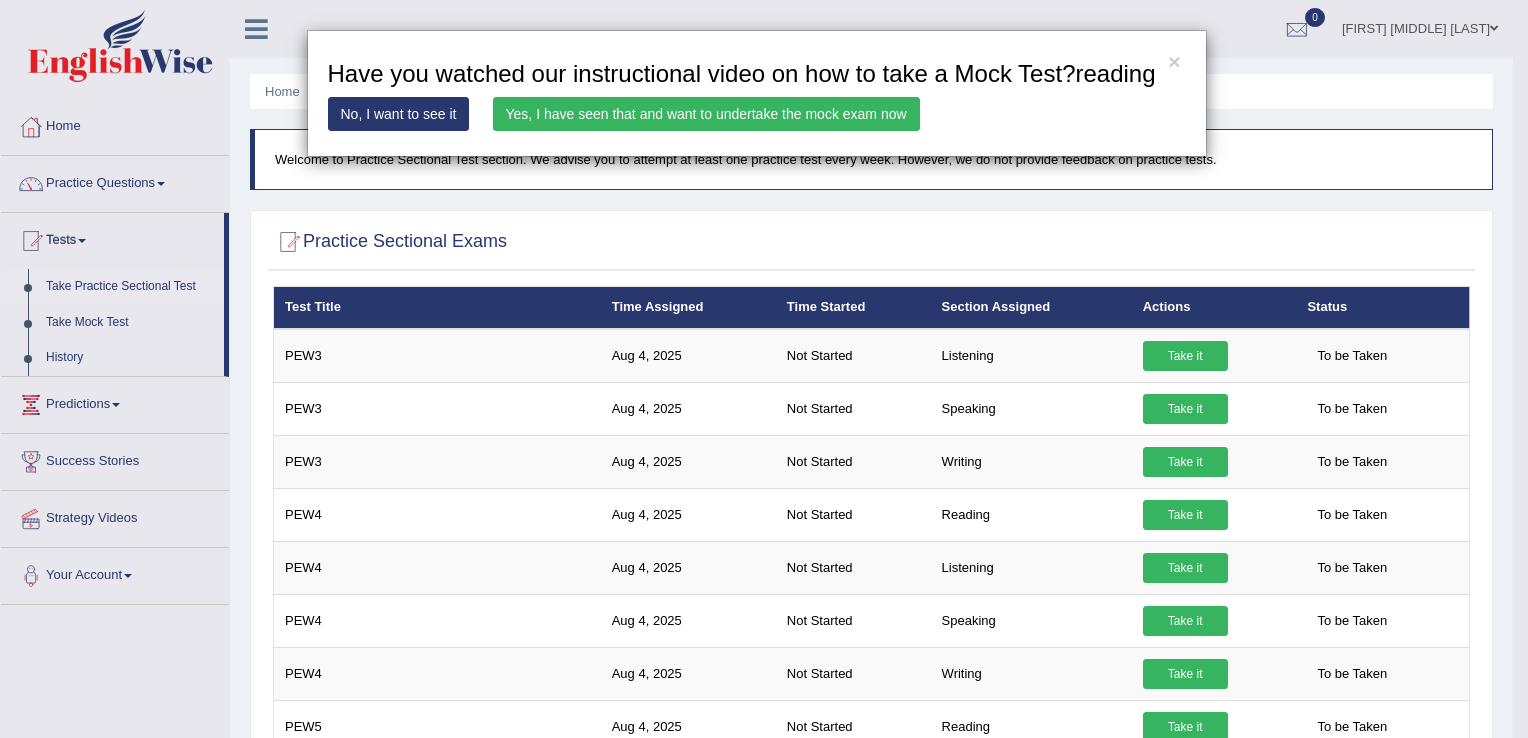 click on "×
Have you watched our instructional video on how to take a Mock Test?reading
No, I want to see it
Yes, I have seen that and want to undertake the mock exam now" at bounding box center (764, 369) 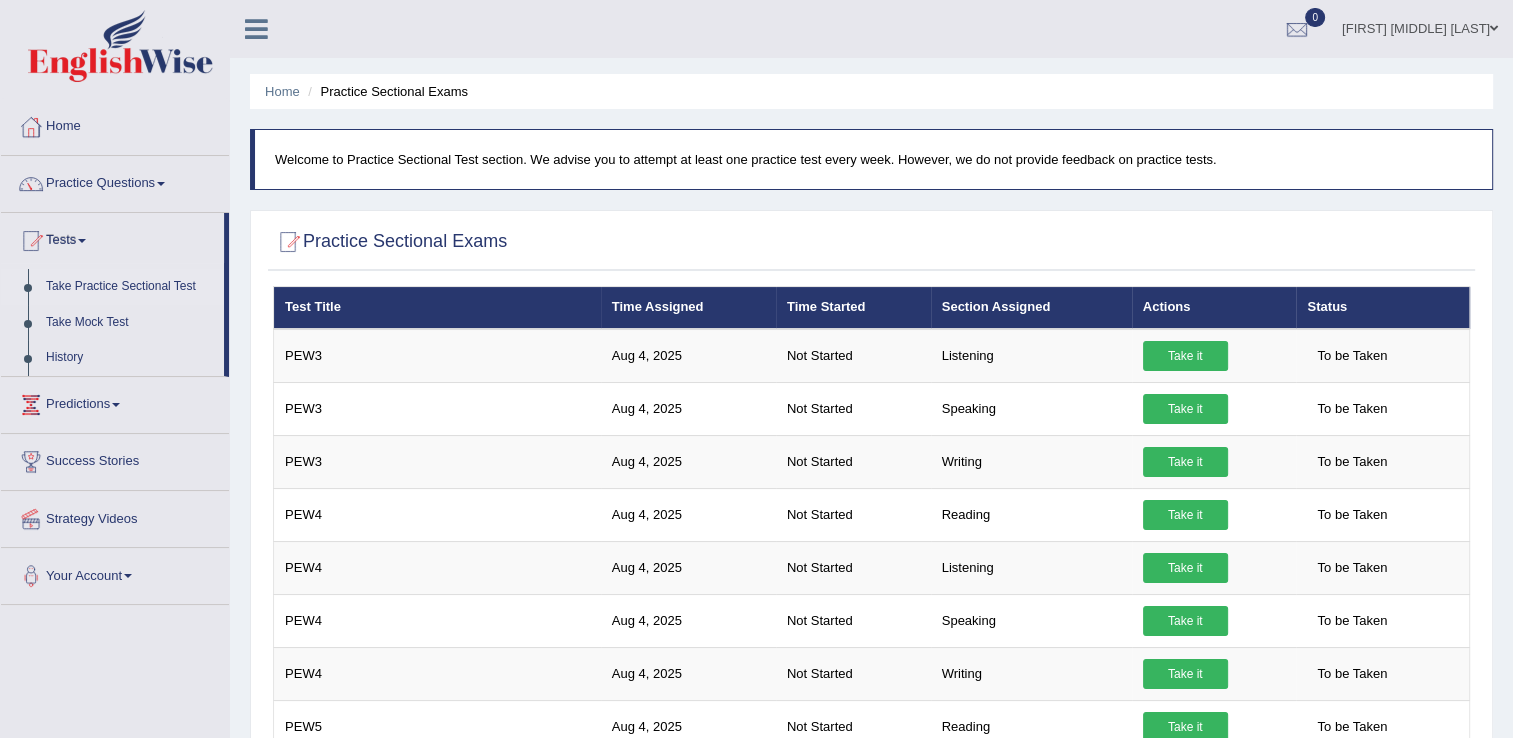 click on "Take it" at bounding box center [1185, 515] 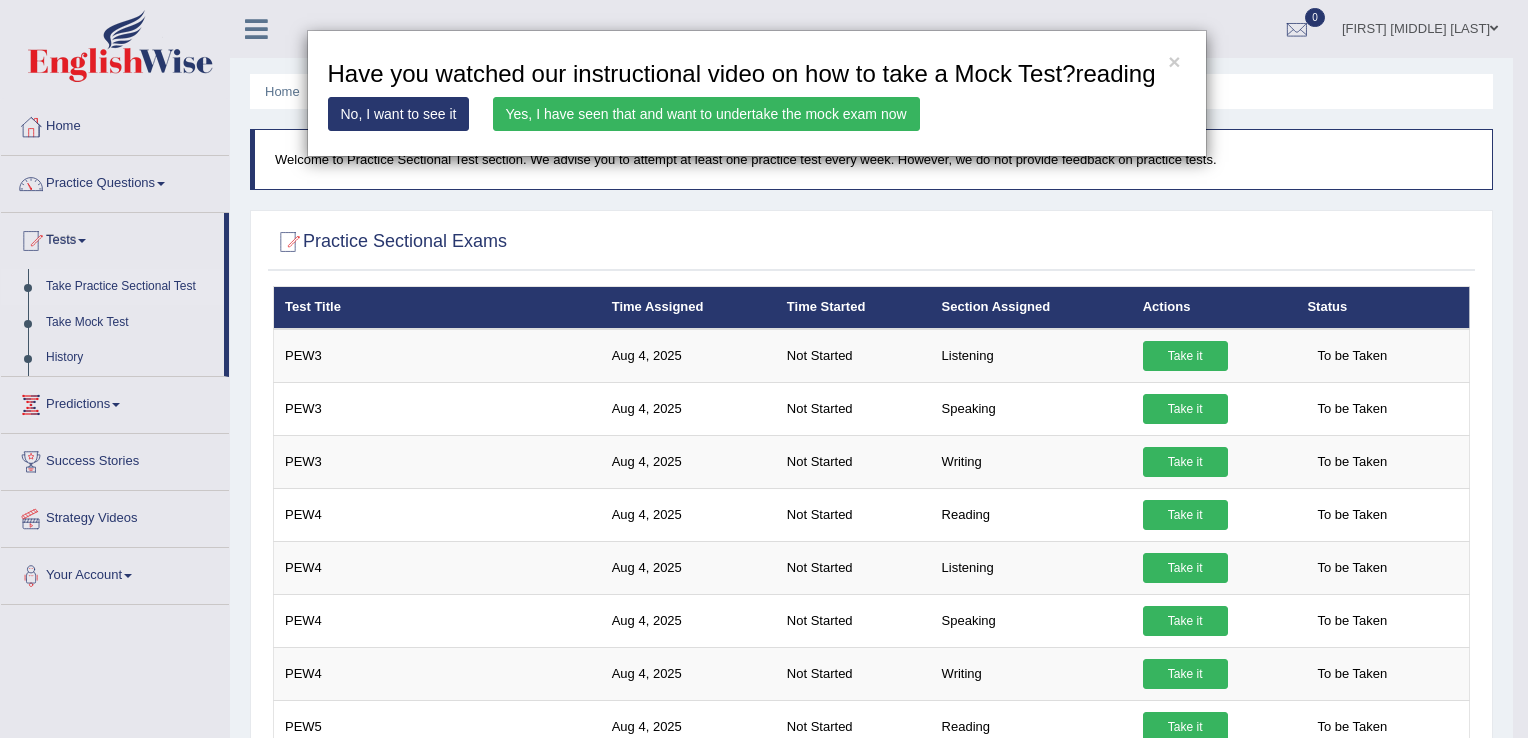 click on "×
Have you watched our instructional video on how to take a Mock Test?reading
No, I want to see it
Yes, I have seen that and want to undertake the mock exam now" at bounding box center [764, 369] 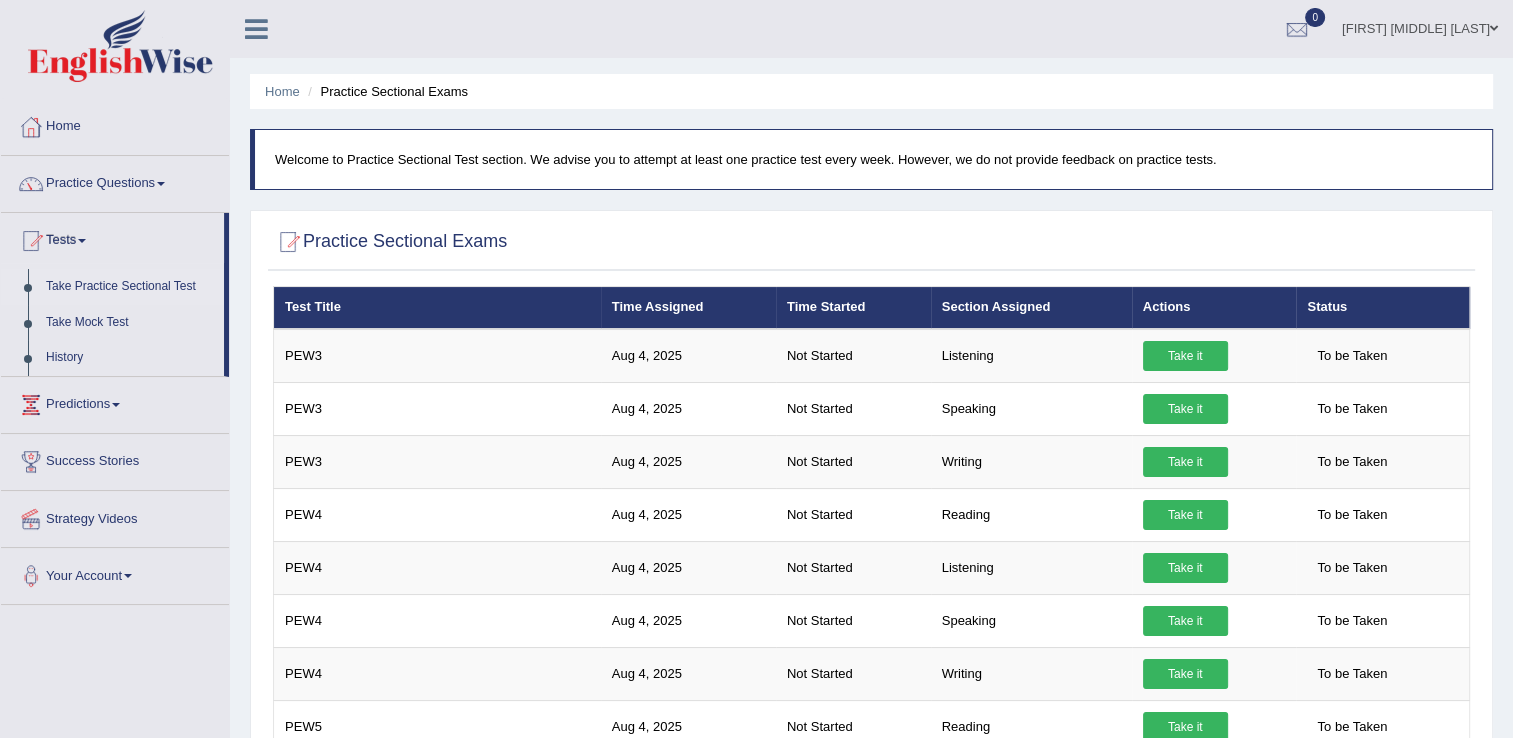 click on "Take Practice Sectional Test" at bounding box center (130, 287) 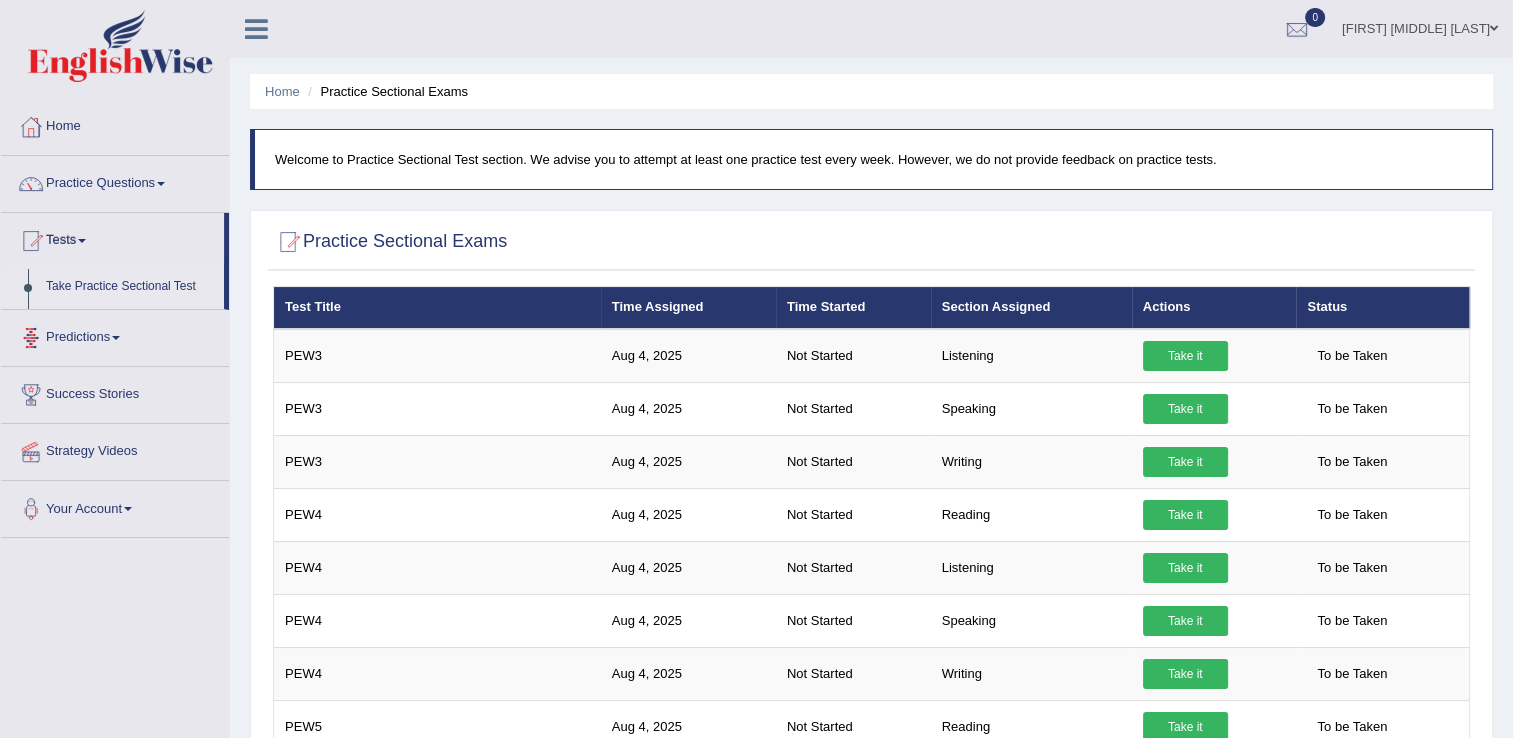 click on "Take Practice Sectional Test" at bounding box center [130, 287] 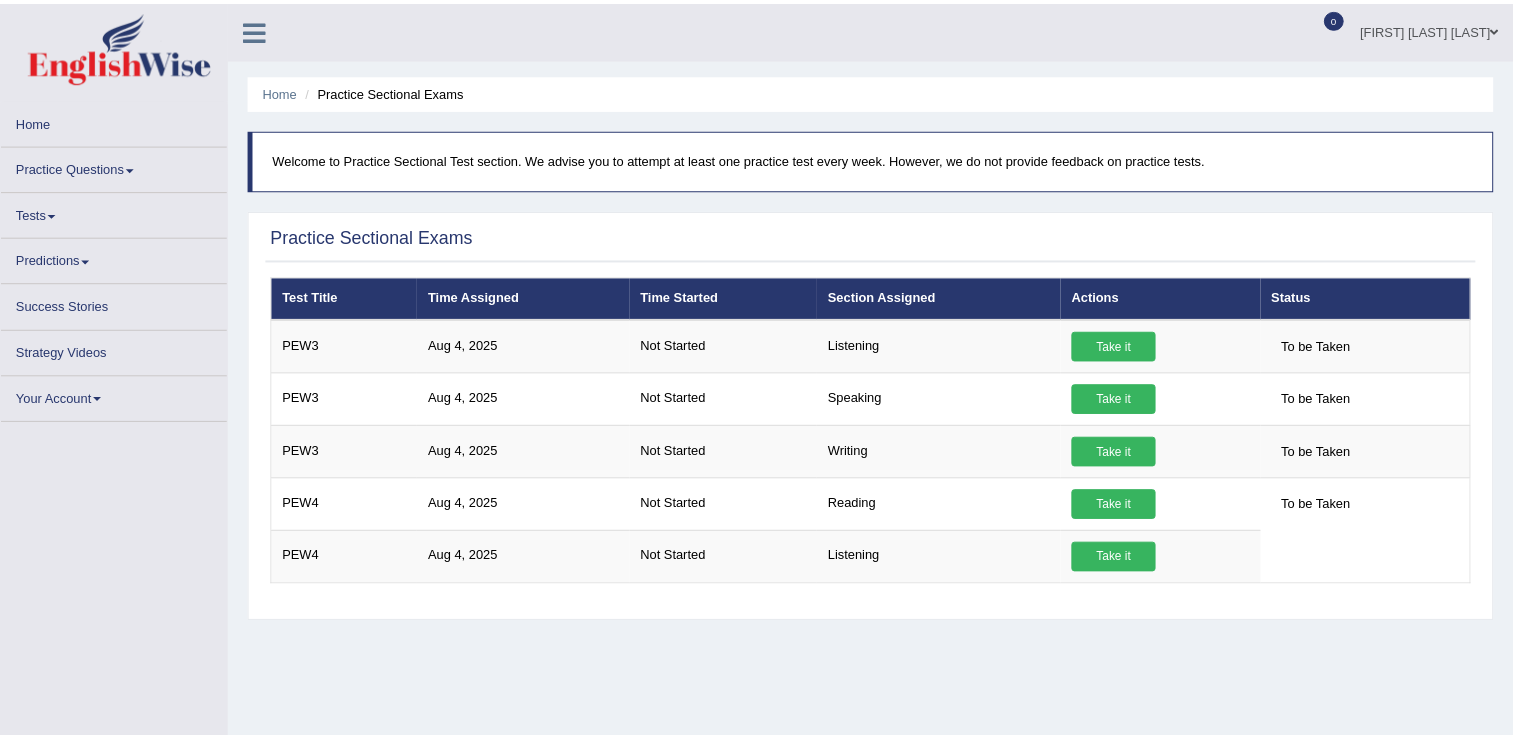 scroll, scrollTop: 0, scrollLeft: 0, axis: both 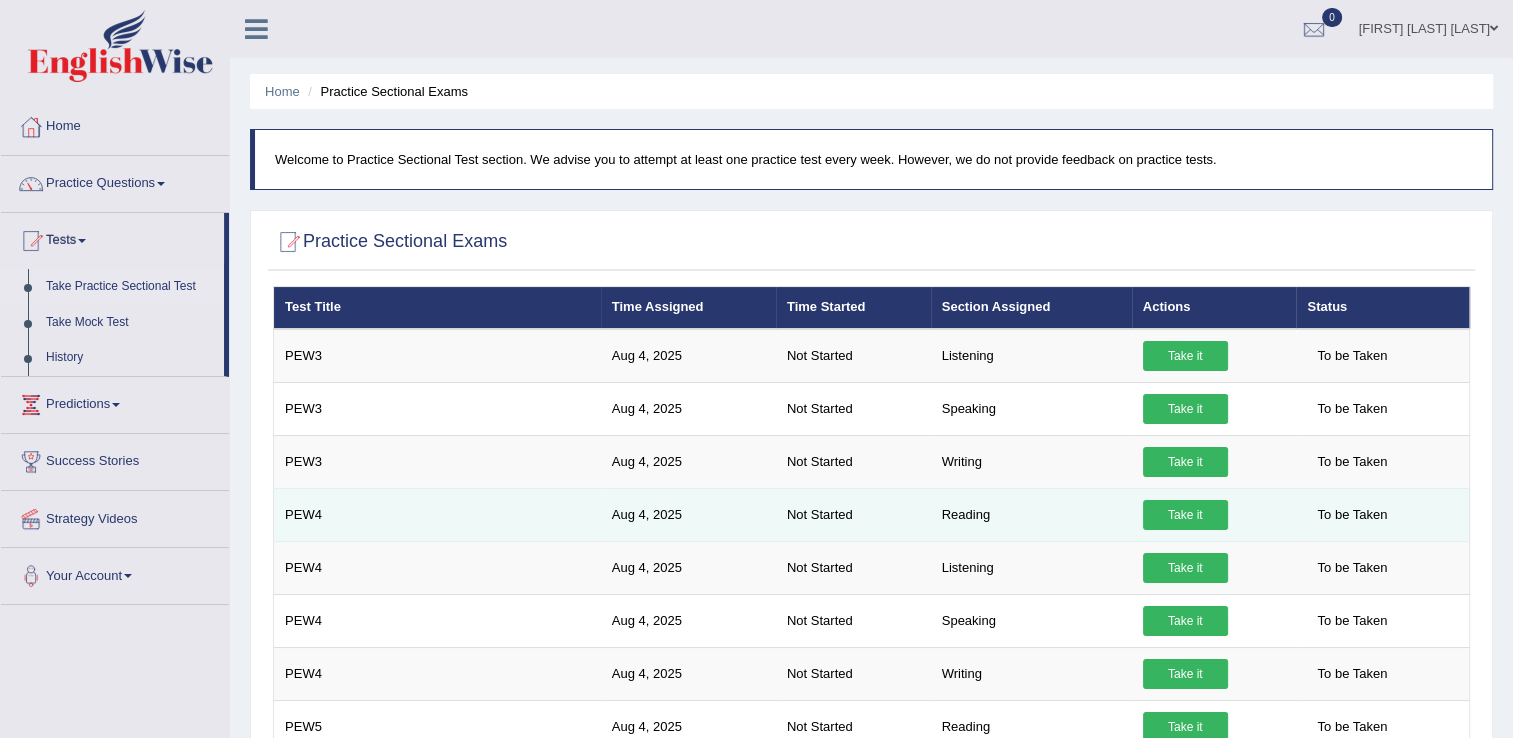 click on "Take it" at bounding box center (1185, 515) 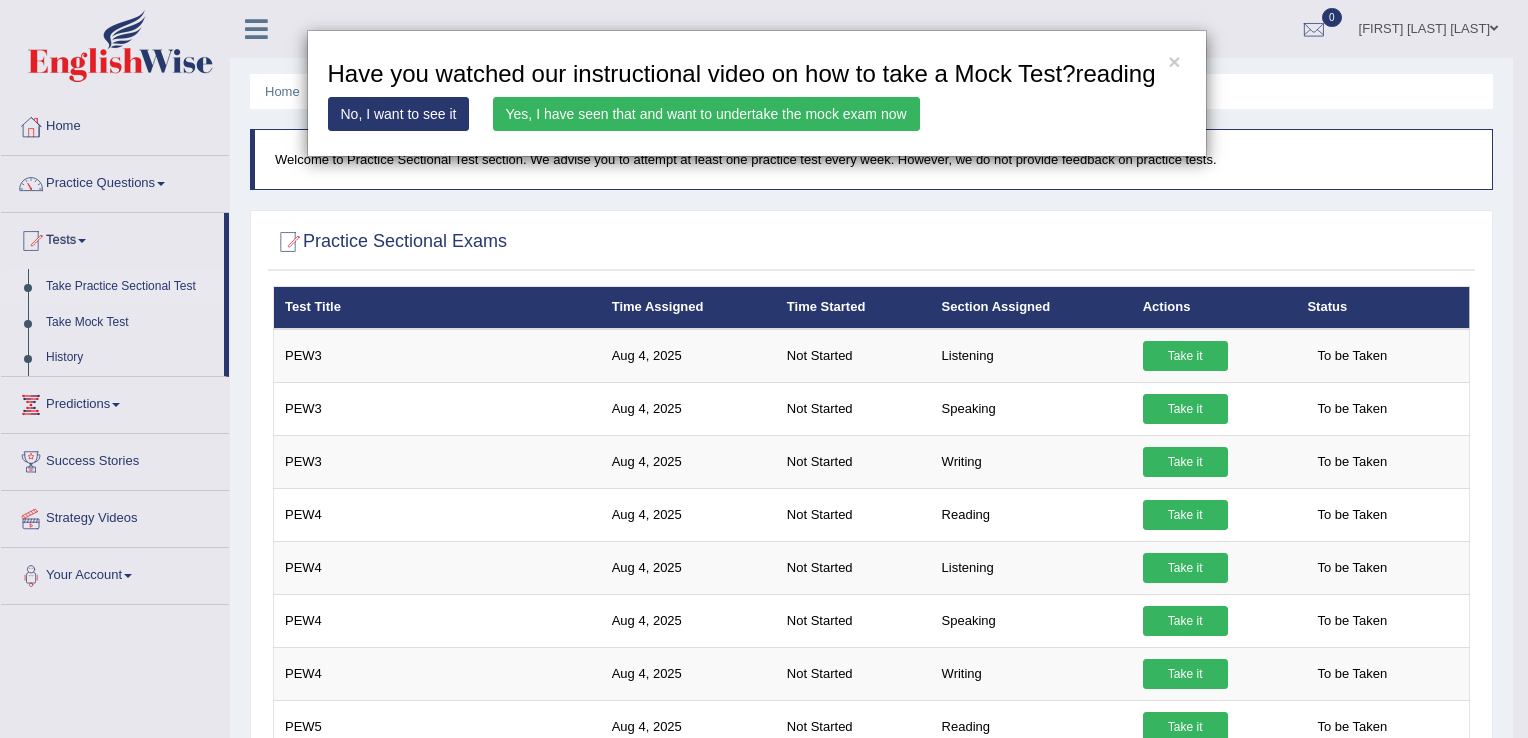 click on "No, I want to see it" at bounding box center (399, 114) 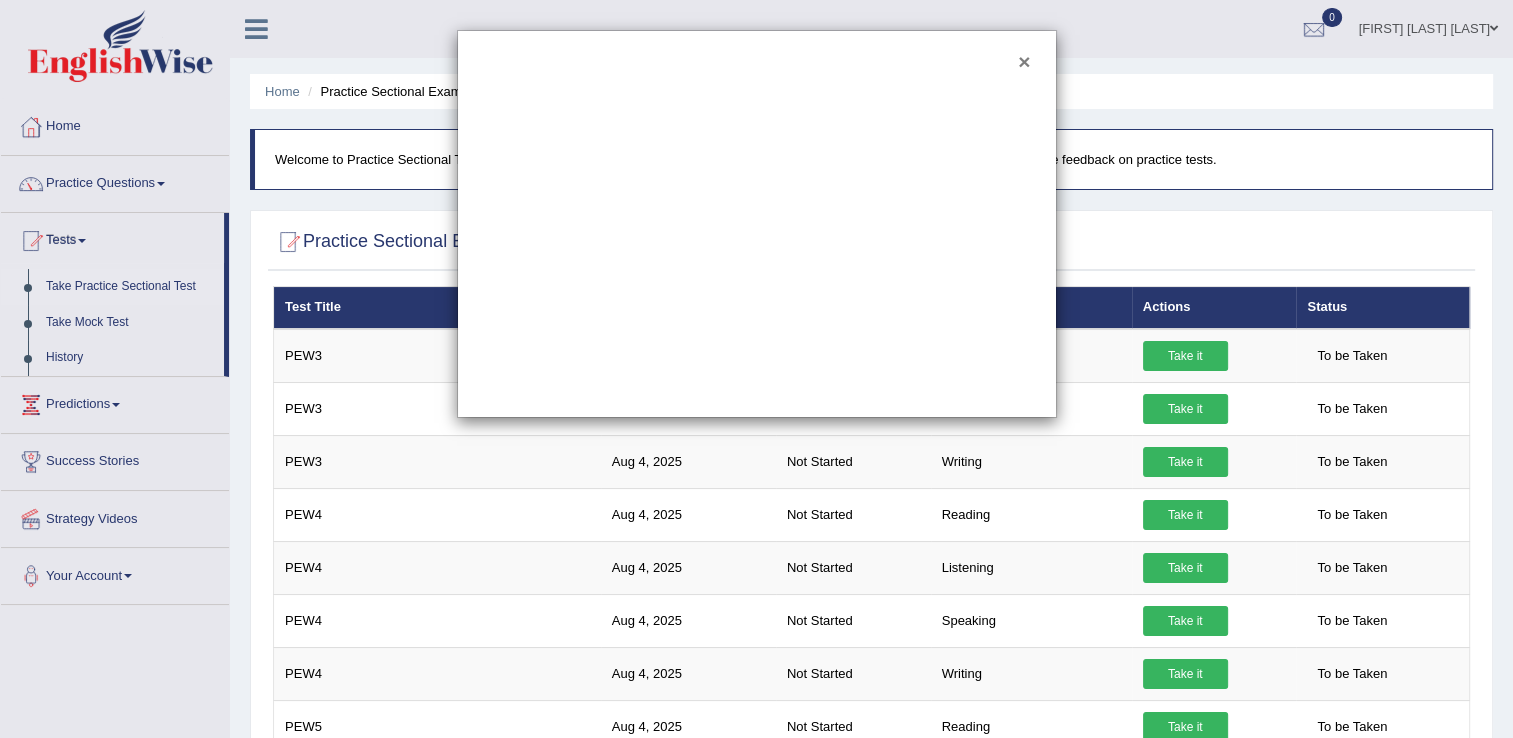 click on "×" at bounding box center [1024, 61] 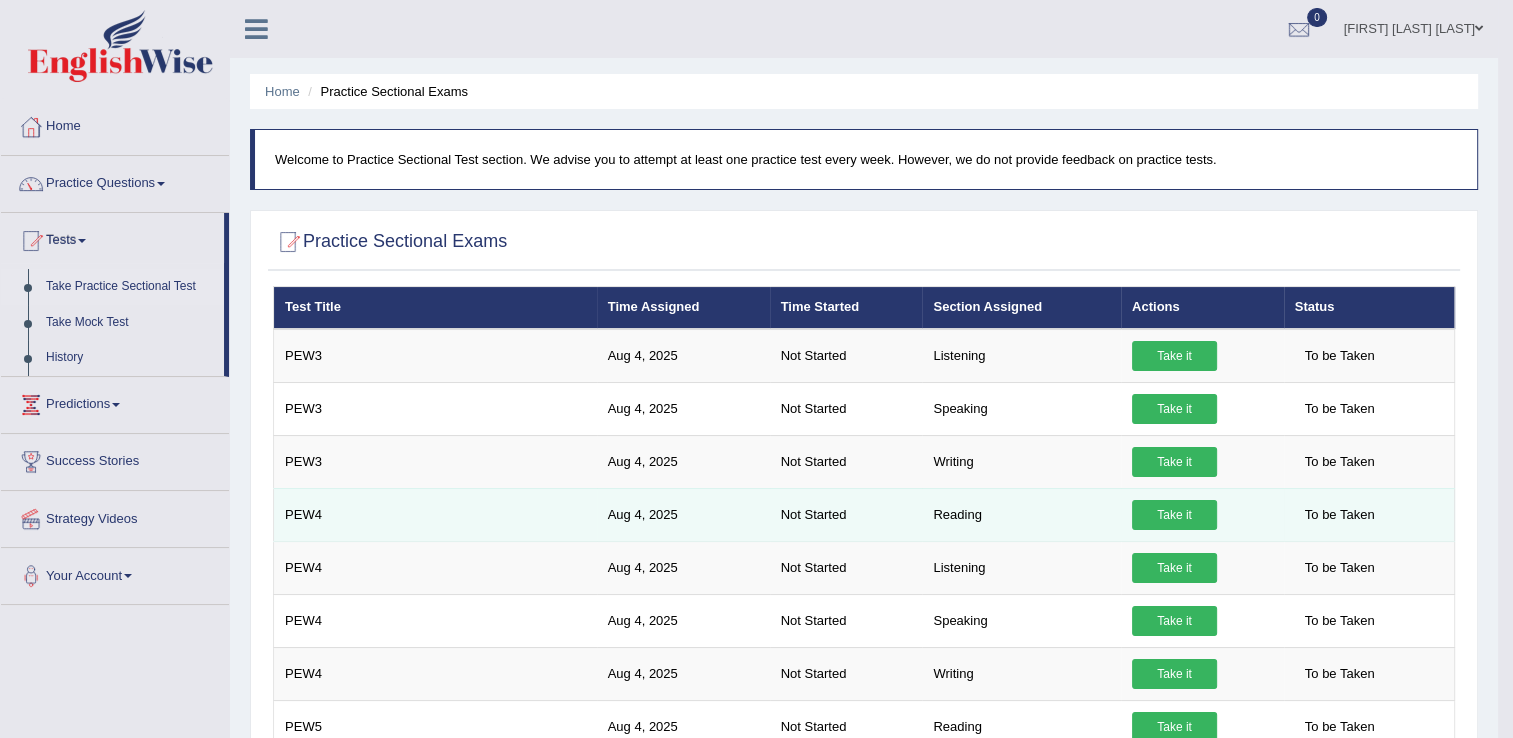 click on "Take it" at bounding box center [1174, 515] 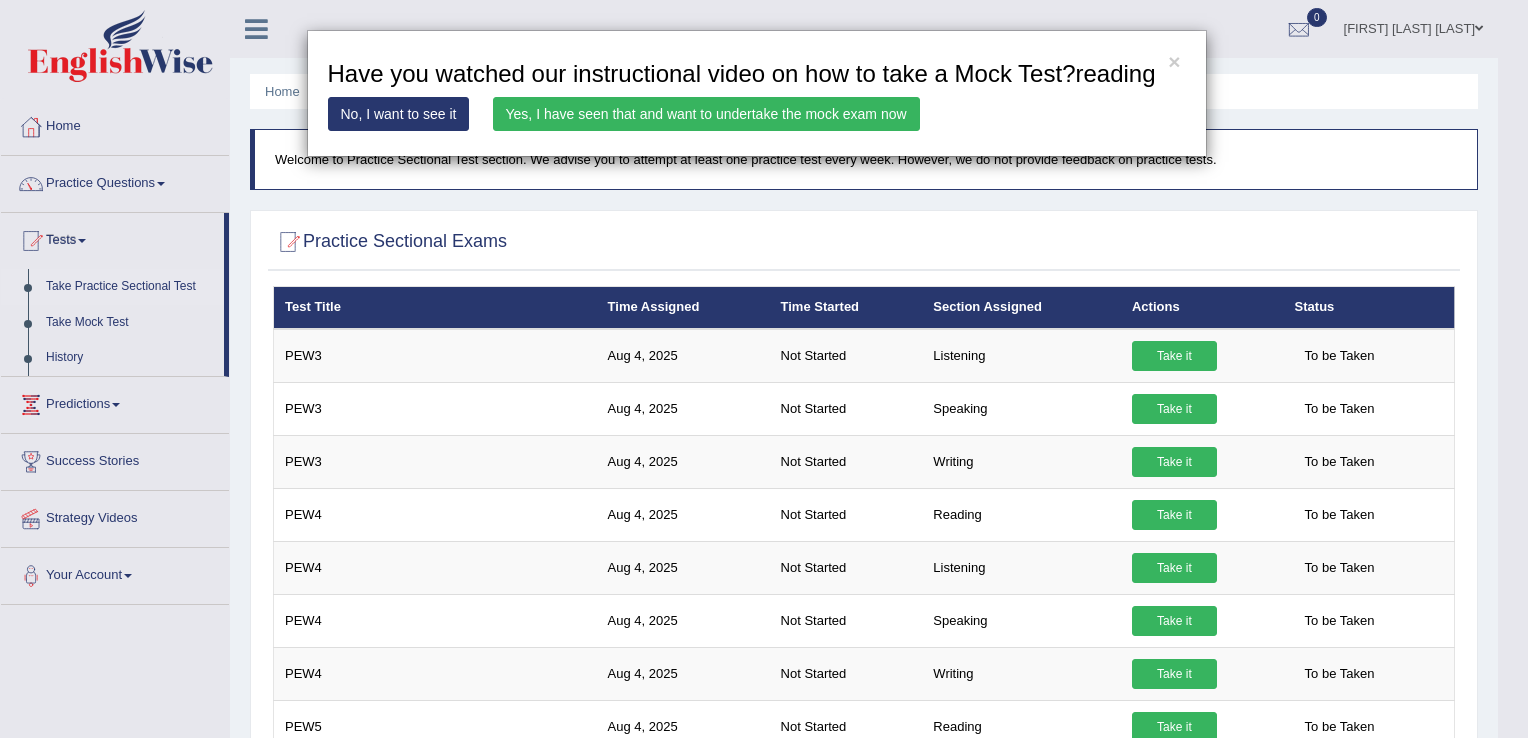 click on "Yes, I have seen that and want to undertake the mock exam now" at bounding box center [706, 114] 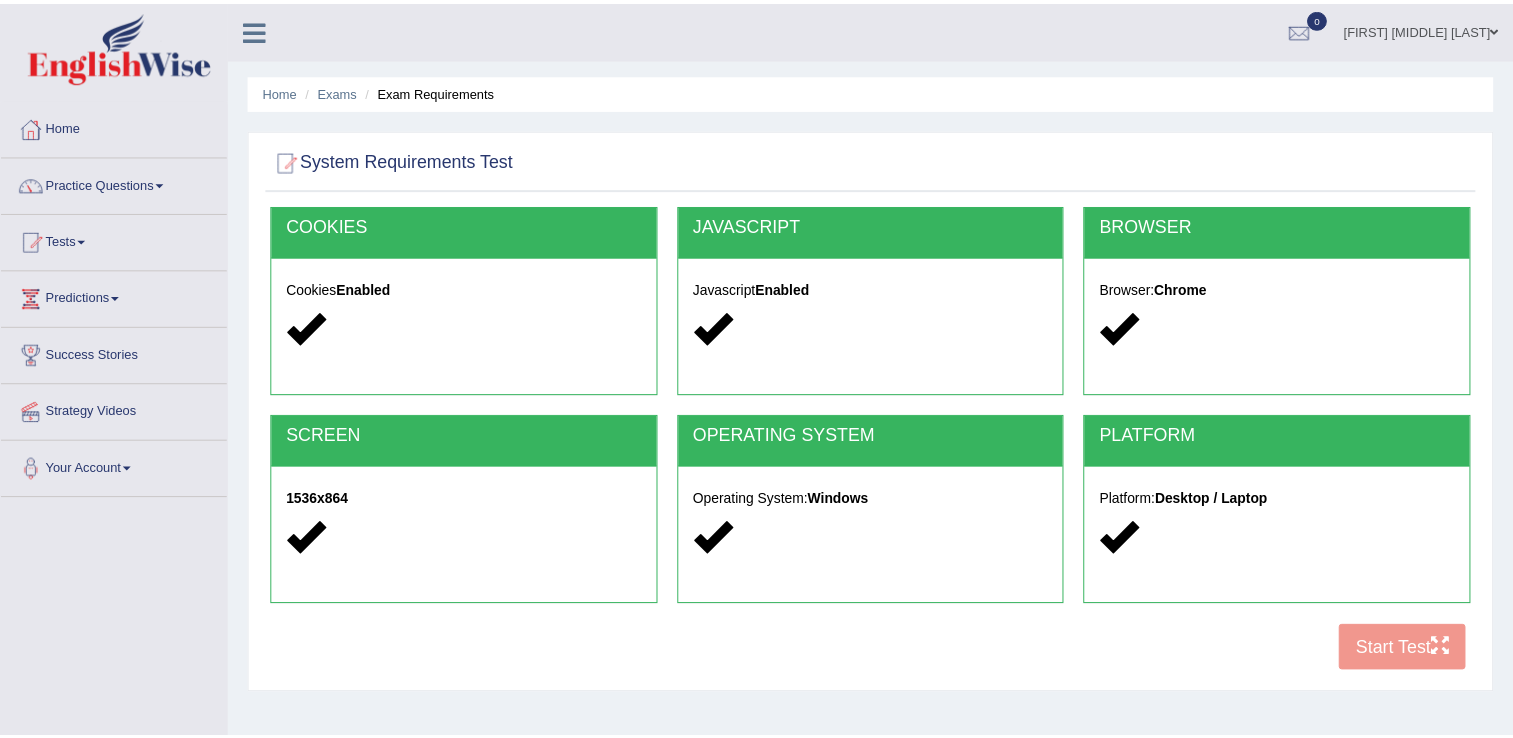 scroll, scrollTop: 0, scrollLeft: 0, axis: both 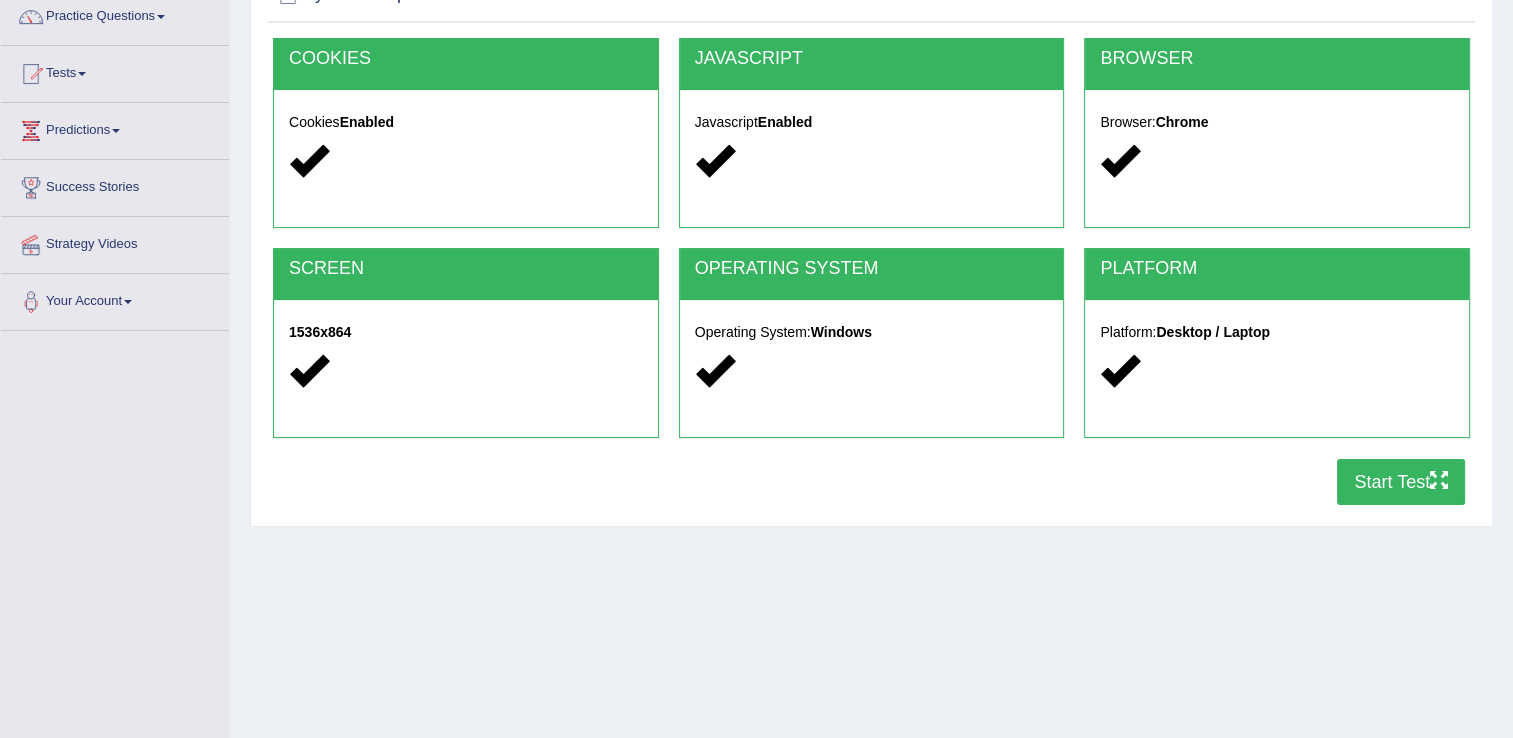 click on "Start Test" at bounding box center (1401, 482) 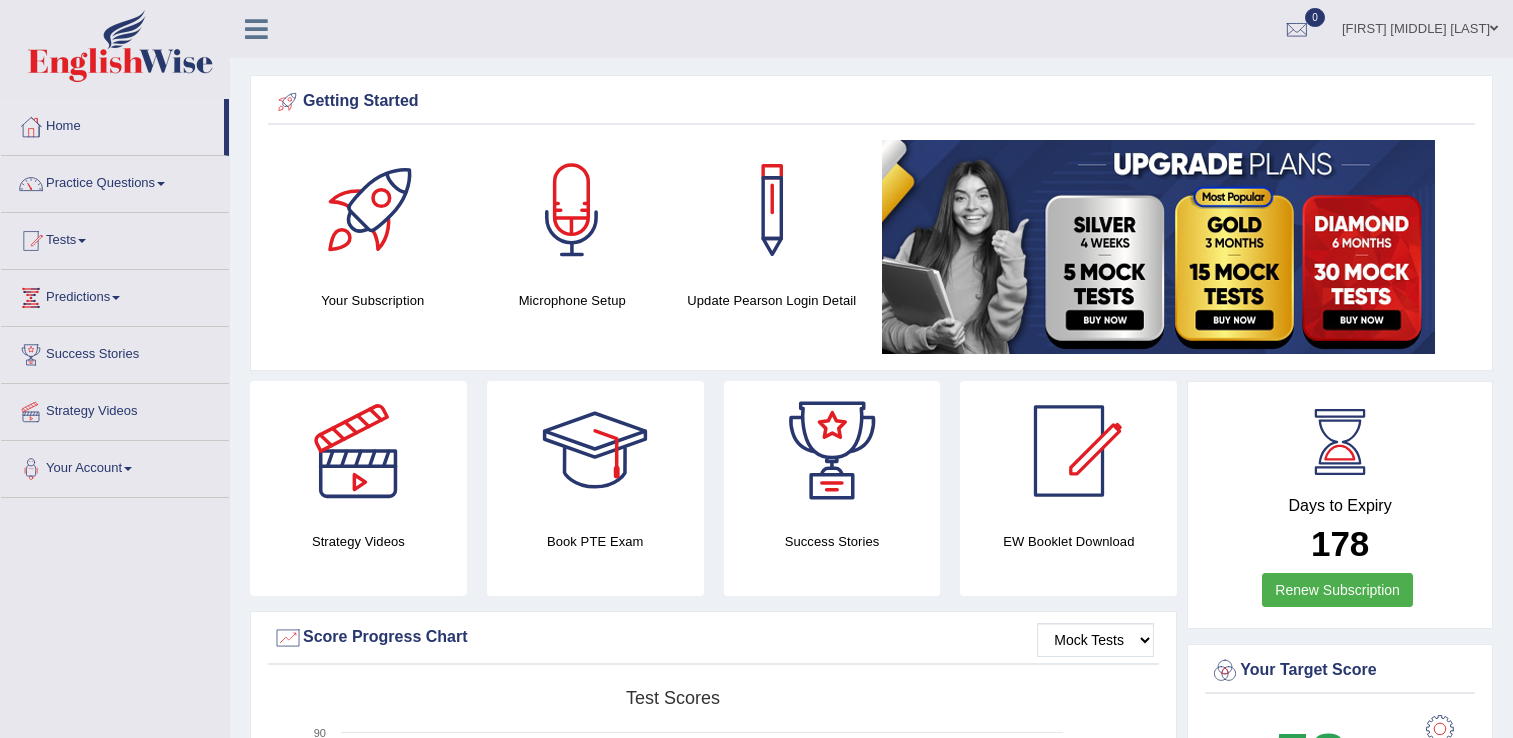 scroll, scrollTop: 0, scrollLeft: 0, axis: both 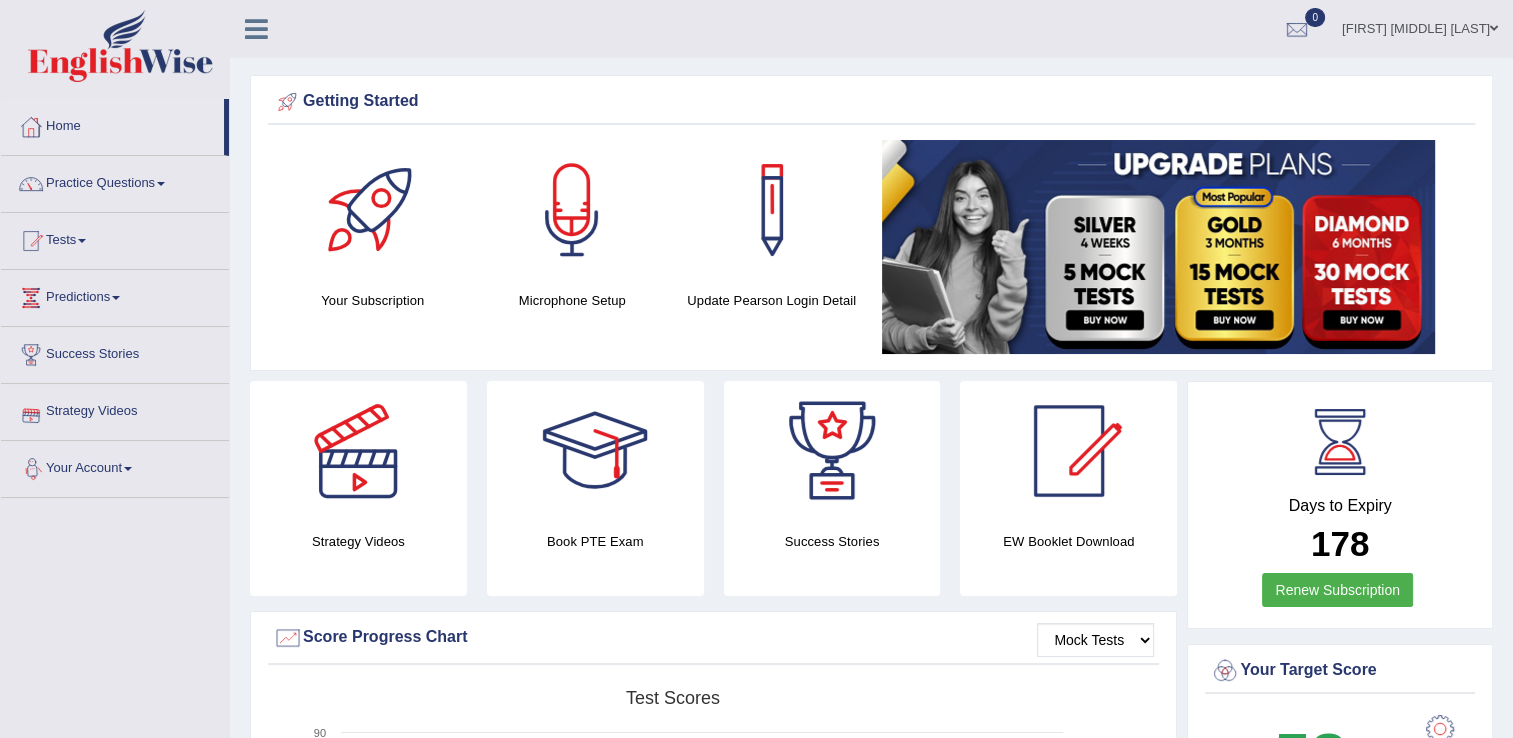 click on "Your Account" at bounding box center (115, 466) 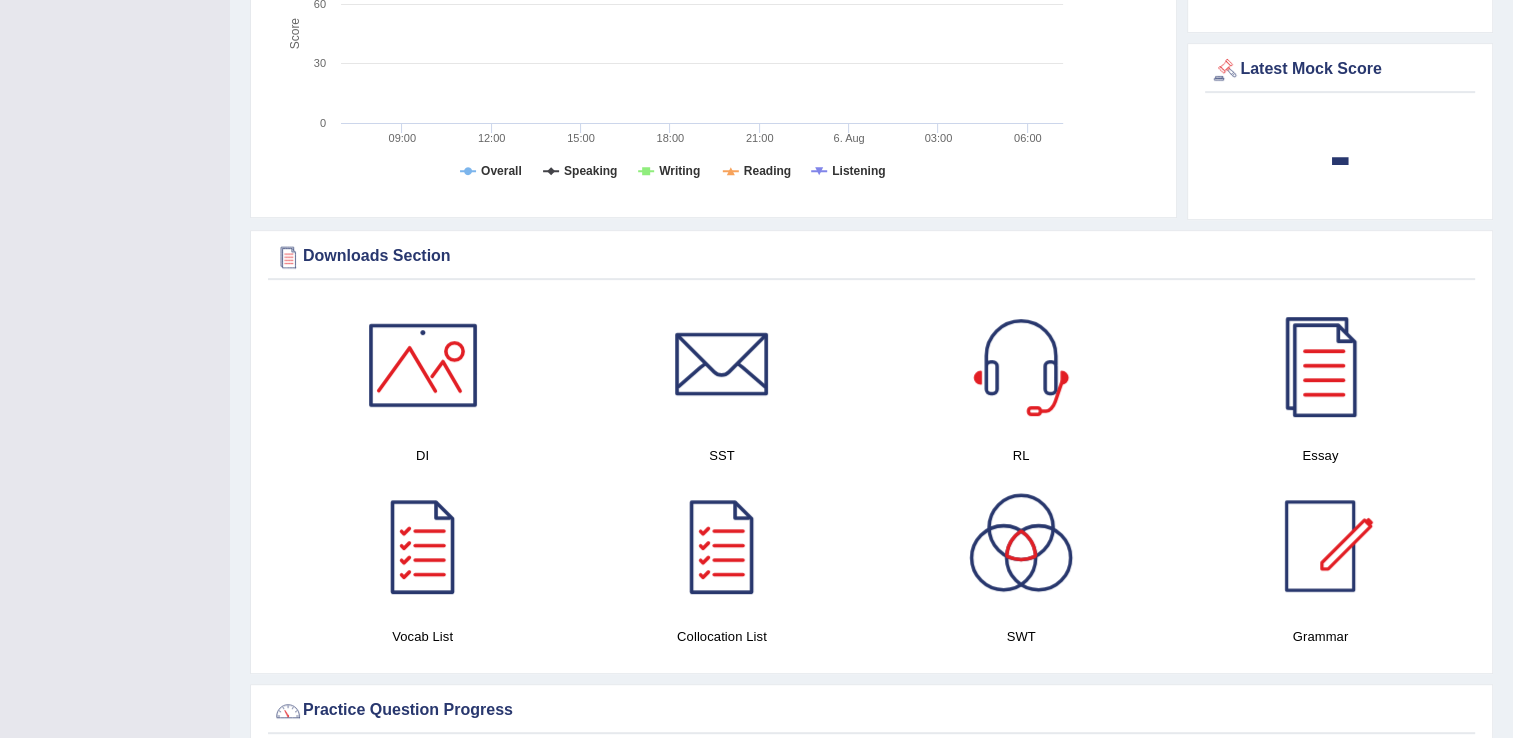 scroll, scrollTop: 796, scrollLeft: 0, axis: vertical 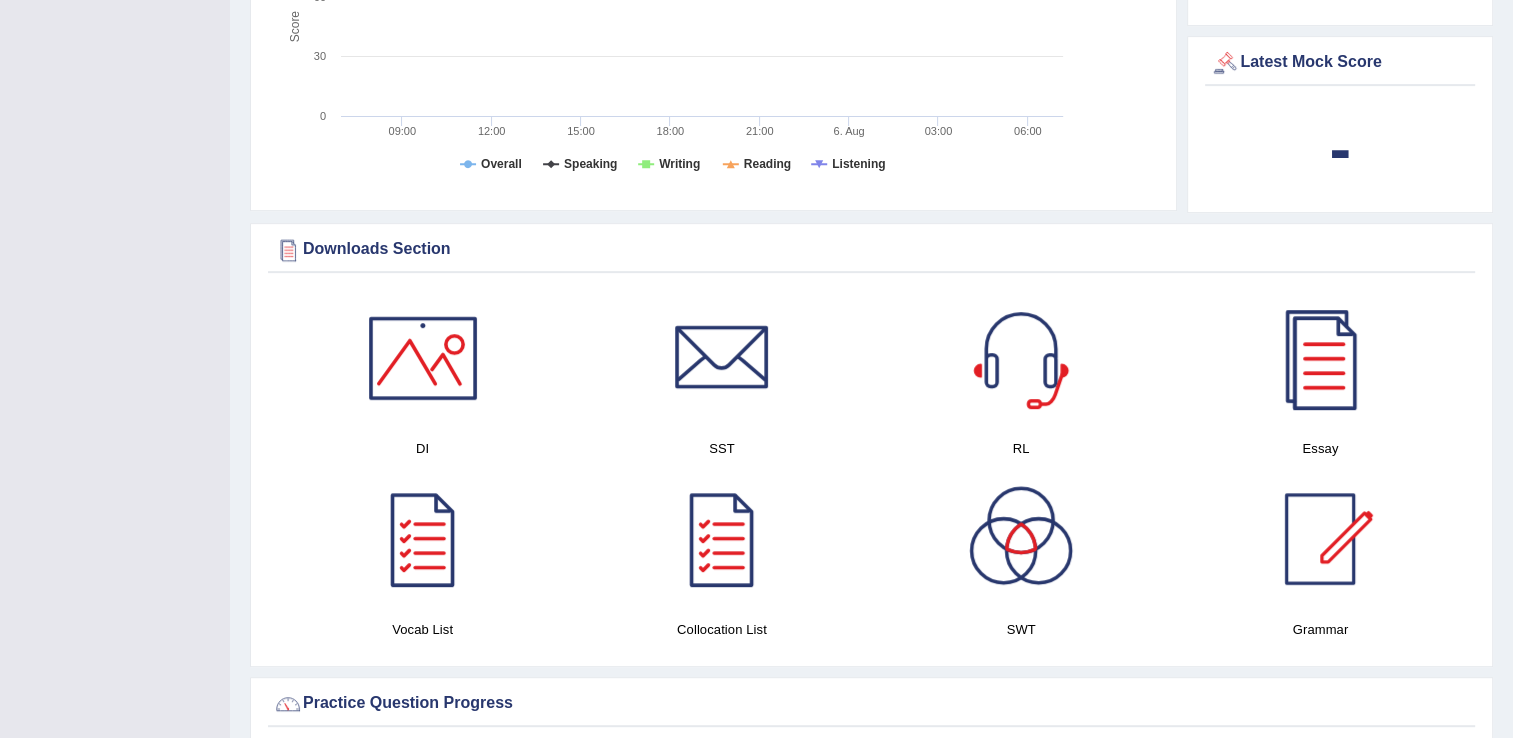 click at bounding box center (423, 358) 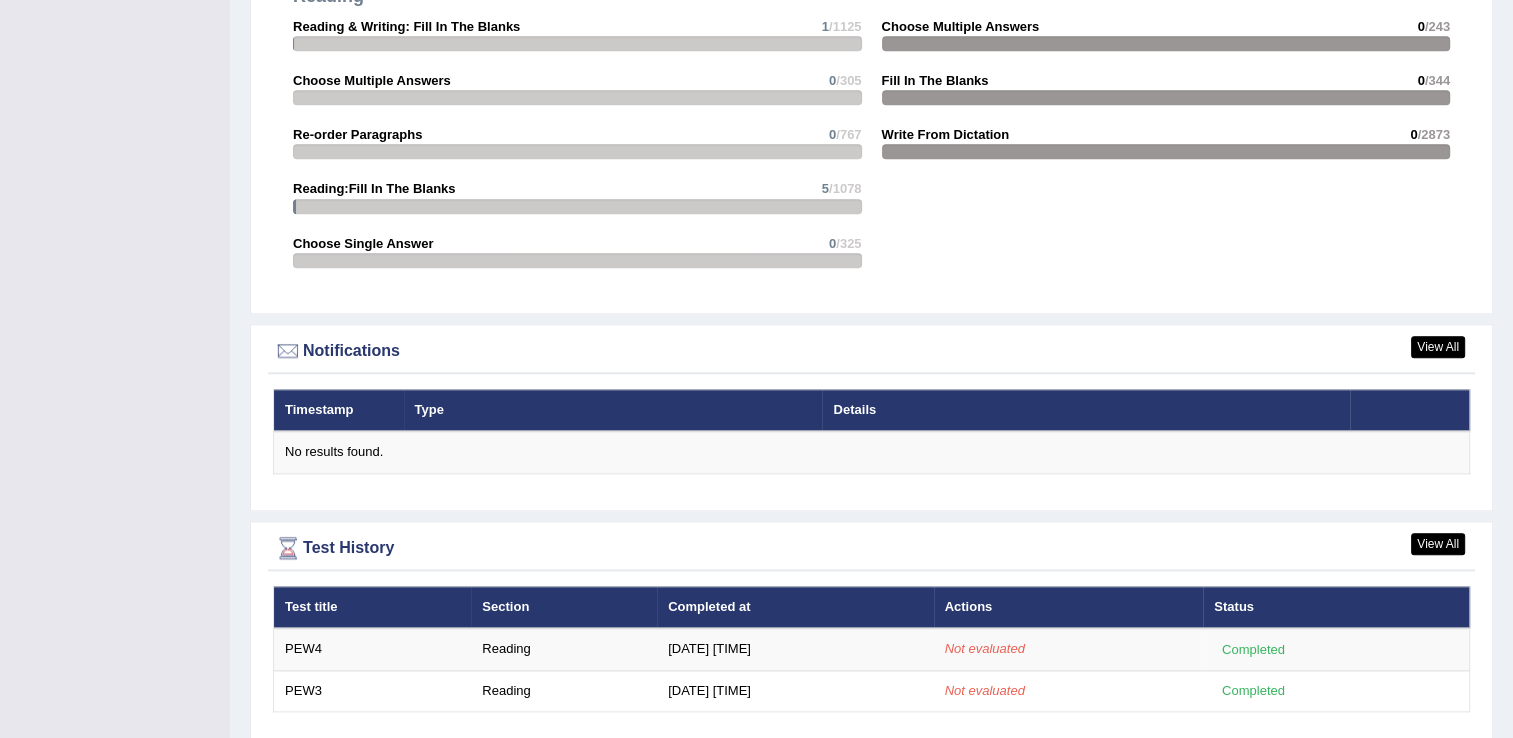 scroll, scrollTop: 2188, scrollLeft: 0, axis: vertical 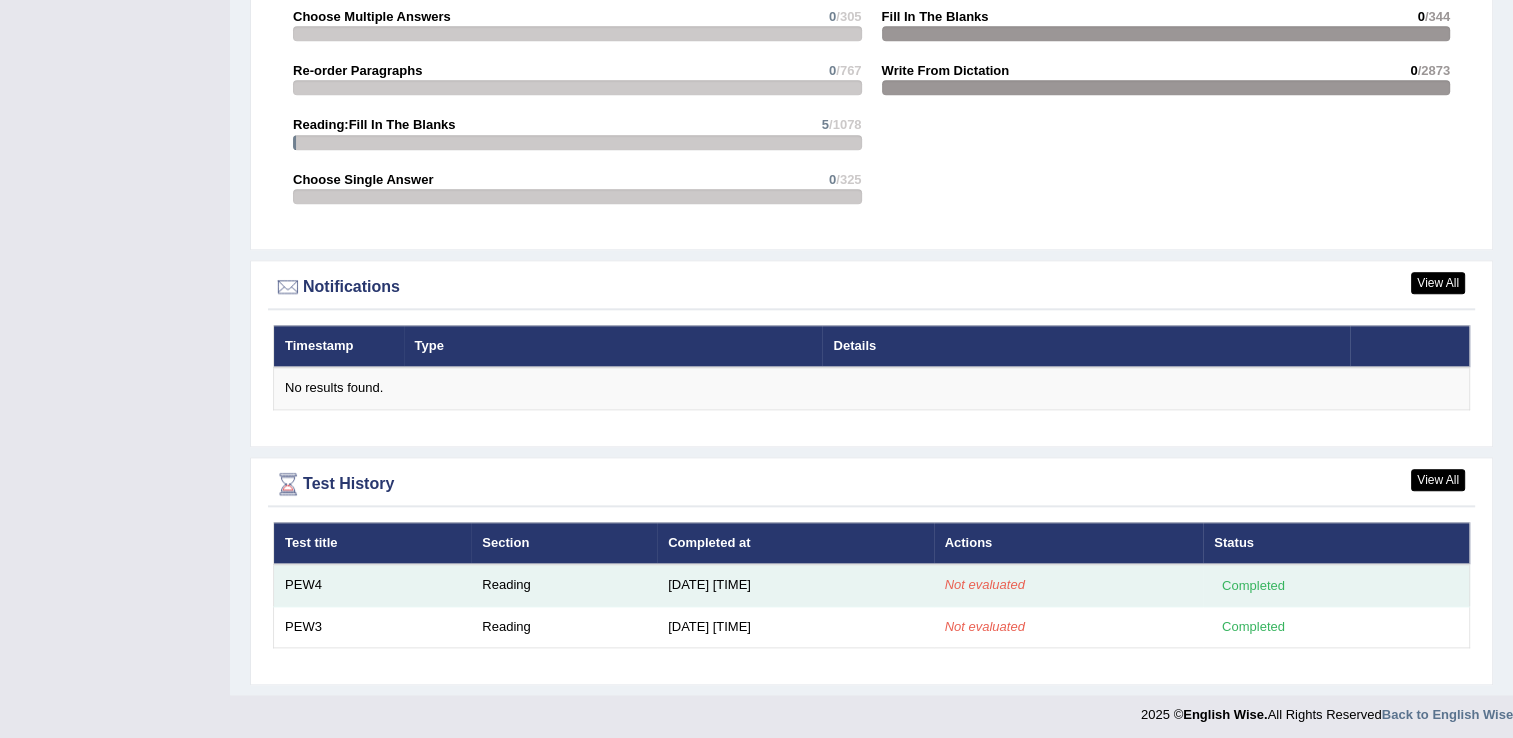 click on "Completed" at bounding box center (1253, 585) 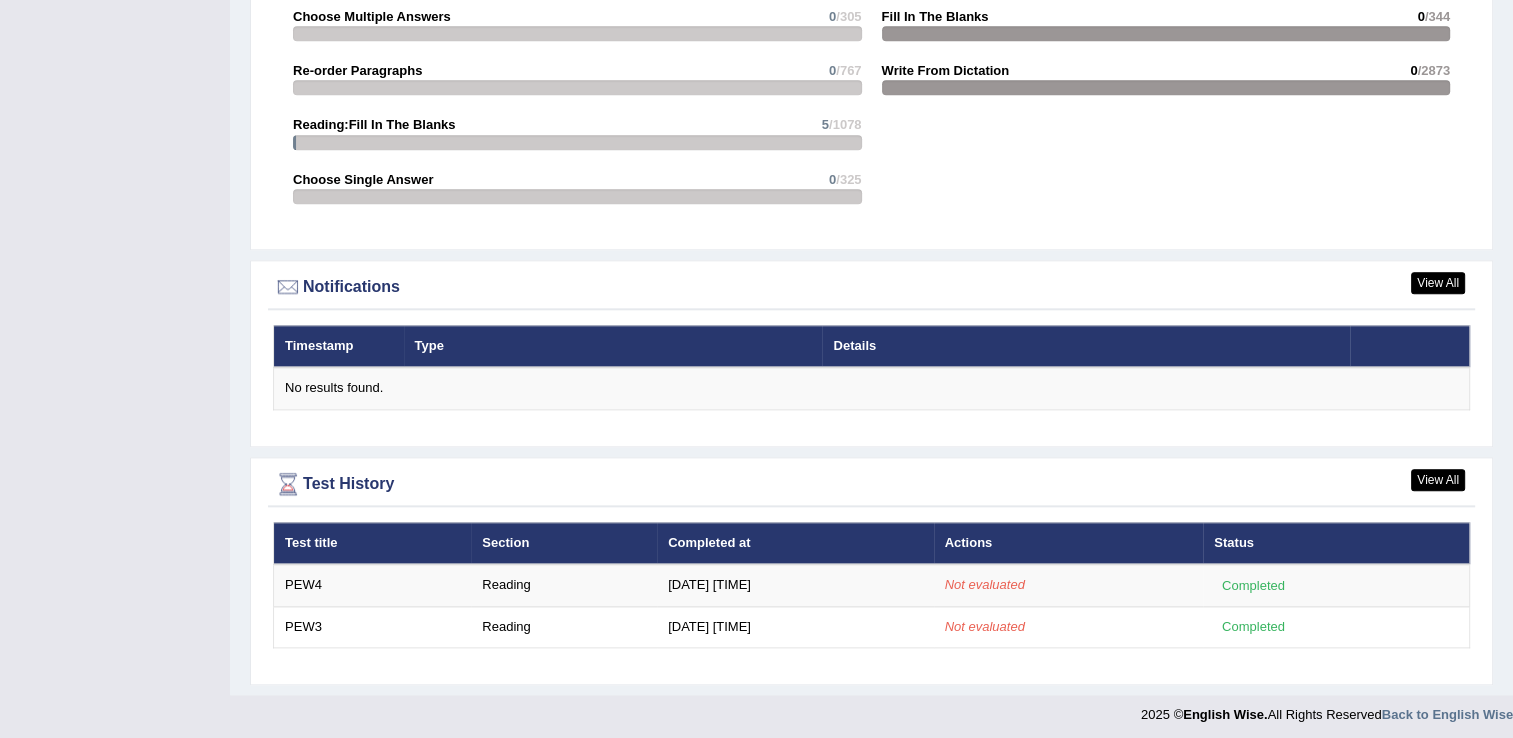 click on "Test title Section Completed at Actions Status
PEW4 Reading 8/6/25 17:10 Not evaluated Completed PEW3 Reading 8/6/25 16:43 Not evaluated Completed" at bounding box center [871, 598] 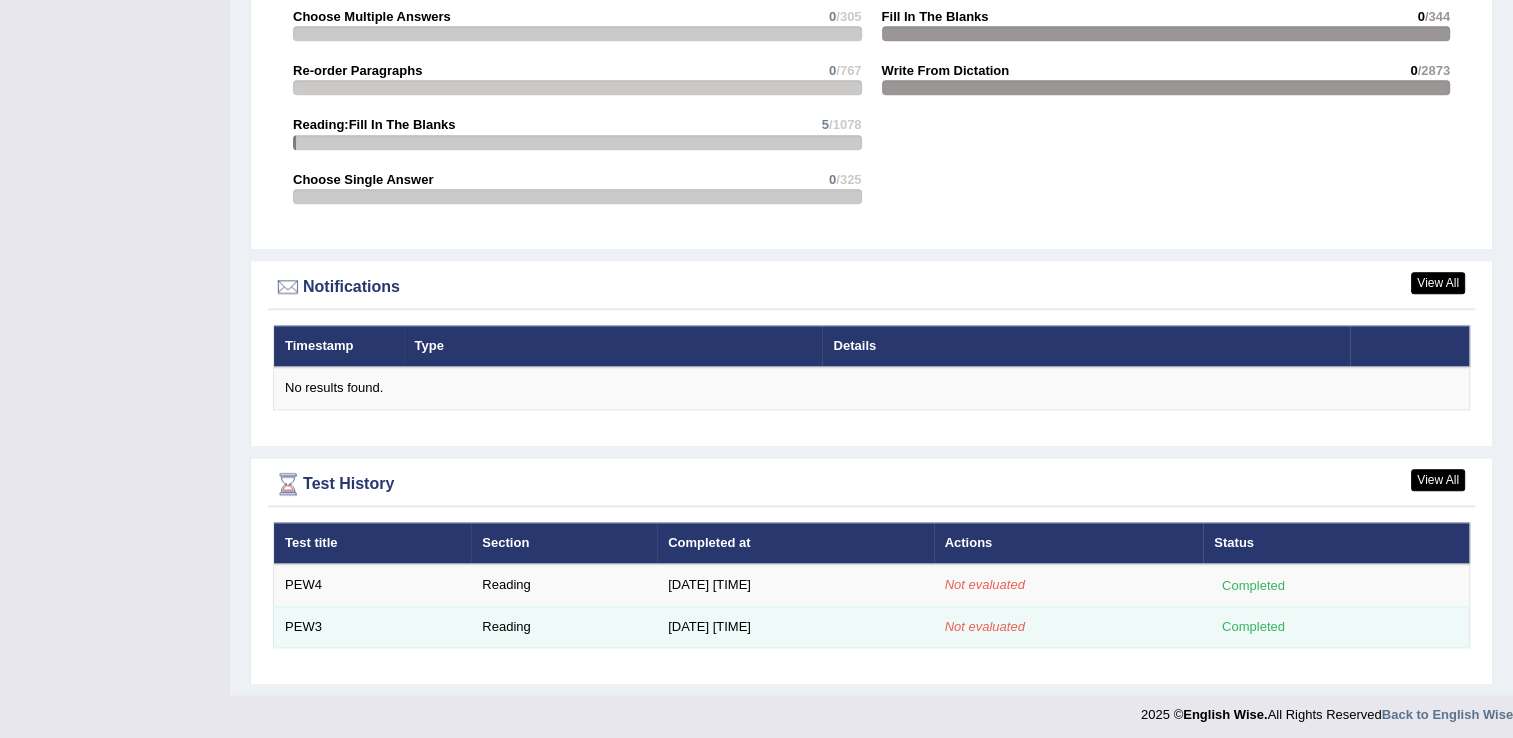 click on "Not evaluated" at bounding box center (985, 626) 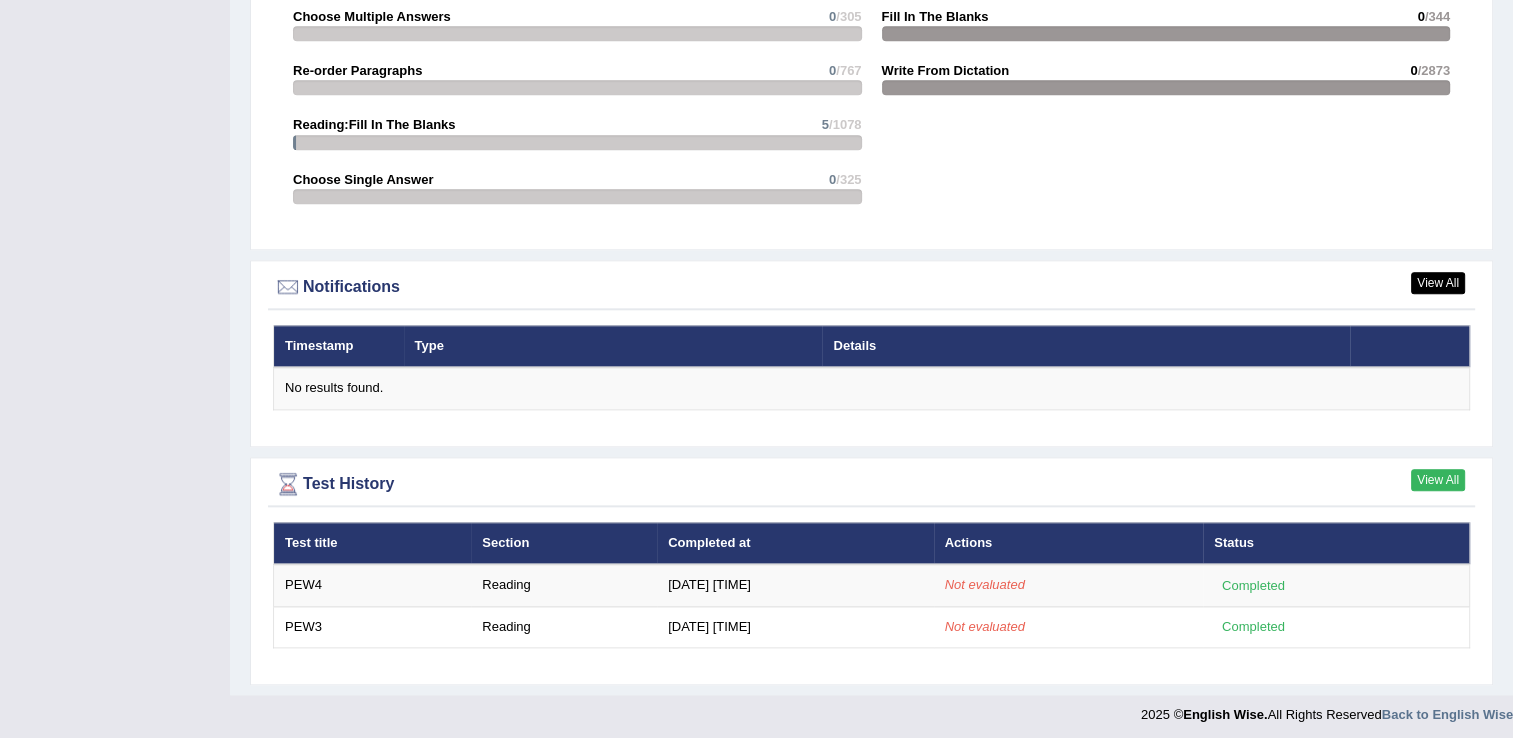 click on "View All" at bounding box center [1438, 480] 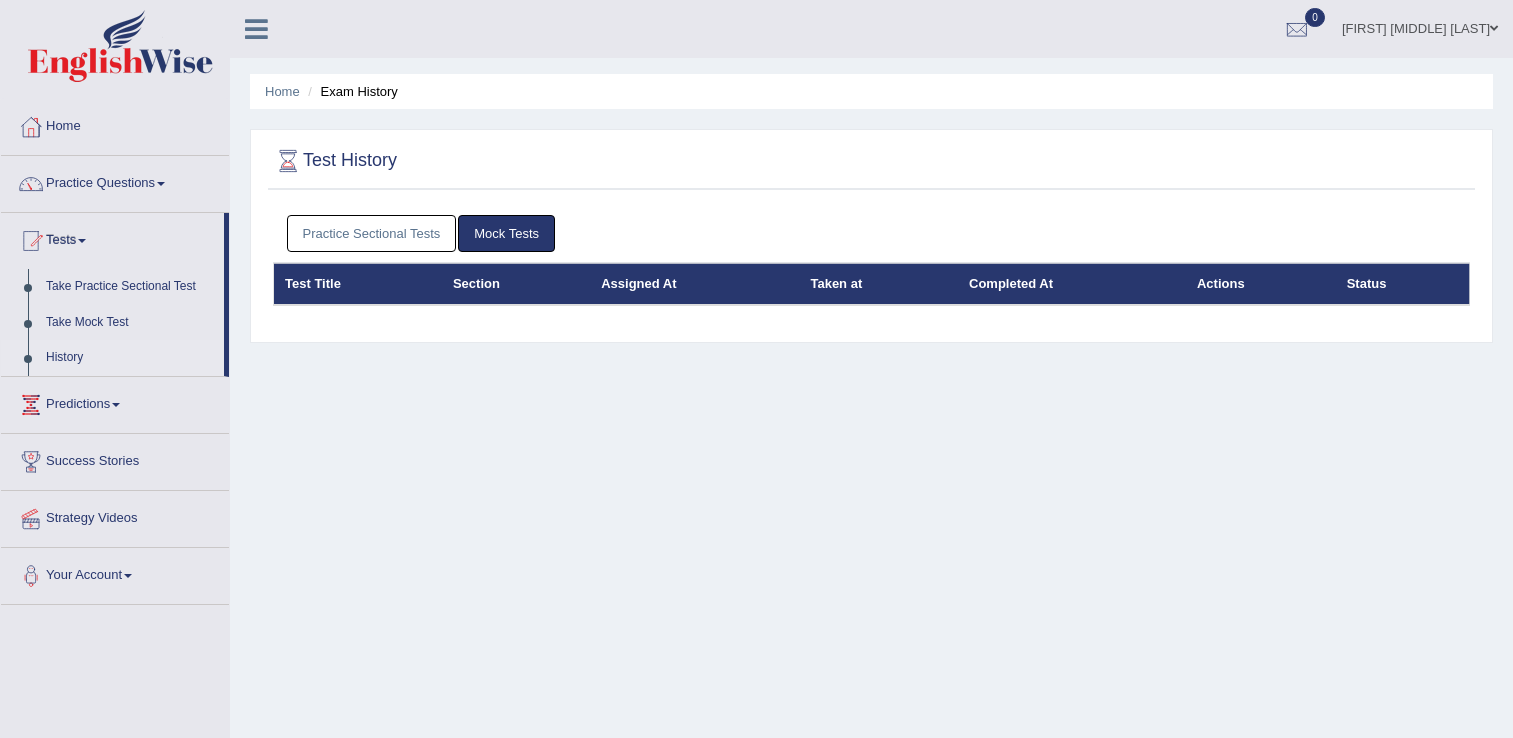 scroll, scrollTop: 0, scrollLeft: 0, axis: both 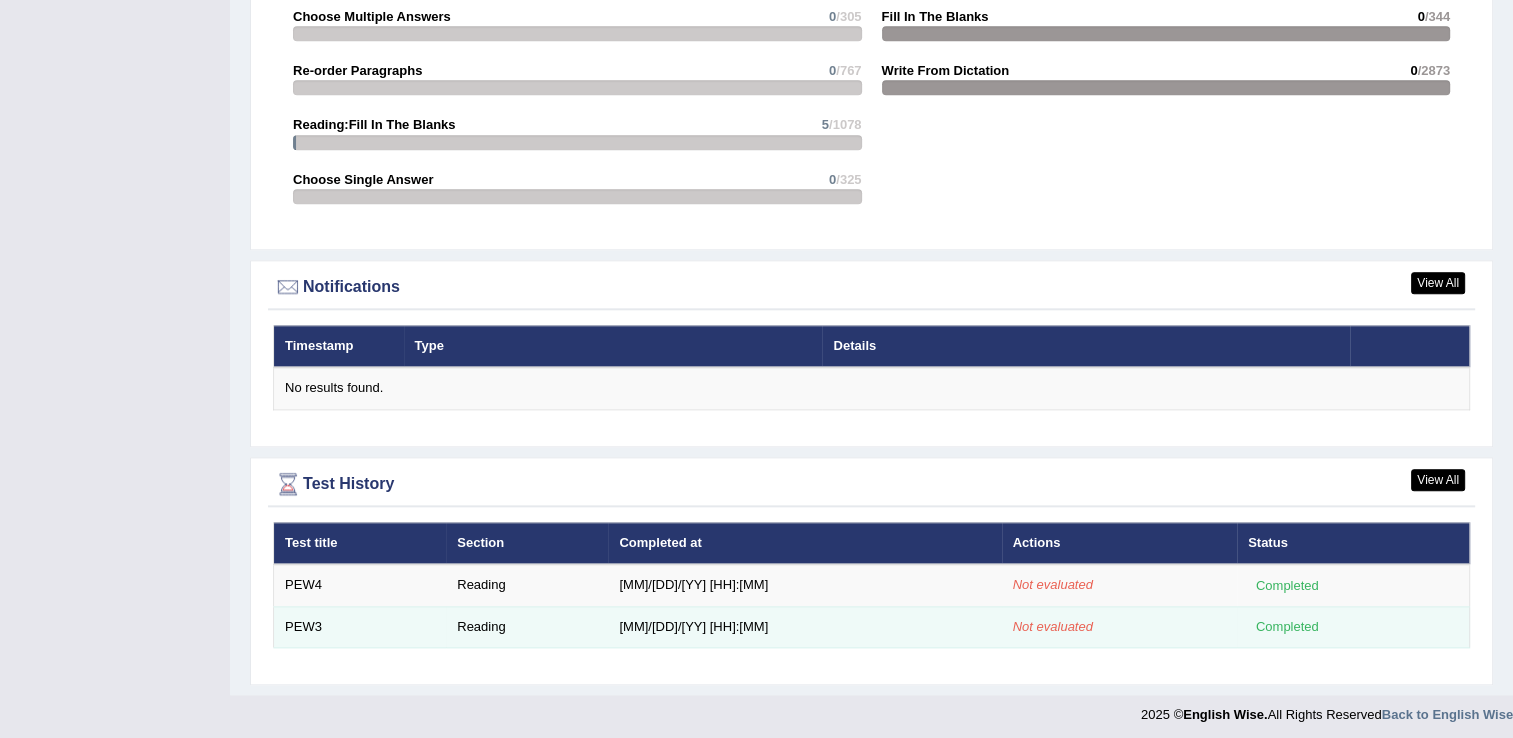 click on "Completed" at bounding box center (1287, 626) 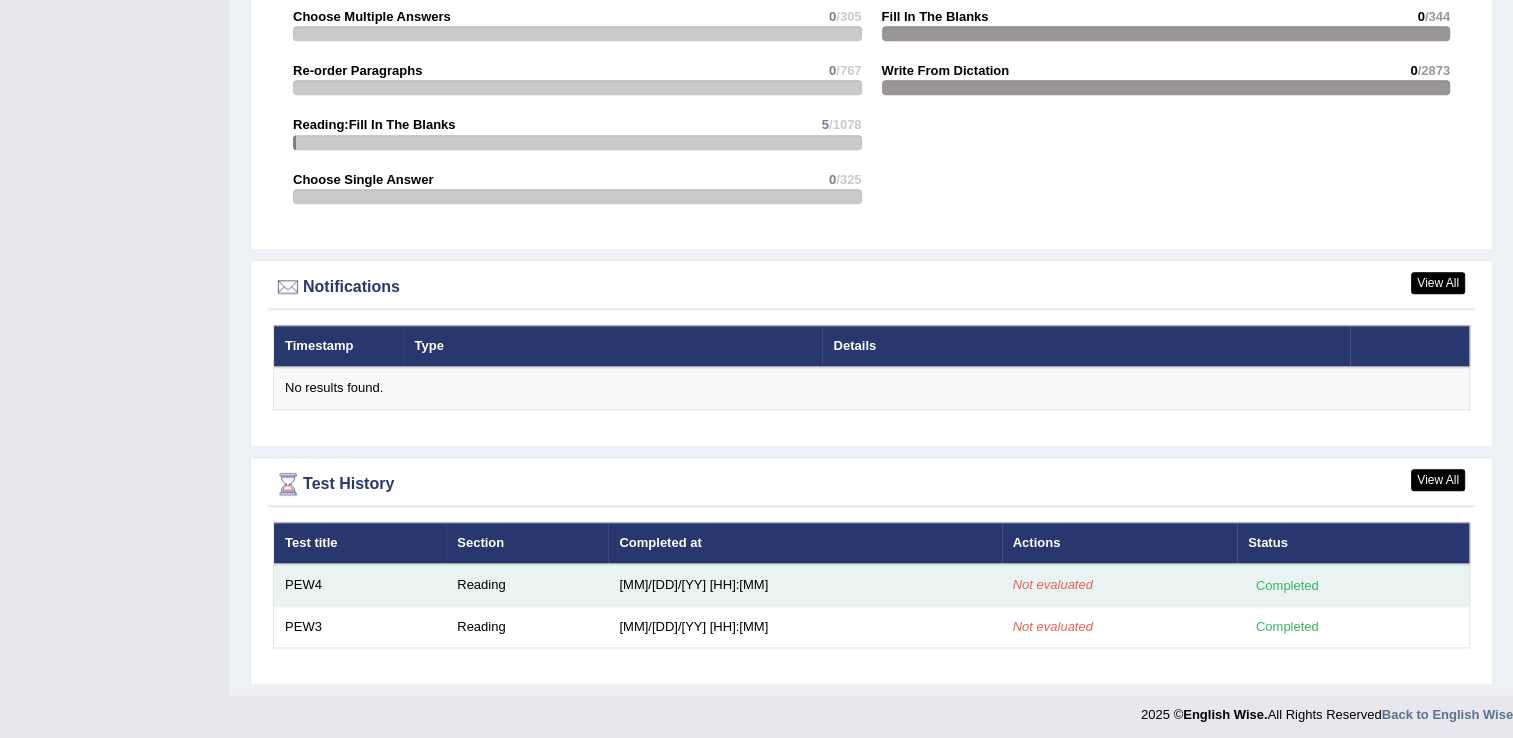 click on "Not evaluated" at bounding box center [1053, 584] 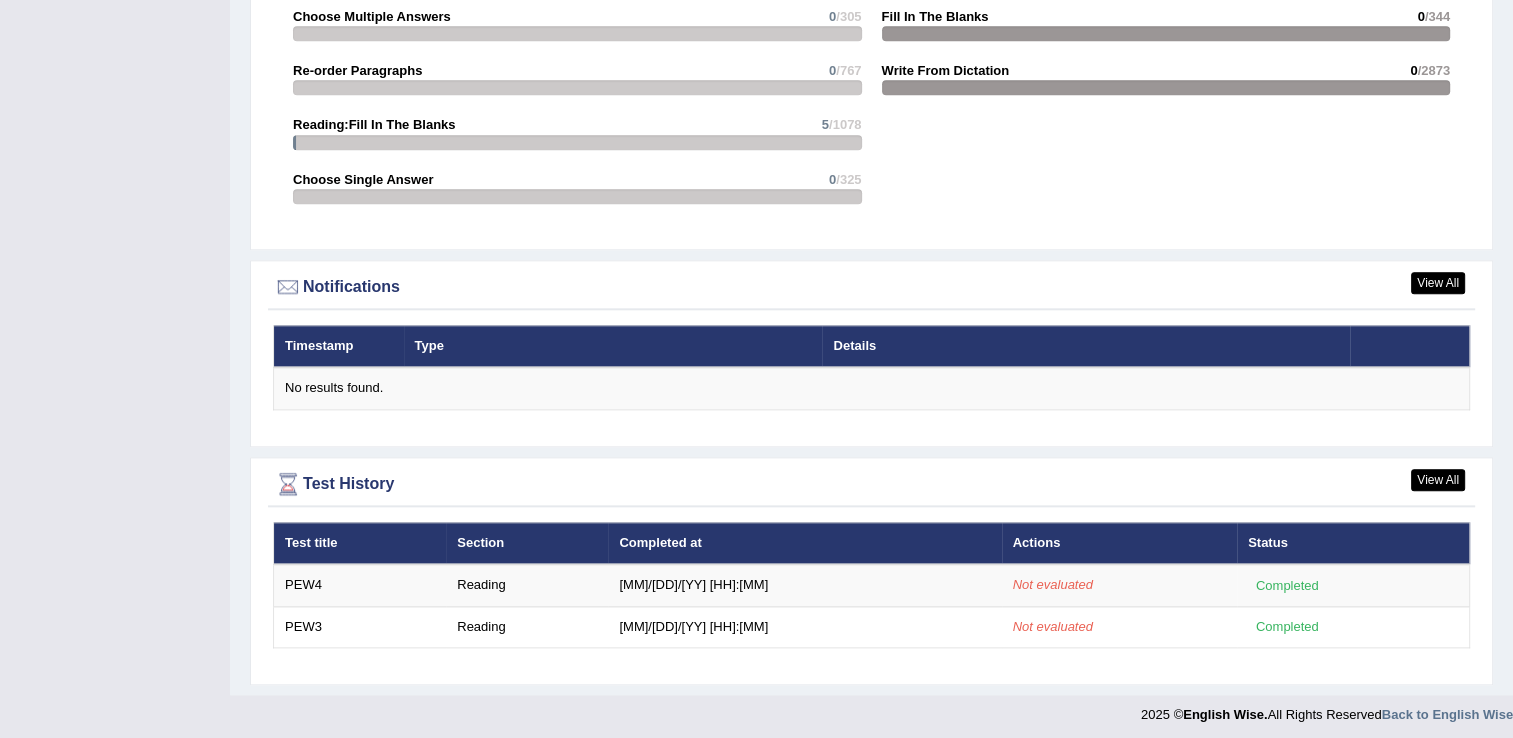 click on "Please login from Desktop. If you think this is an error (or logged in from desktop),  please click here to contact us
Getting Started
Your Subscription
Microphone Setup
Update Pearson Login Detail
×" at bounding box center [871, -747] 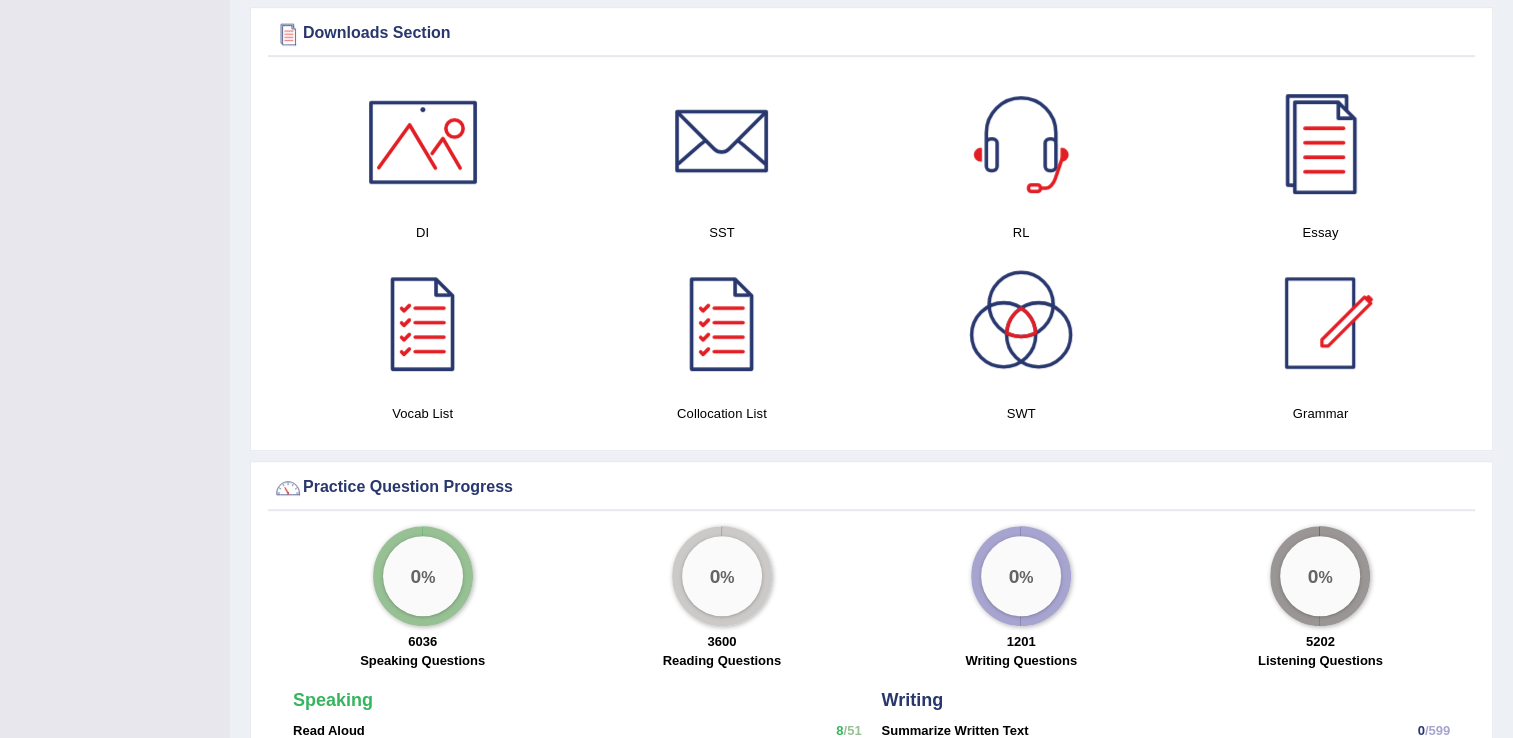 scroll, scrollTop: 932, scrollLeft: 0, axis: vertical 